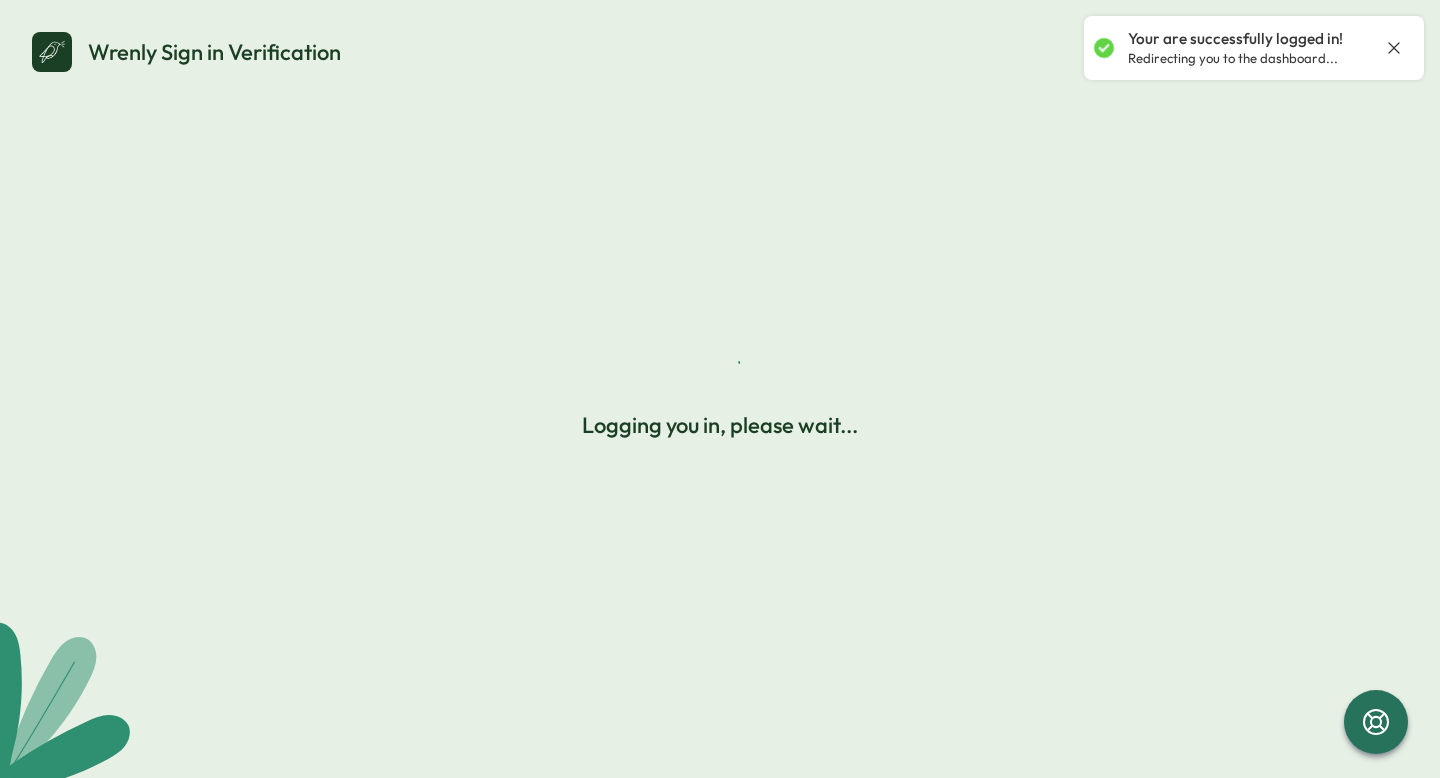 scroll, scrollTop: 0, scrollLeft: 0, axis: both 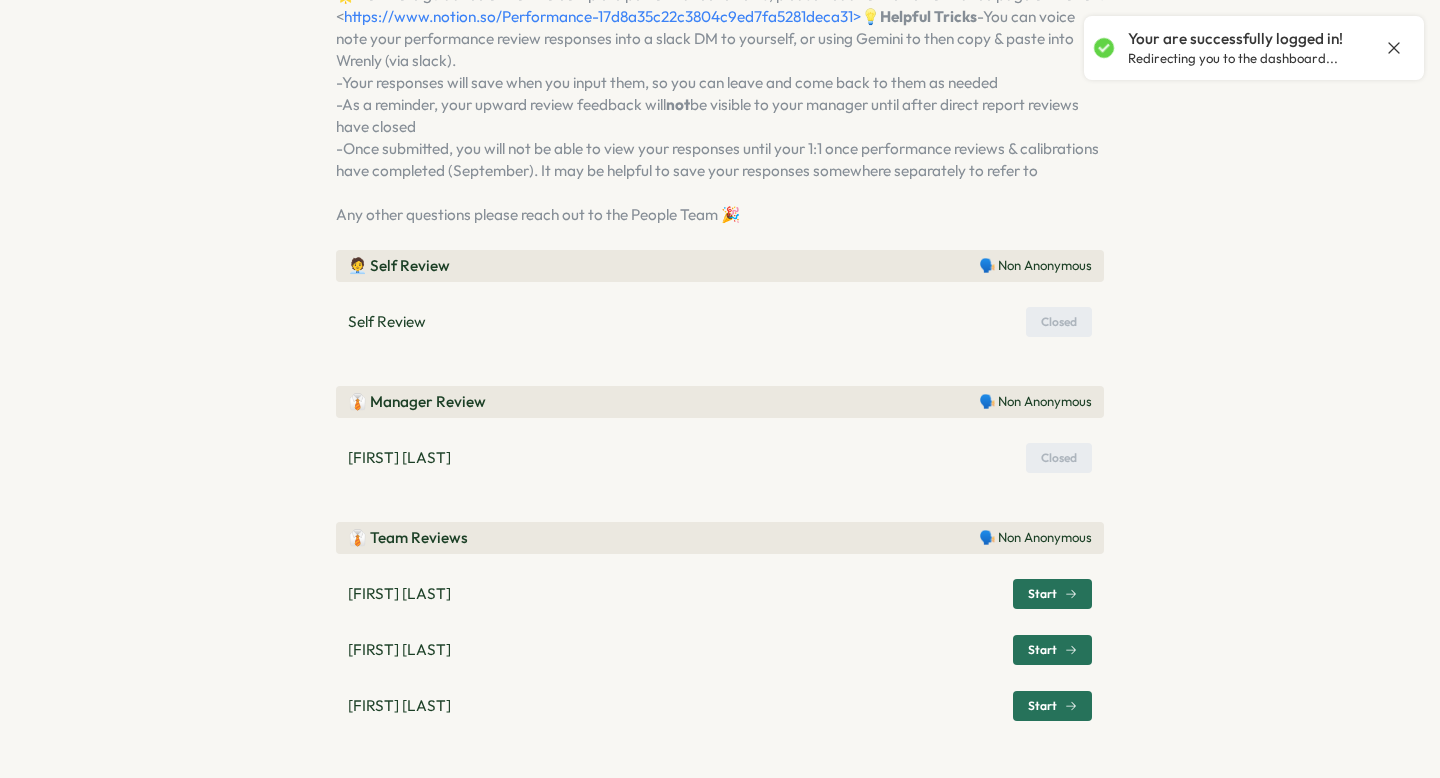 click on "Start" at bounding box center (1052, 594) 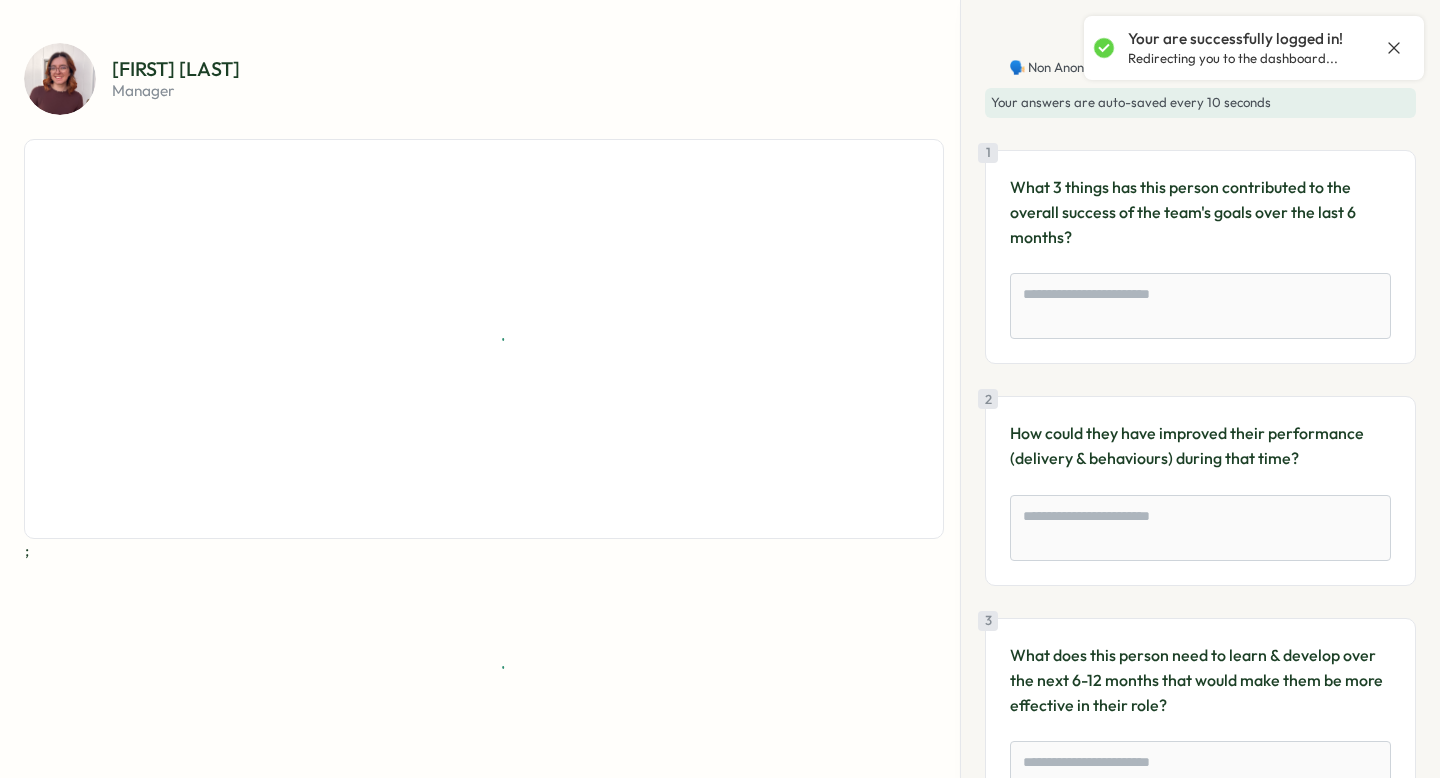 scroll, scrollTop: 60, scrollLeft: 0, axis: vertical 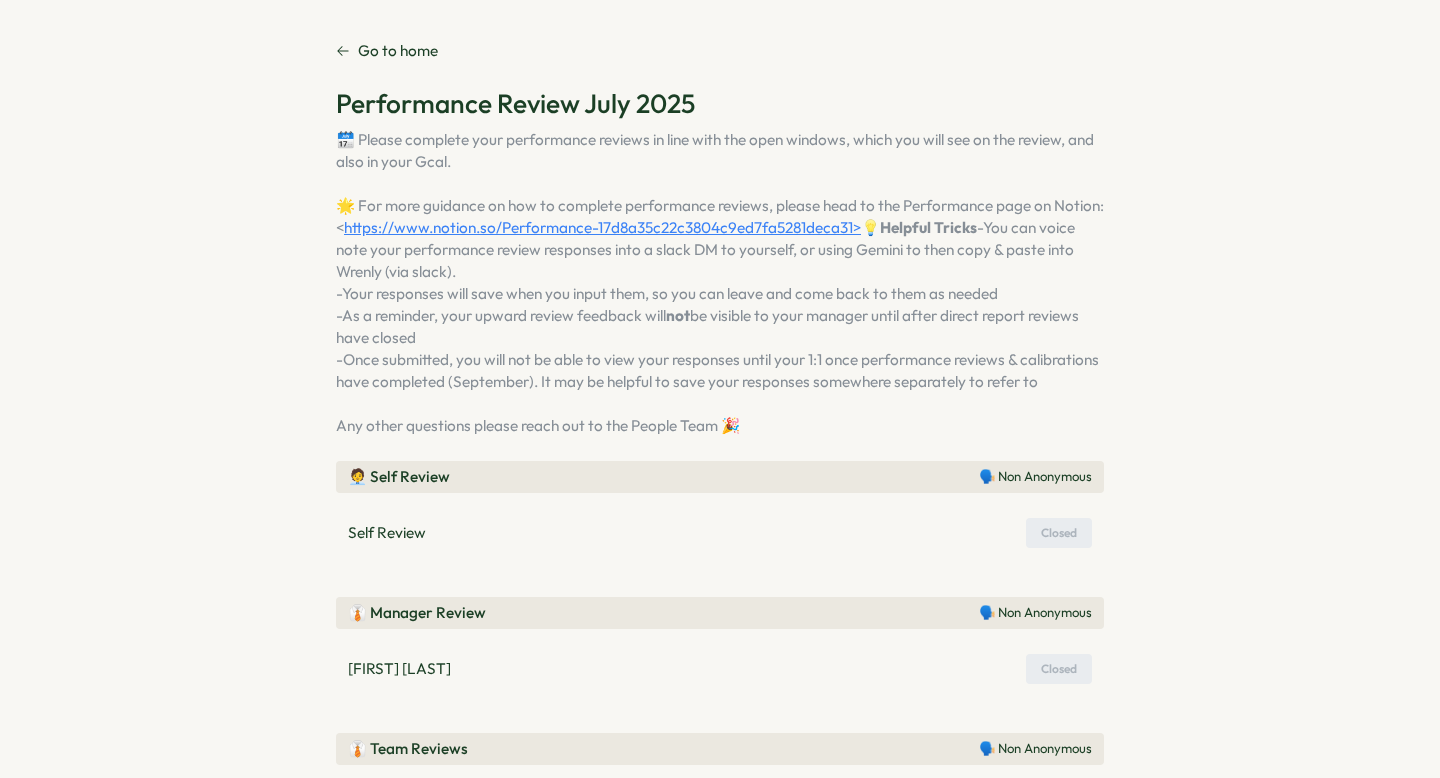 click on "https://www.notion.so/Performance-17d8a35c22c3804c9ed7fa5281deca31>" at bounding box center [602, 227] 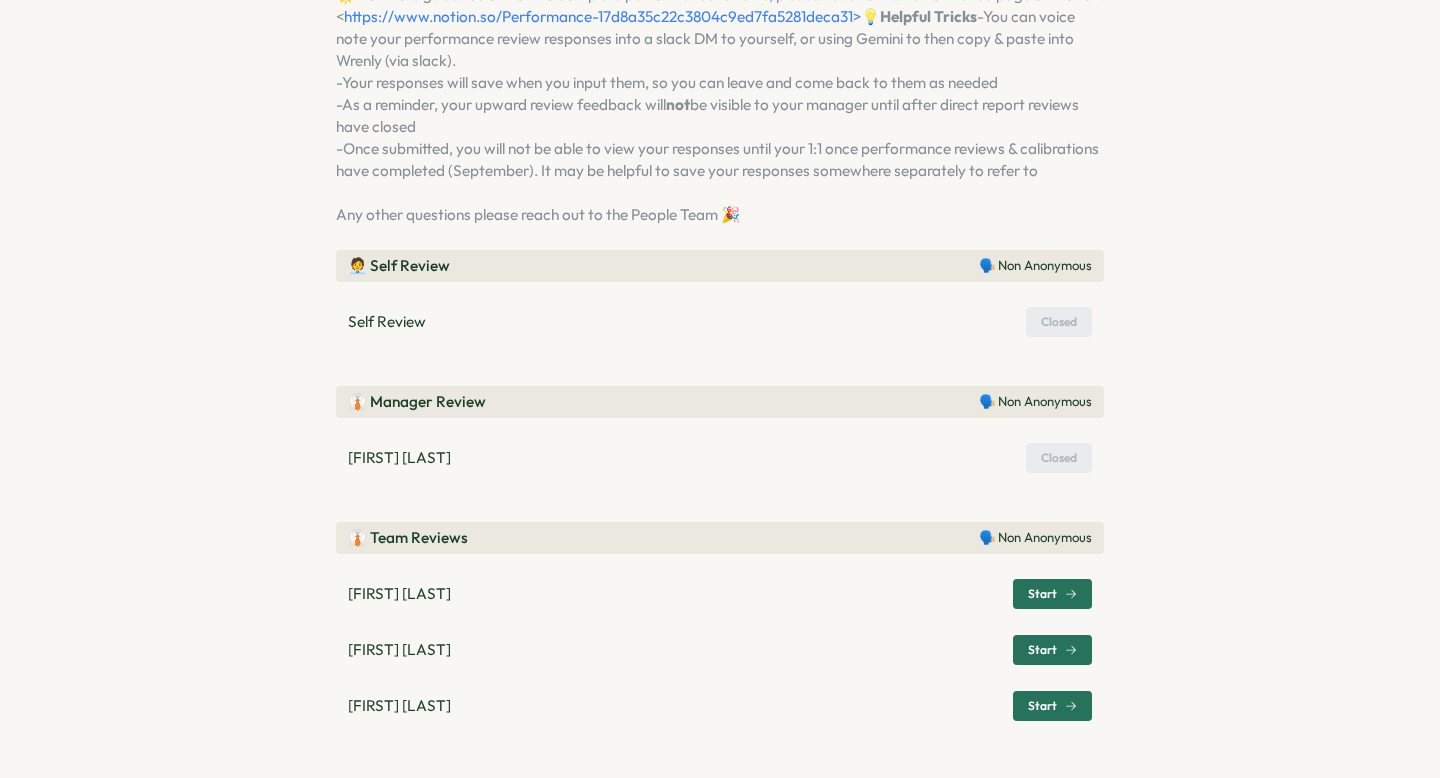 scroll, scrollTop: 285, scrollLeft: 0, axis: vertical 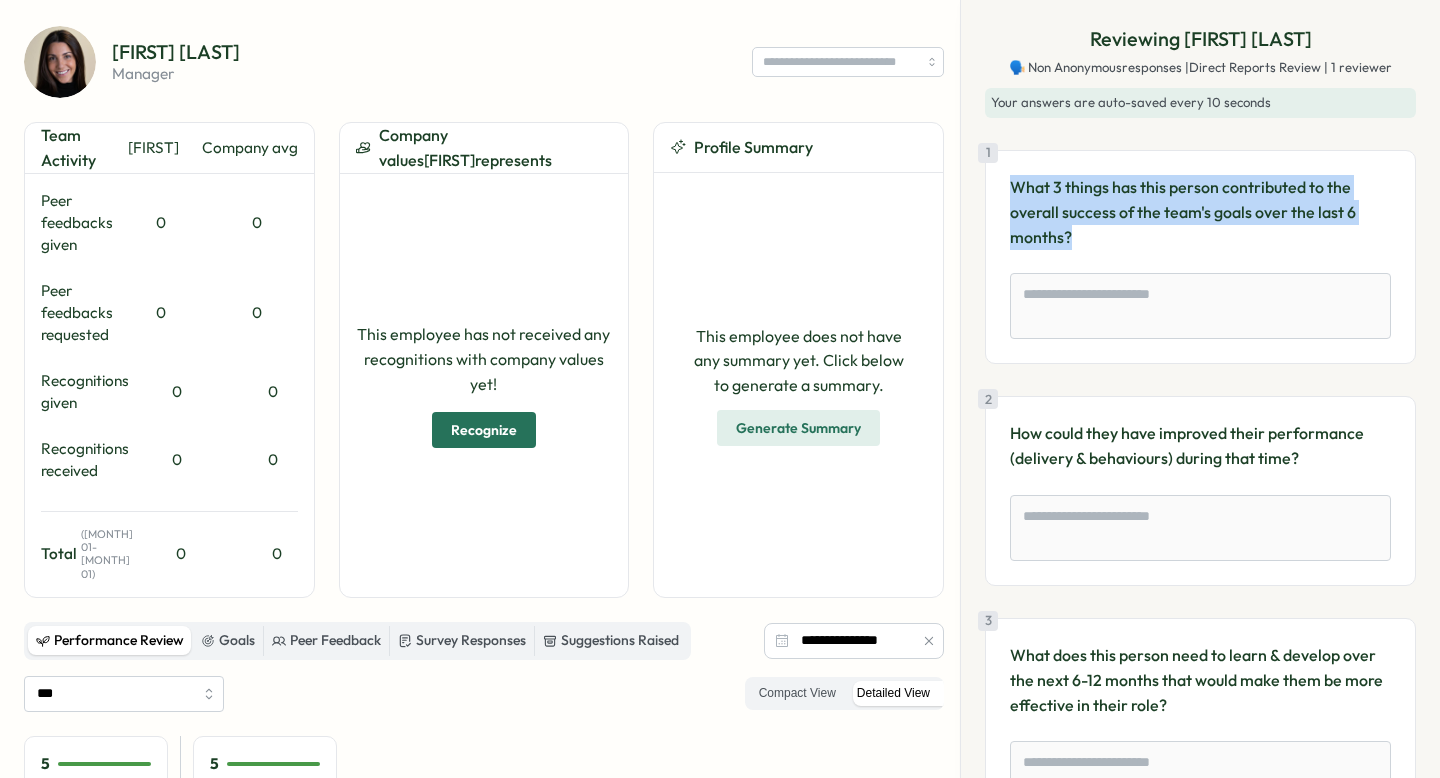 drag, startPoint x: 1079, startPoint y: 237, endPoint x: 1004, endPoint y: 186, distance: 90.697296 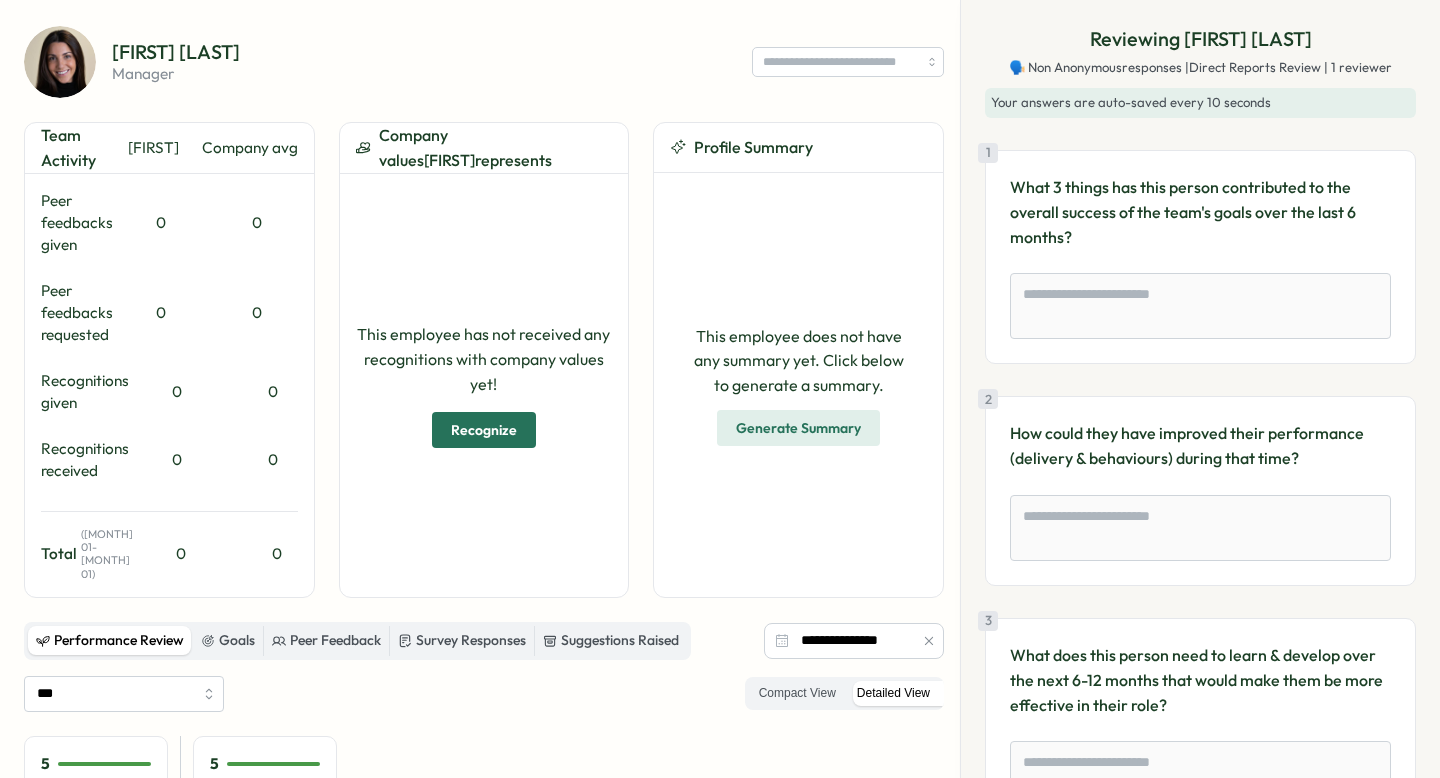 click on "How could they have improved their performance (delivery & behaviours) during that time?" at bounding box center (1200, 446) 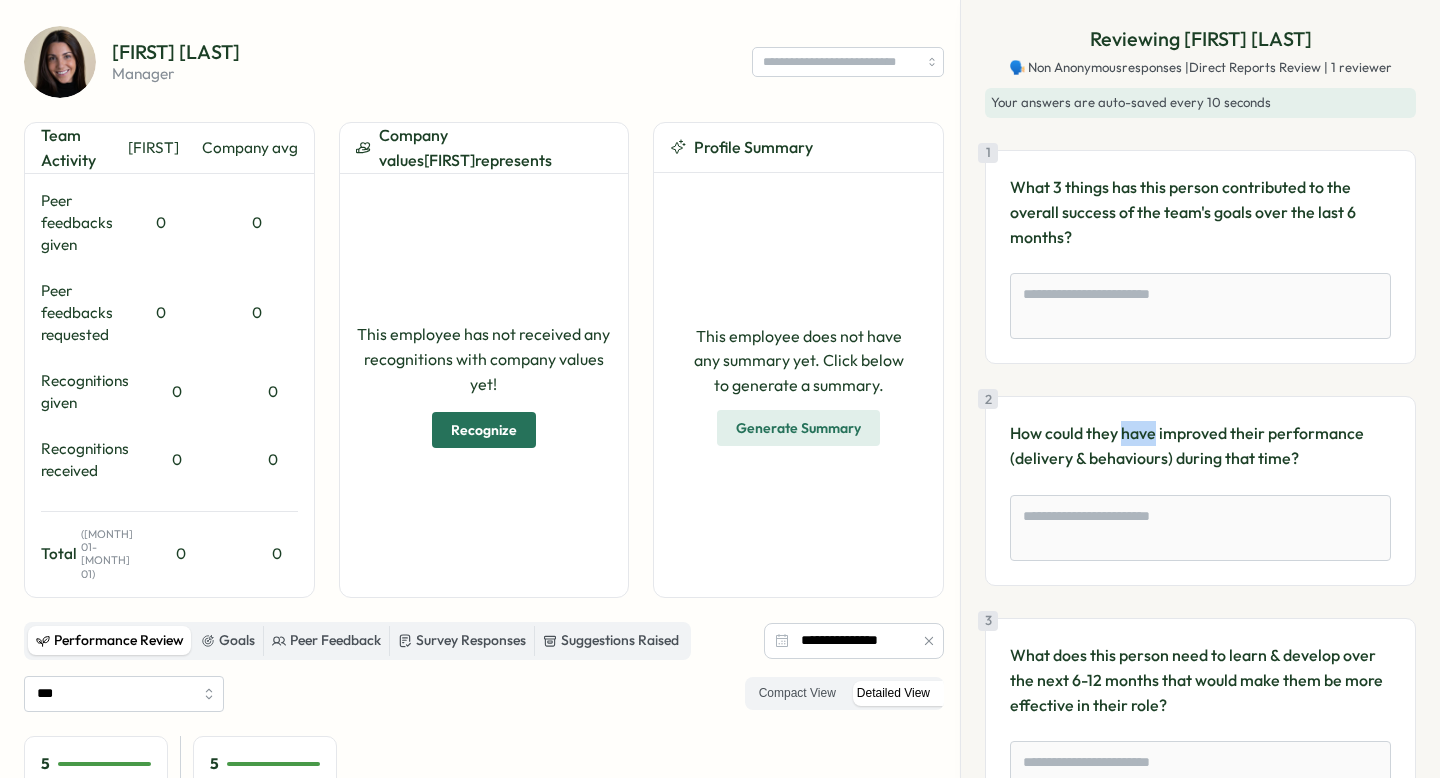 click on "How could they have improved their performance (delivery & behaviours) during that time?" at bounding box center (1200, 446) 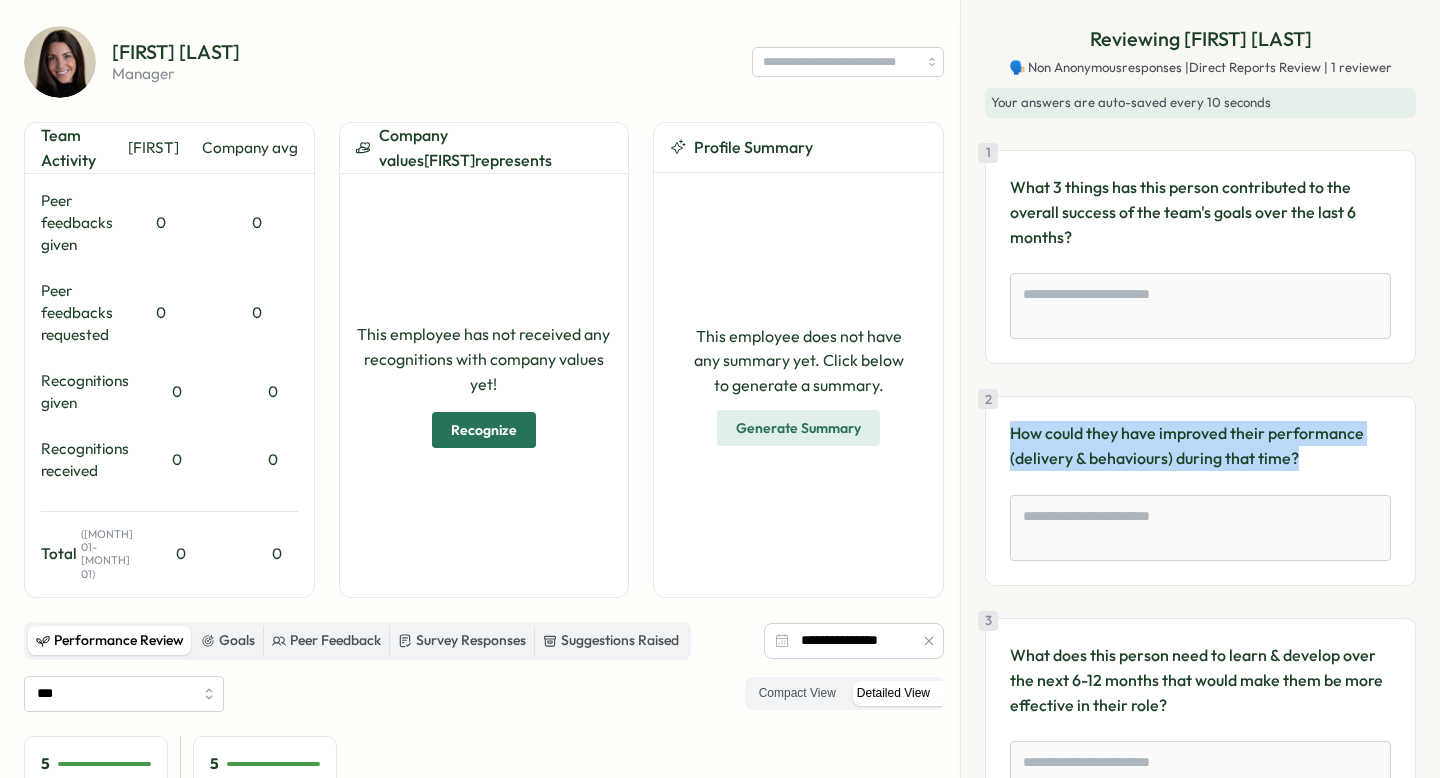 click on "How could they have improved their performance (delivery & behaviours) during that time?" at bounding box center [1200, 446] 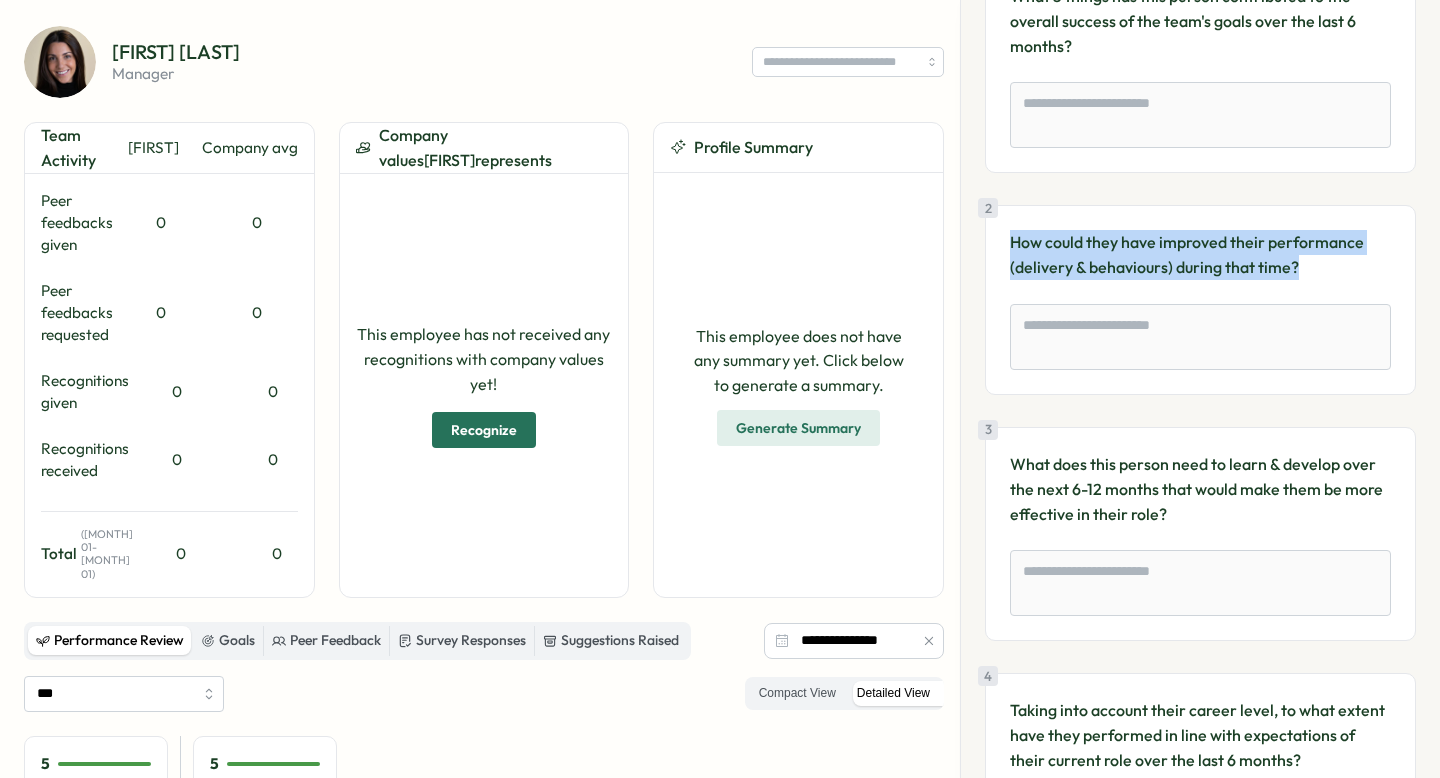 scroll, scrollTop: 202, scrollLeft: 0, axis: vertical 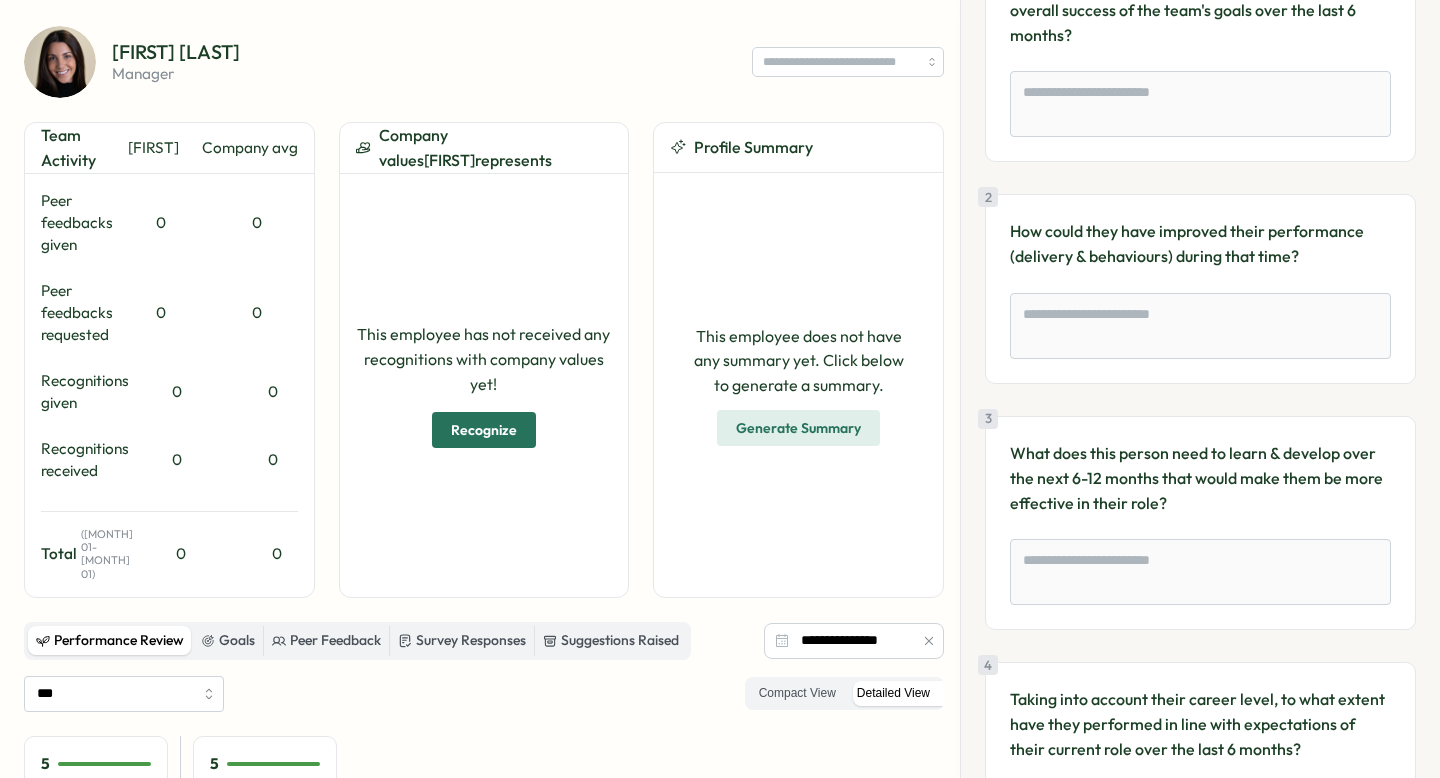 click on "What does this person need to learn & develop over the next 6-12 months that would make them be more effective in their role?" at bounding box center (1200, 478) 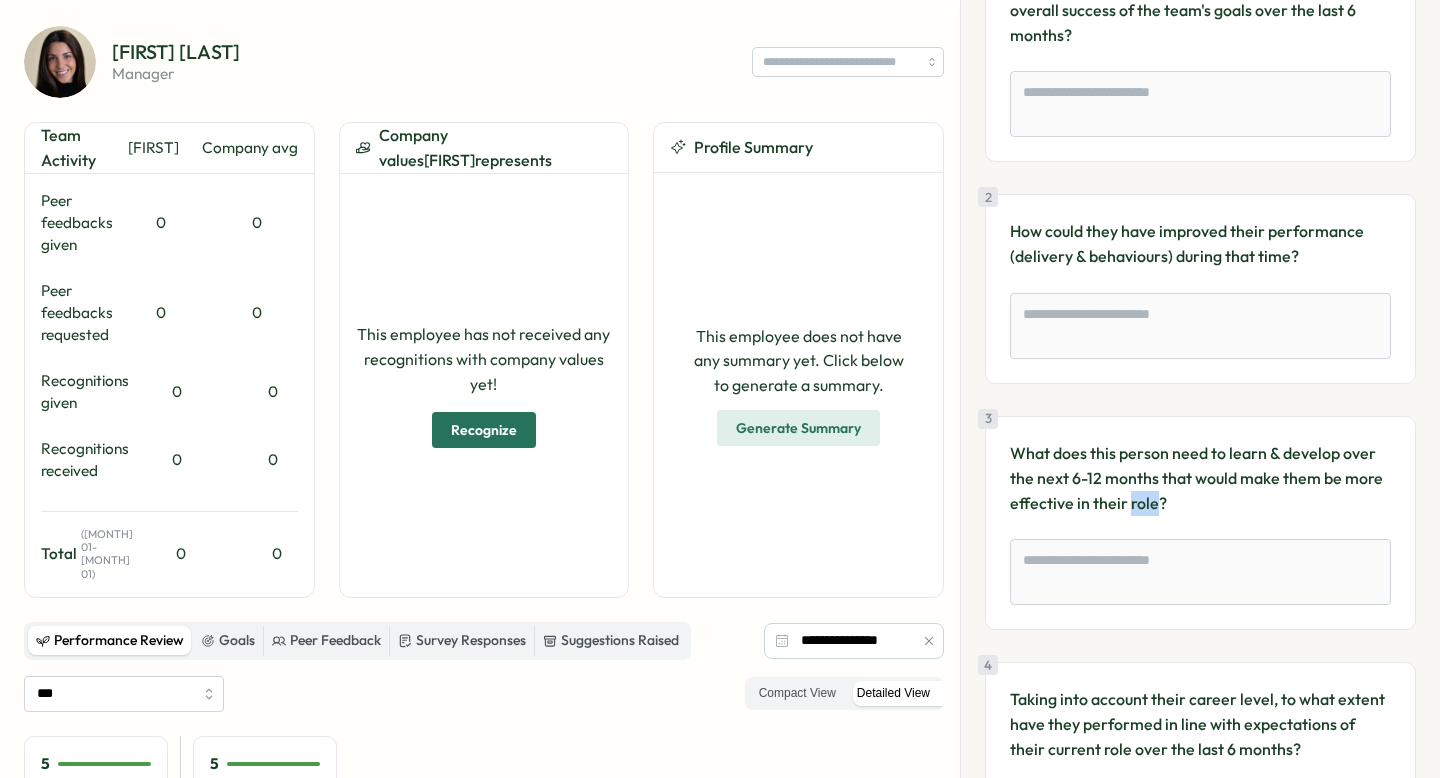 click on "What does this person need to learn & develop over the next 6-12 months that would make them be more effective in their role?" at bounding box center (1200, 478) 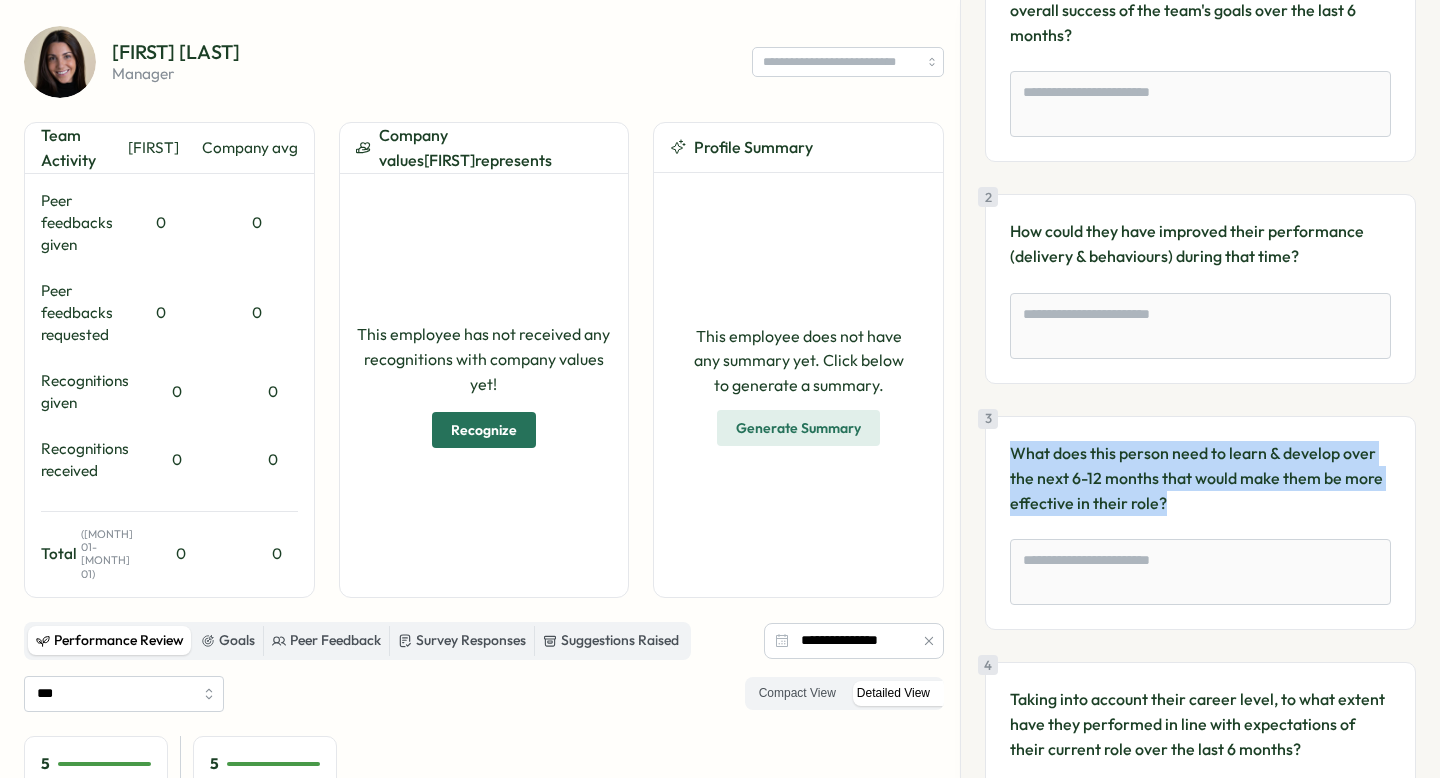 click on "What does this person need to learn & develop over the next 6-12 months that would make them be more effective in their role?" at bounding box center [1200, 478] 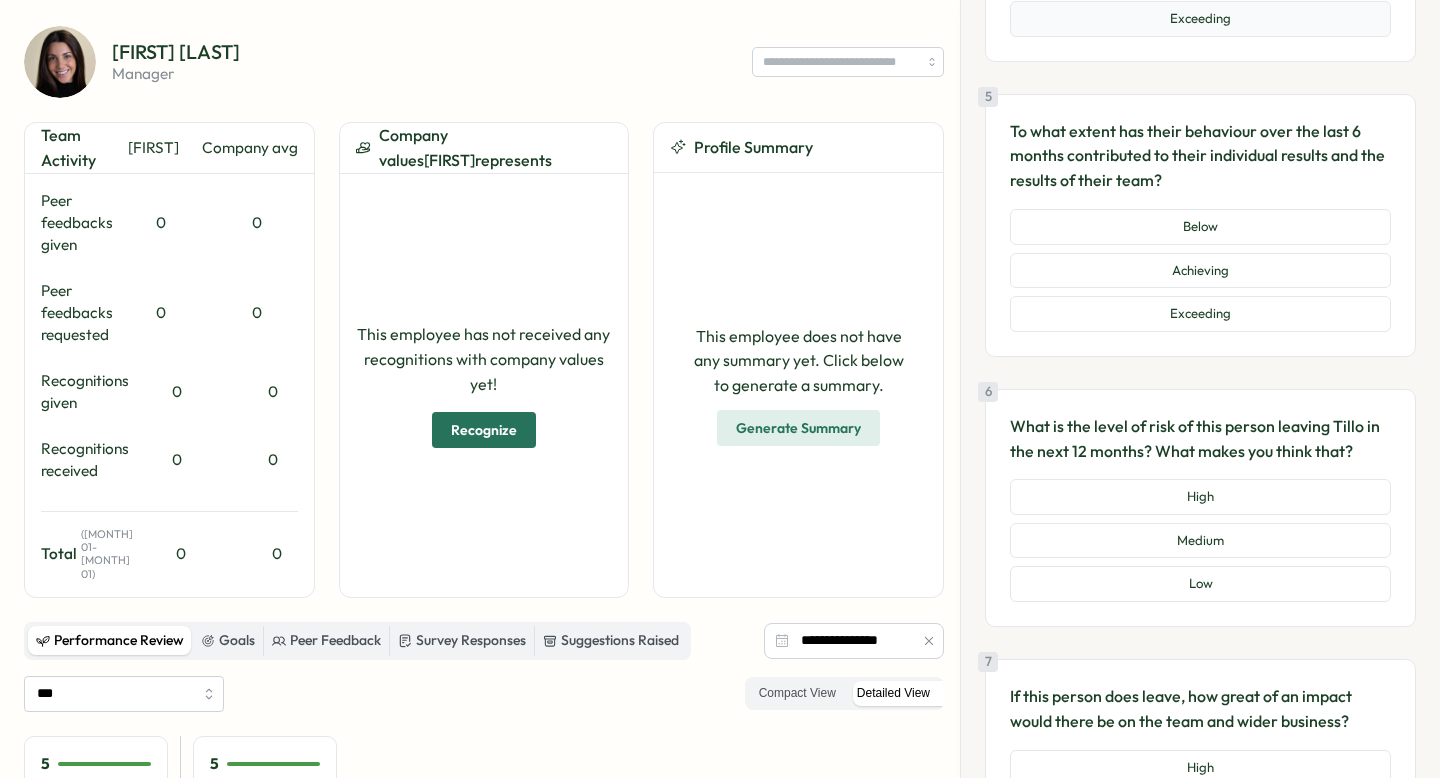 scroll, scrollTop: 1069, scrollLeft: 0, axis: vertical 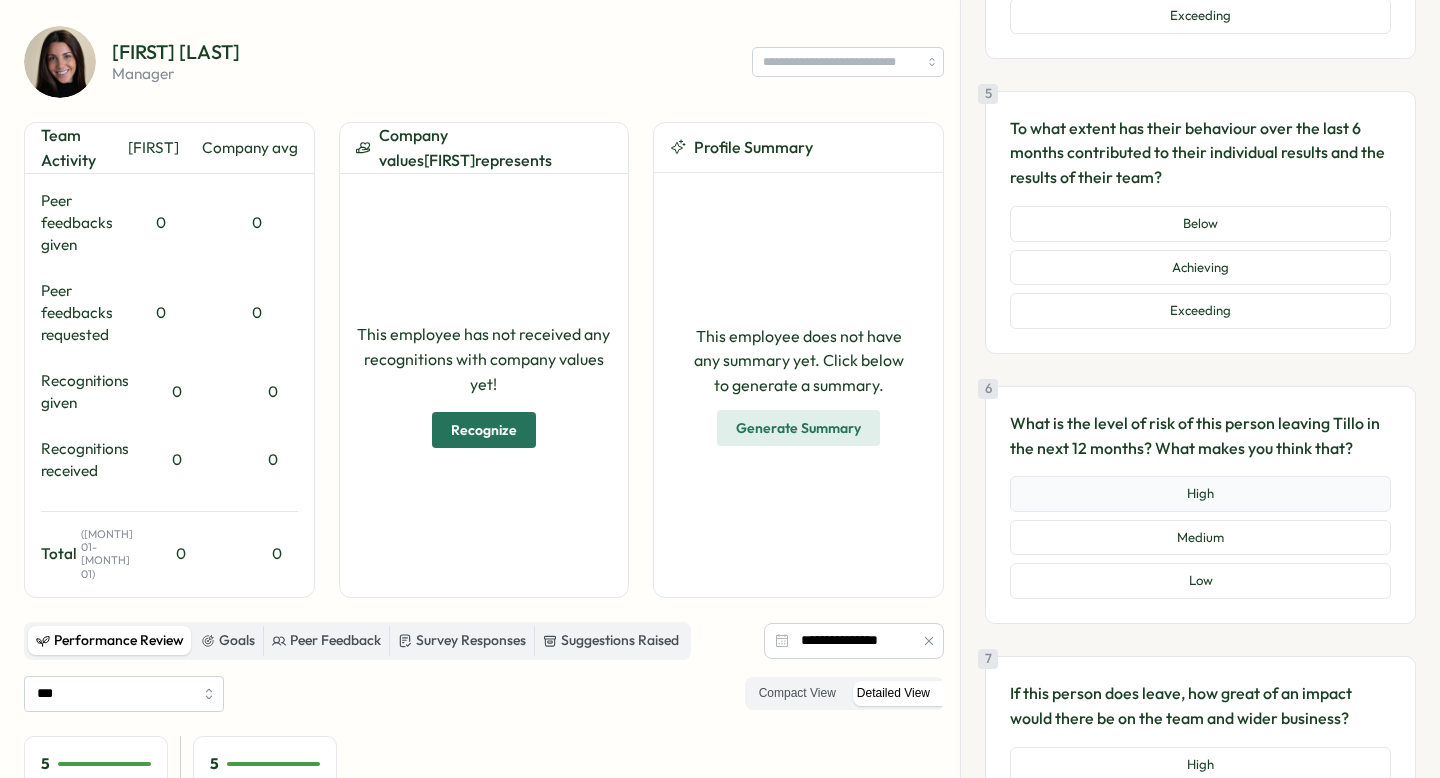 click on "High" at bounding box center [1200, 494] 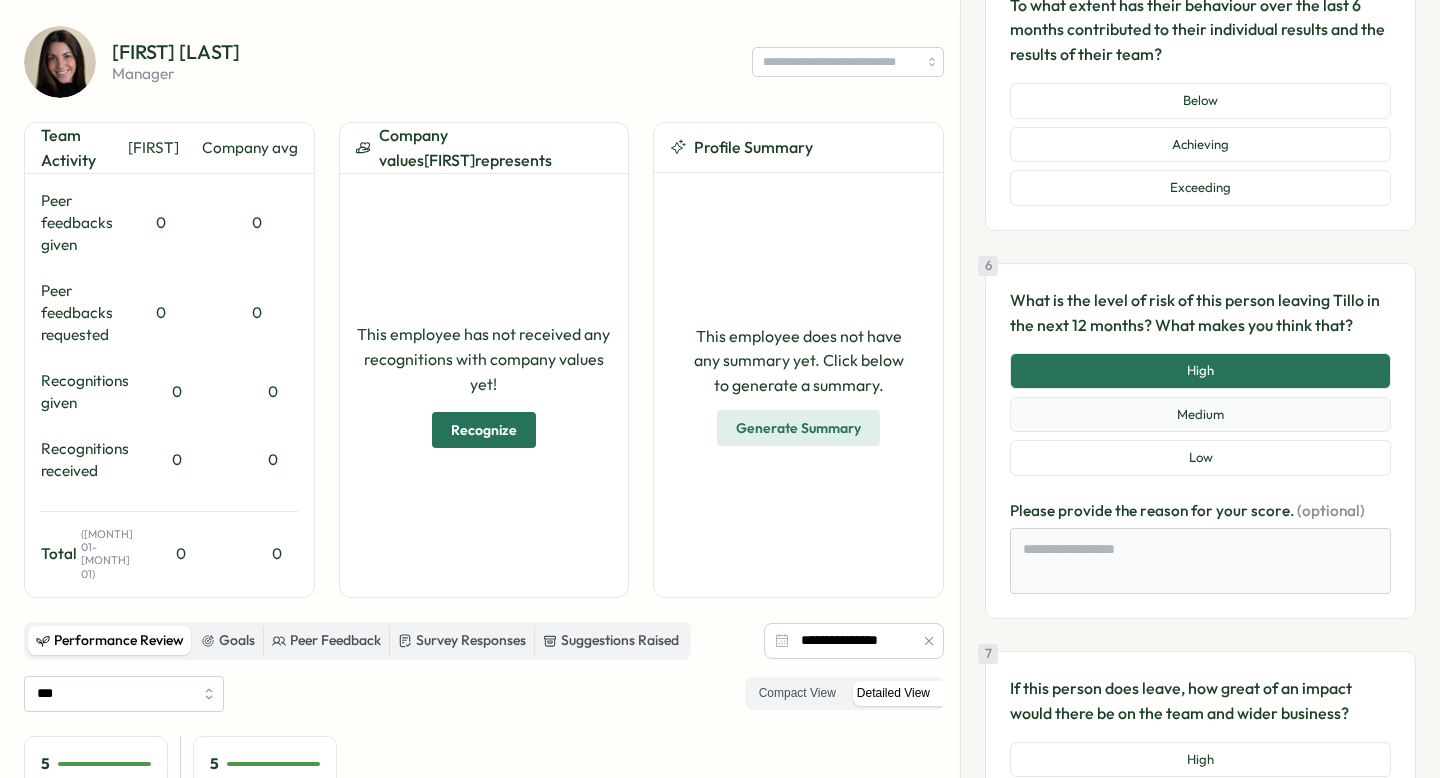 scroll, scrollTop: 1198, scrollLeft: 0, axis: vertical 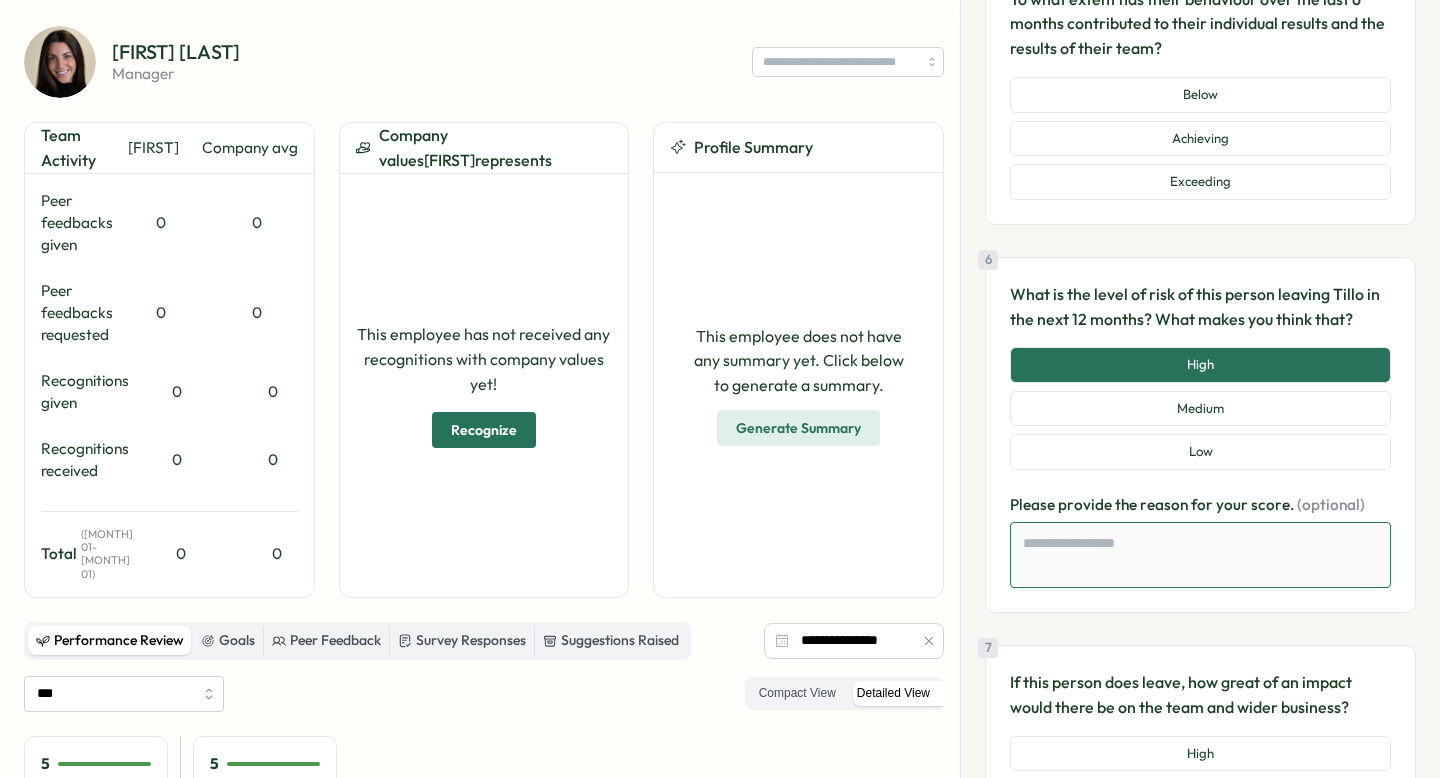click at bounding box center (1200, 555) 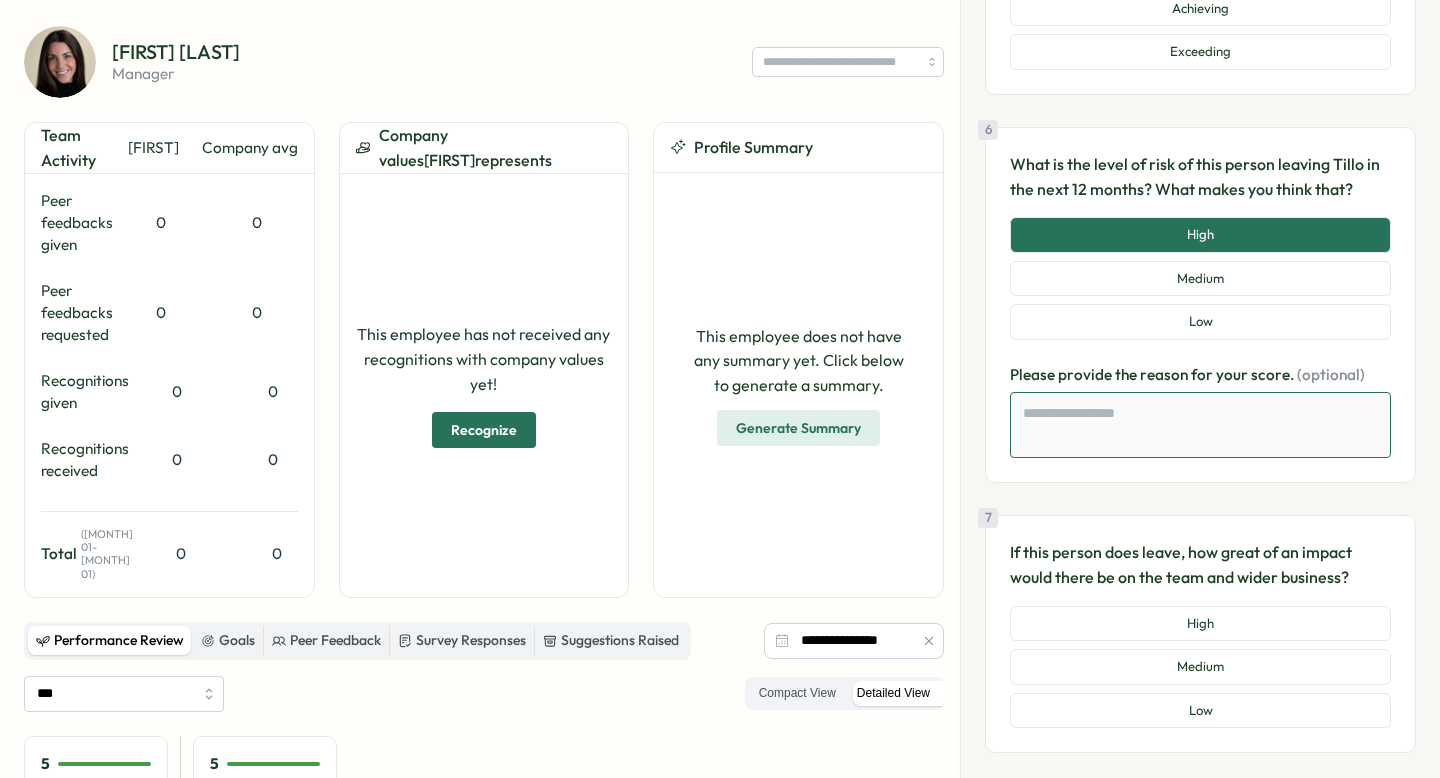 scroll, scrollTop: 1372, scrollLeft: 0, axis: vertical 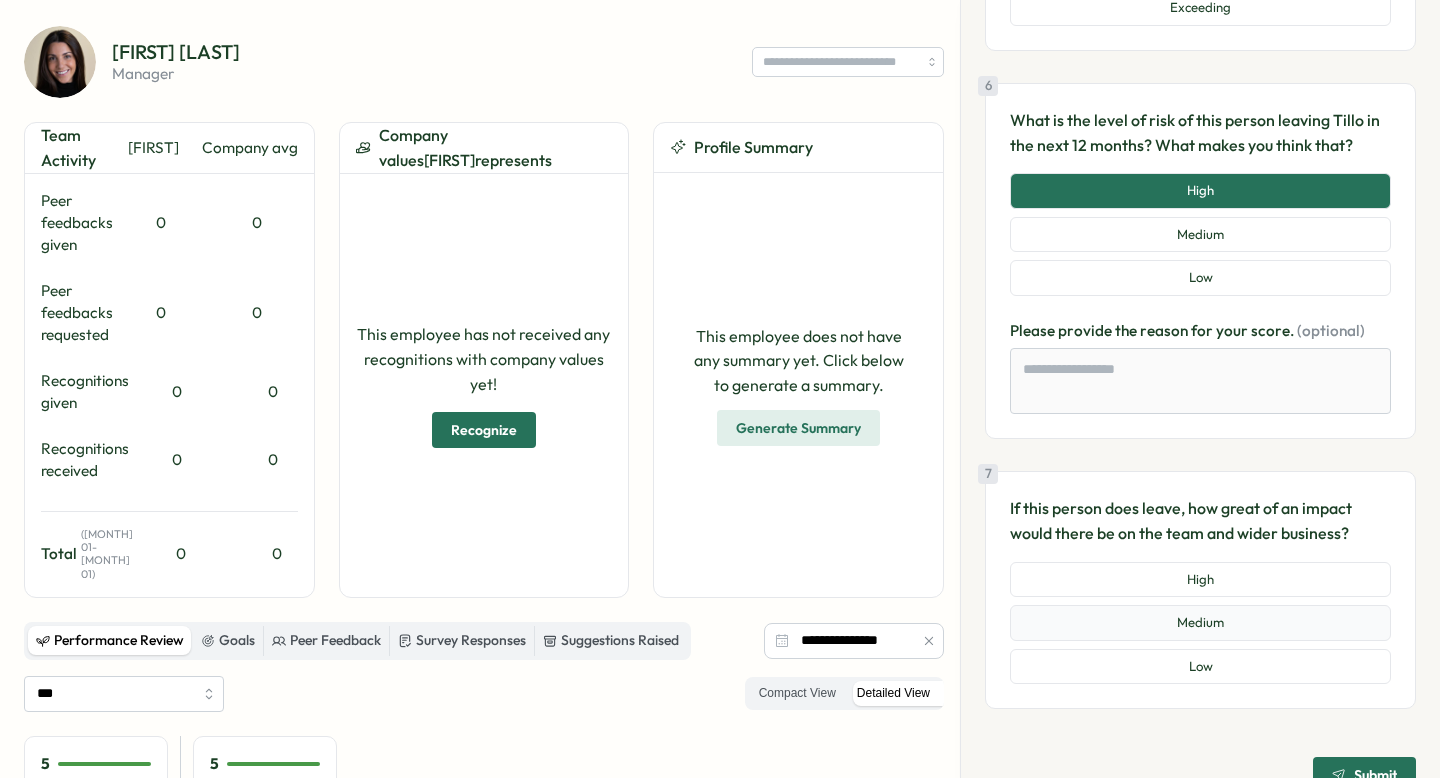 click on "Medium" at bounding box center (1200, 623) 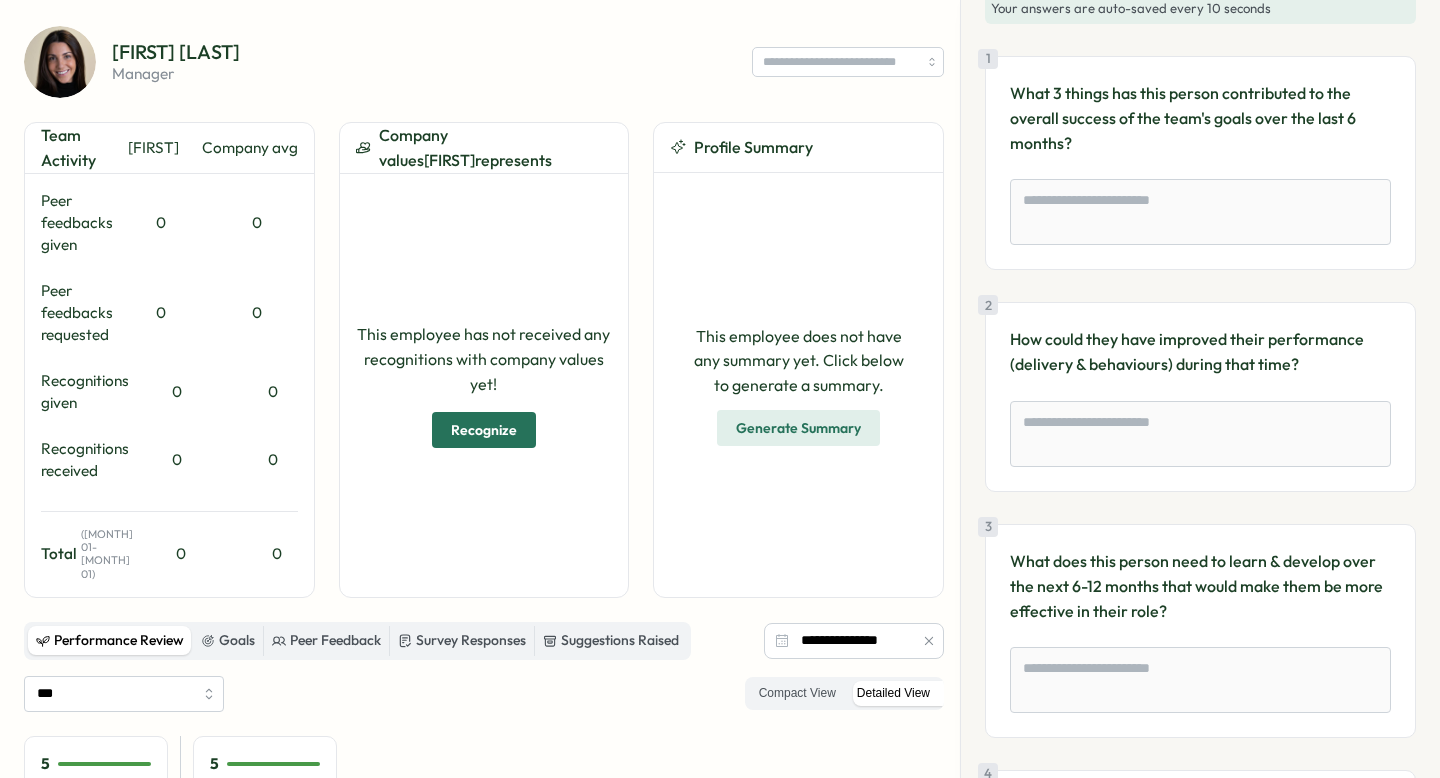 scroll, scrollTop: 29, scrollLeft: 0, axis: vertical 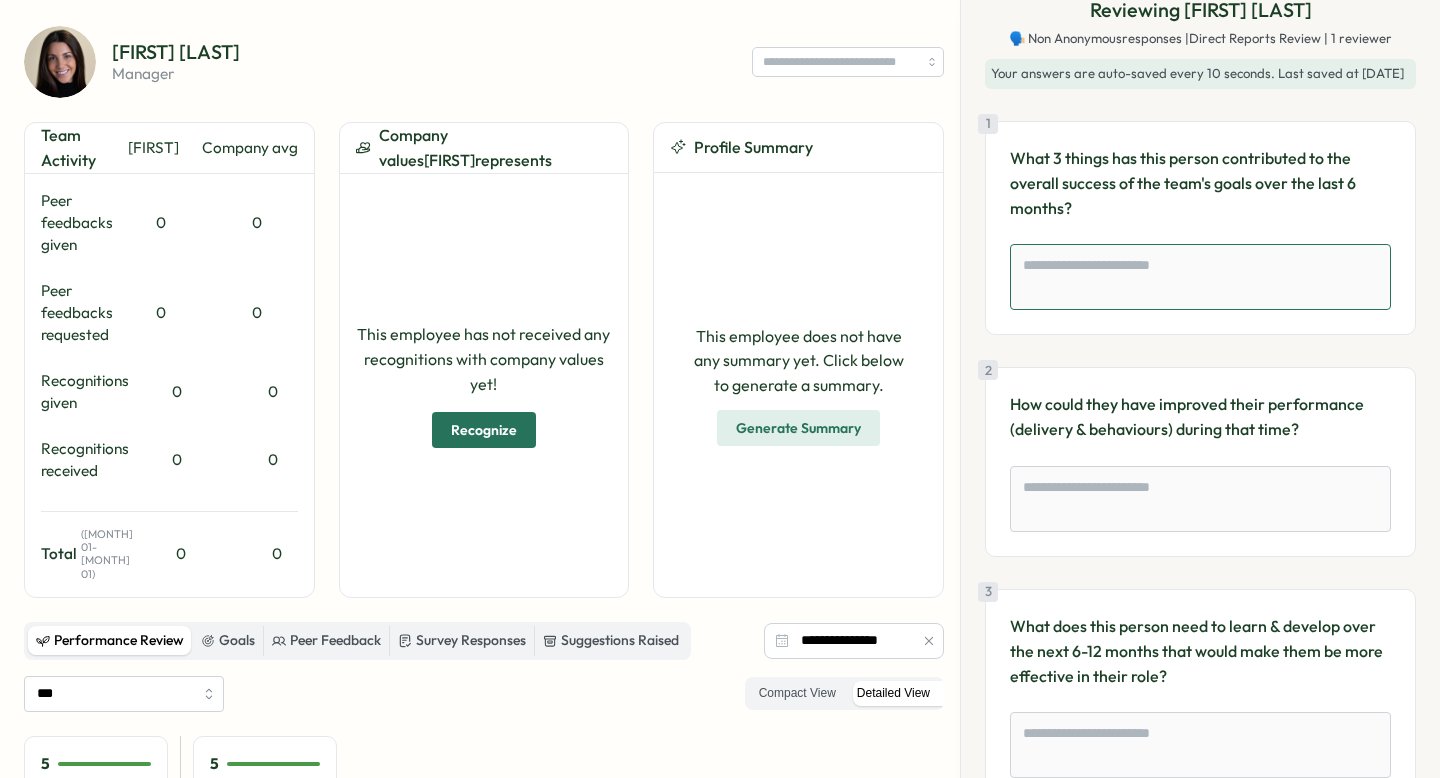 click at bounding box center (1200, 277) 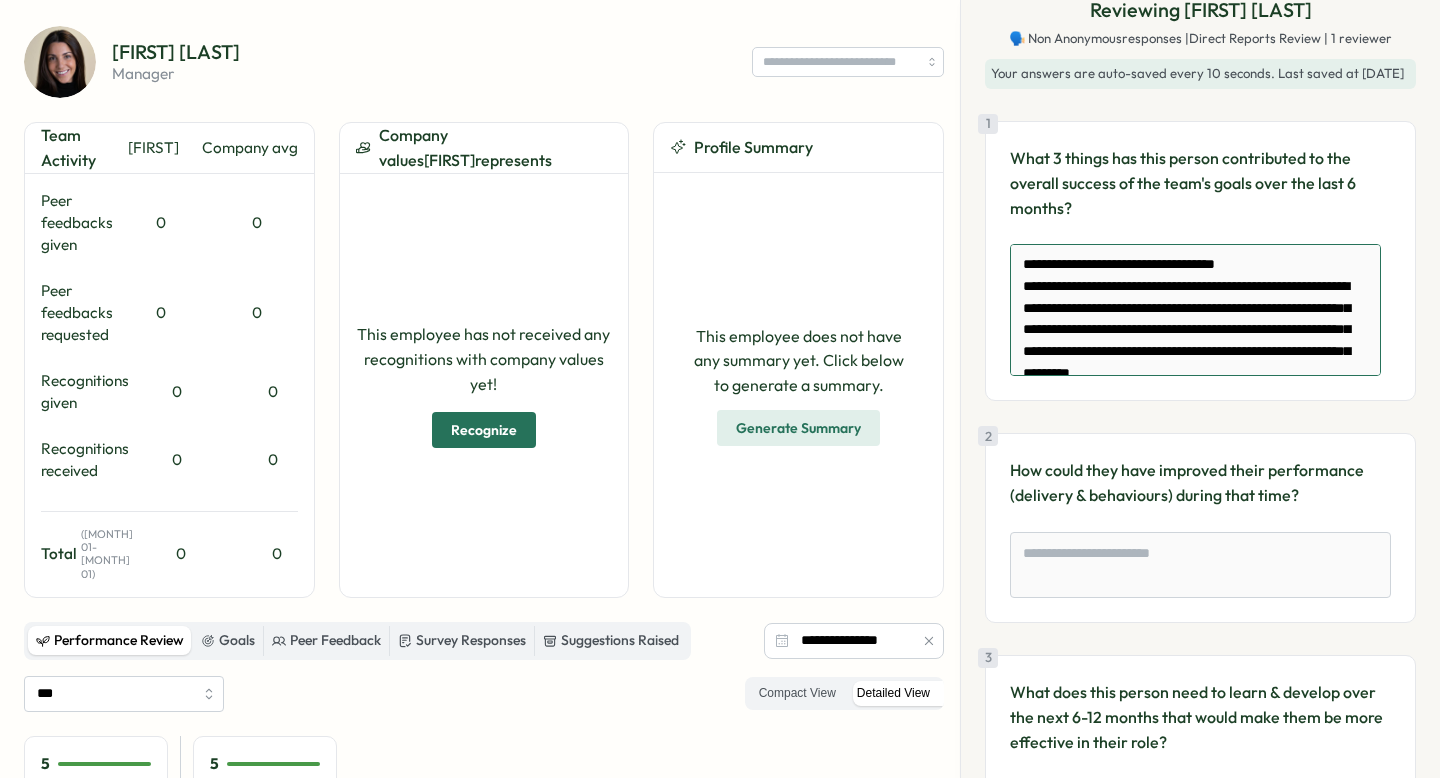 scroll, scrollTop: 0, scrollLeft: 0, axis: both 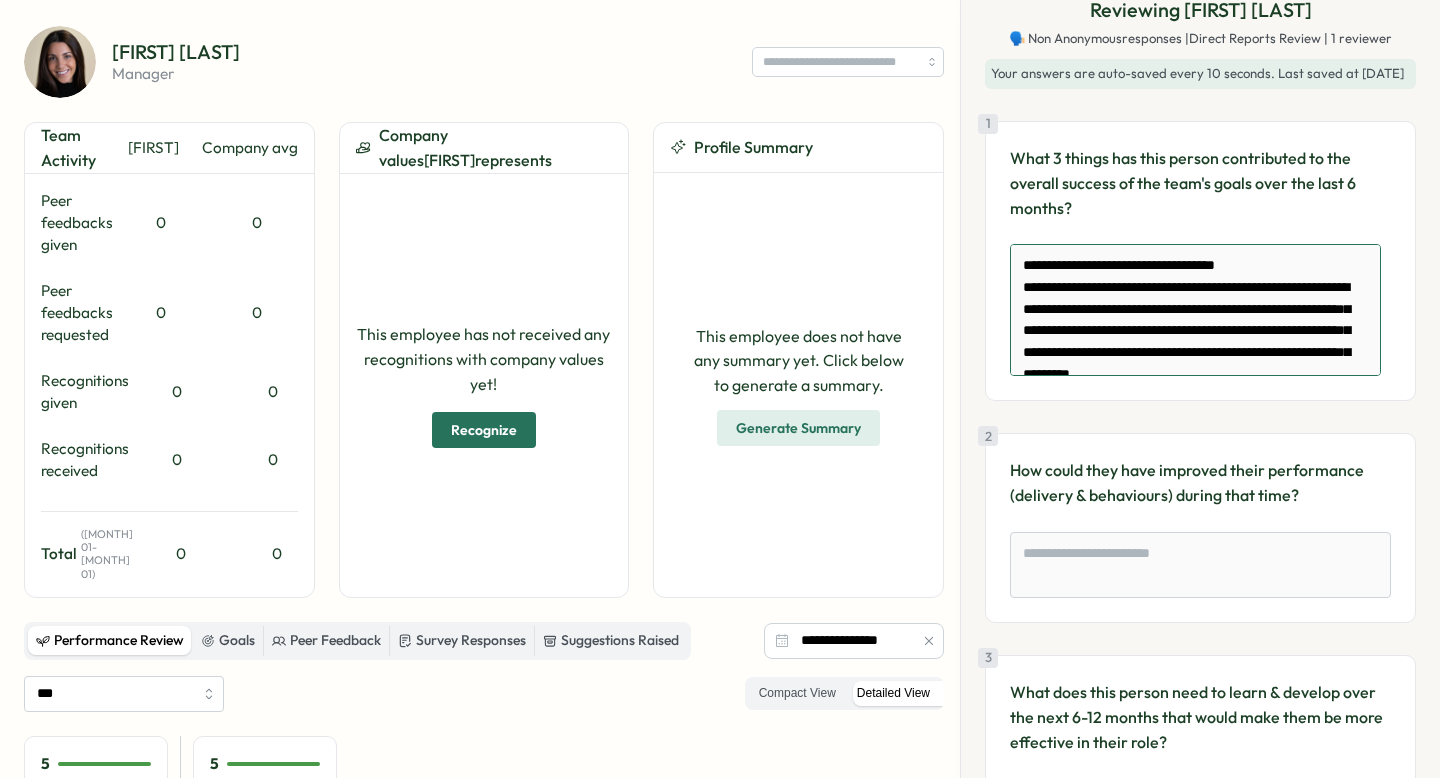 click at bounding box center (1195, 310) 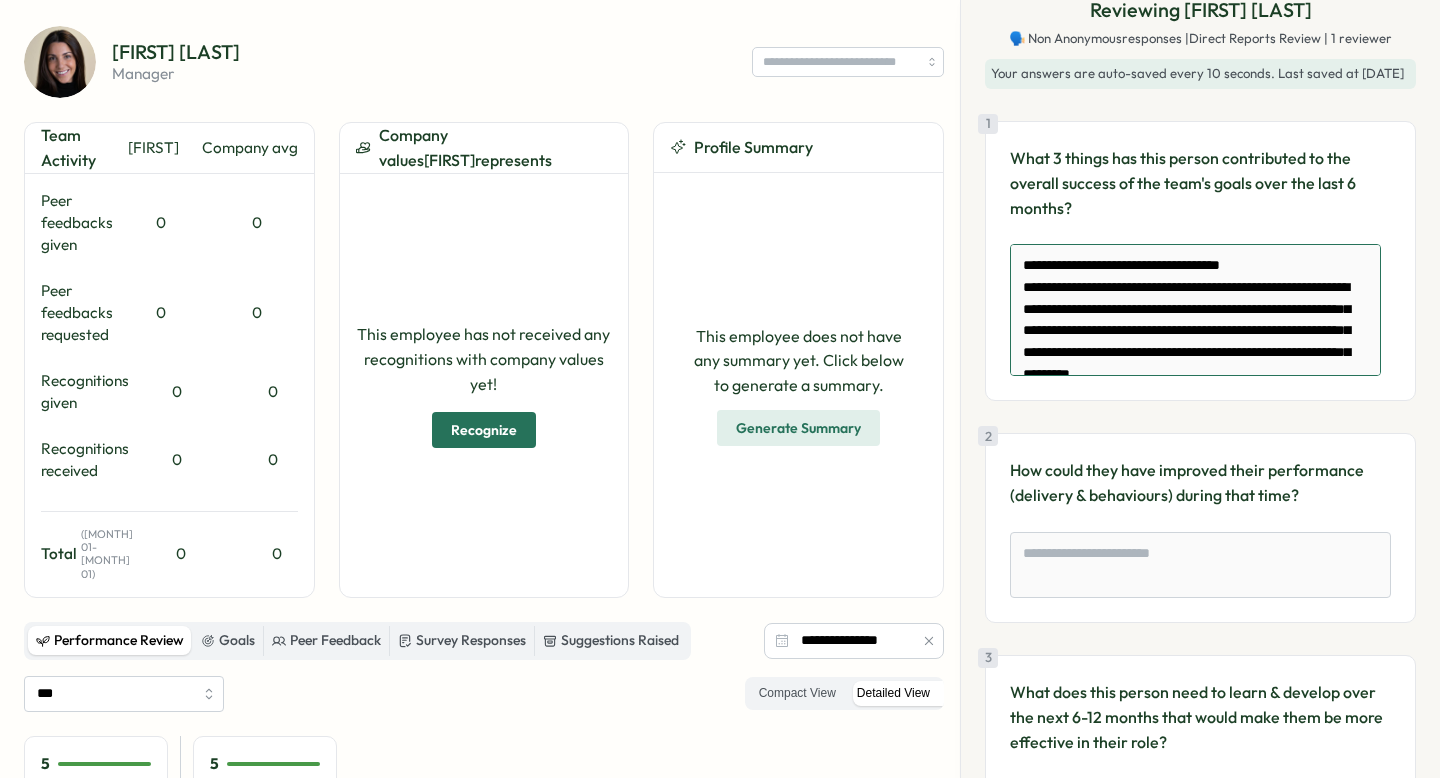 type on "*" 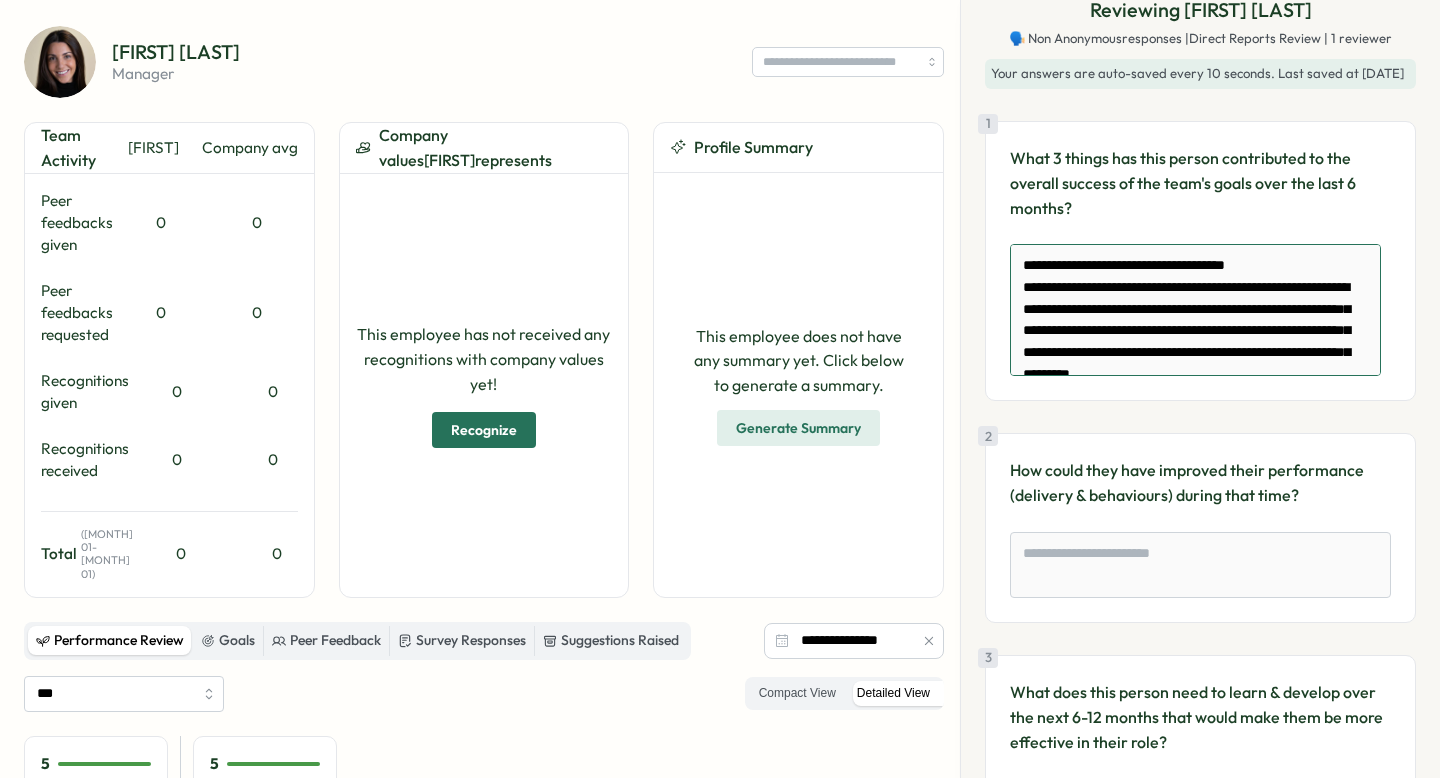 type on "*" 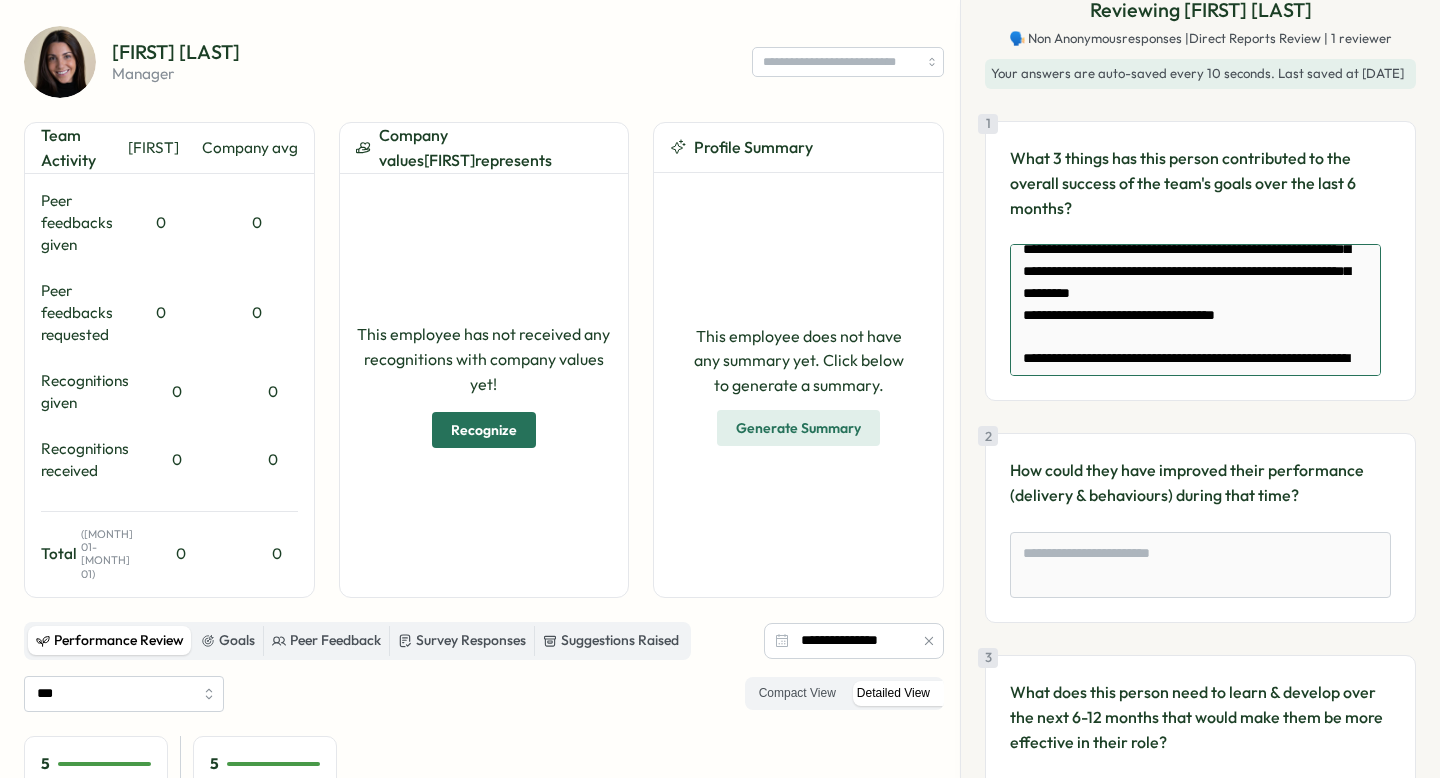 scroll, scrollTop: 97, scrollLeft: 0, axis: vertical 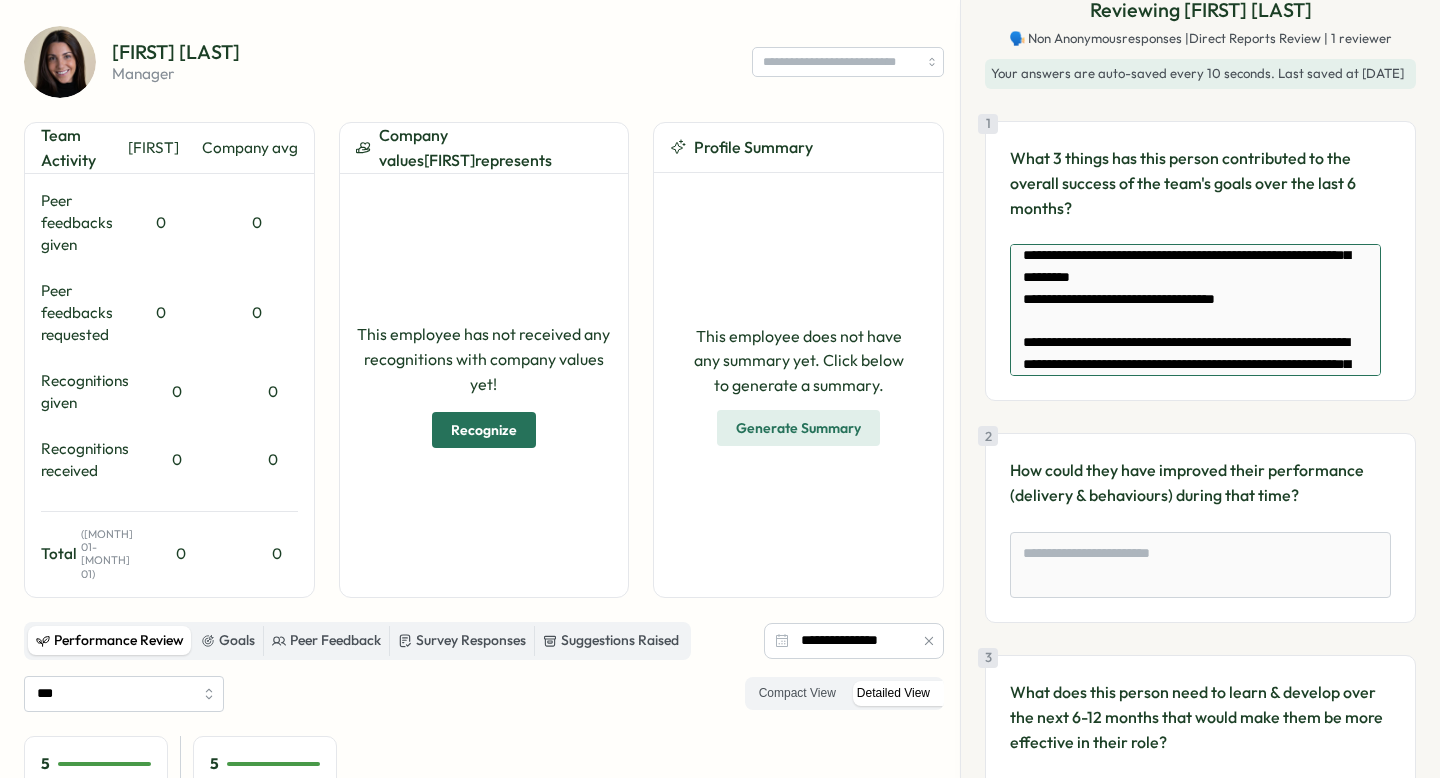 click at bounding box center (1195, 310) 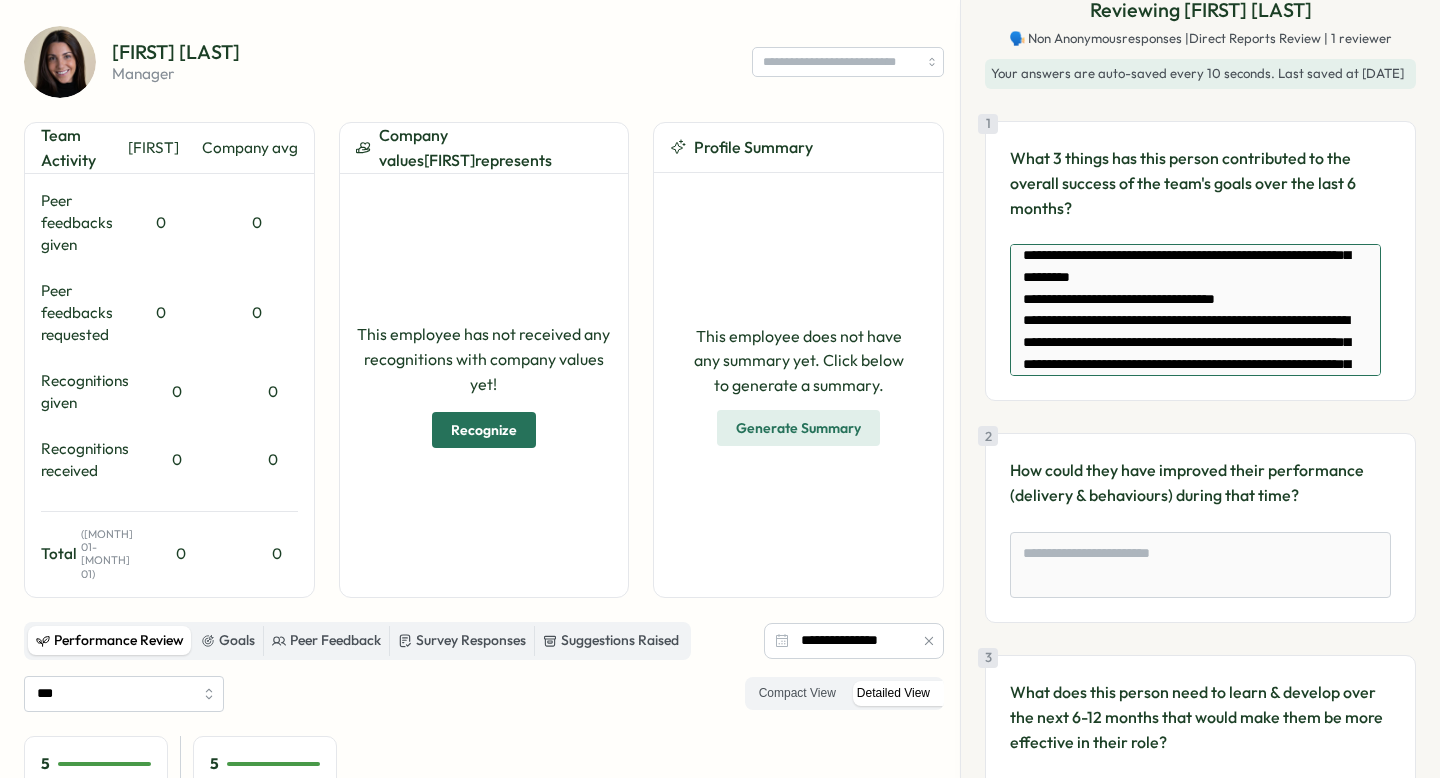 click at bounding box center [1195, 310] 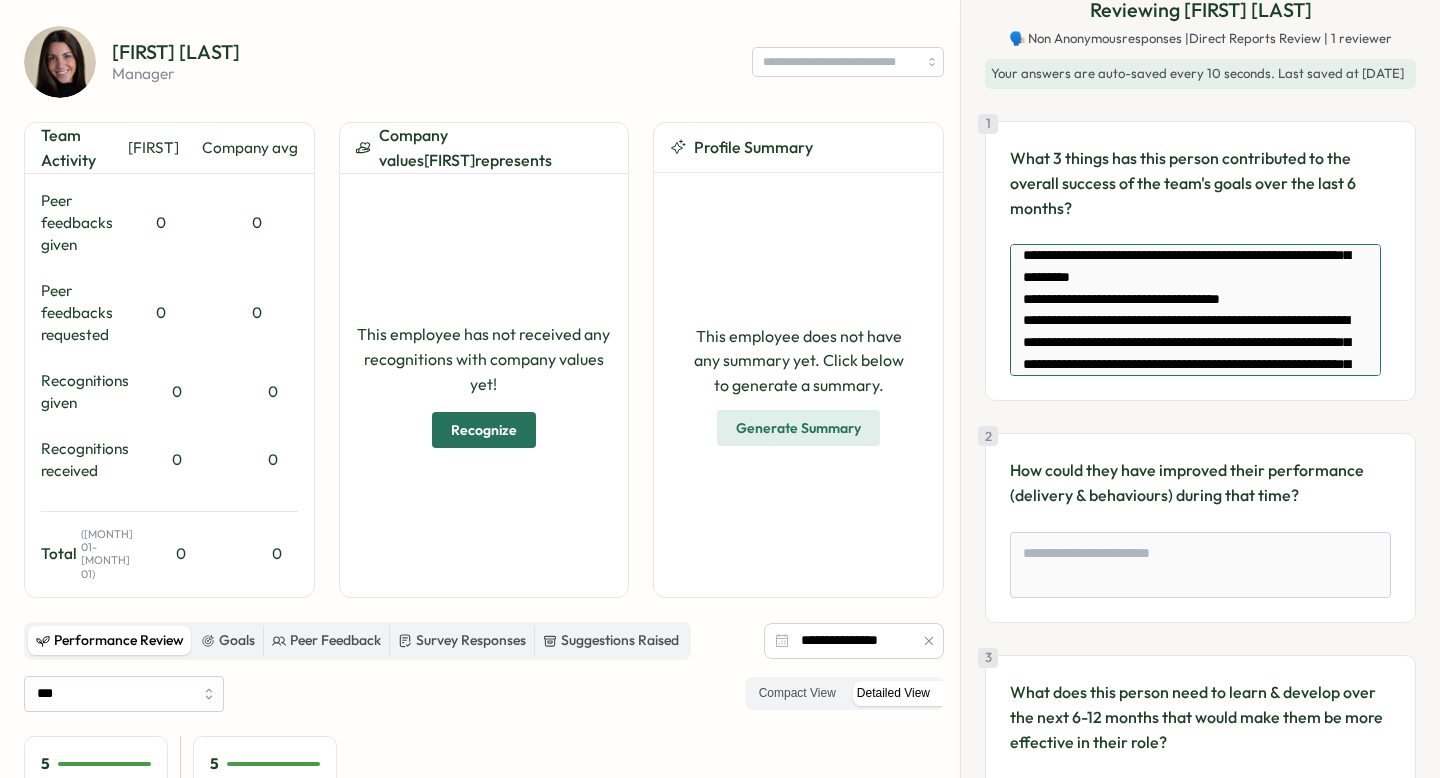 type on "*" 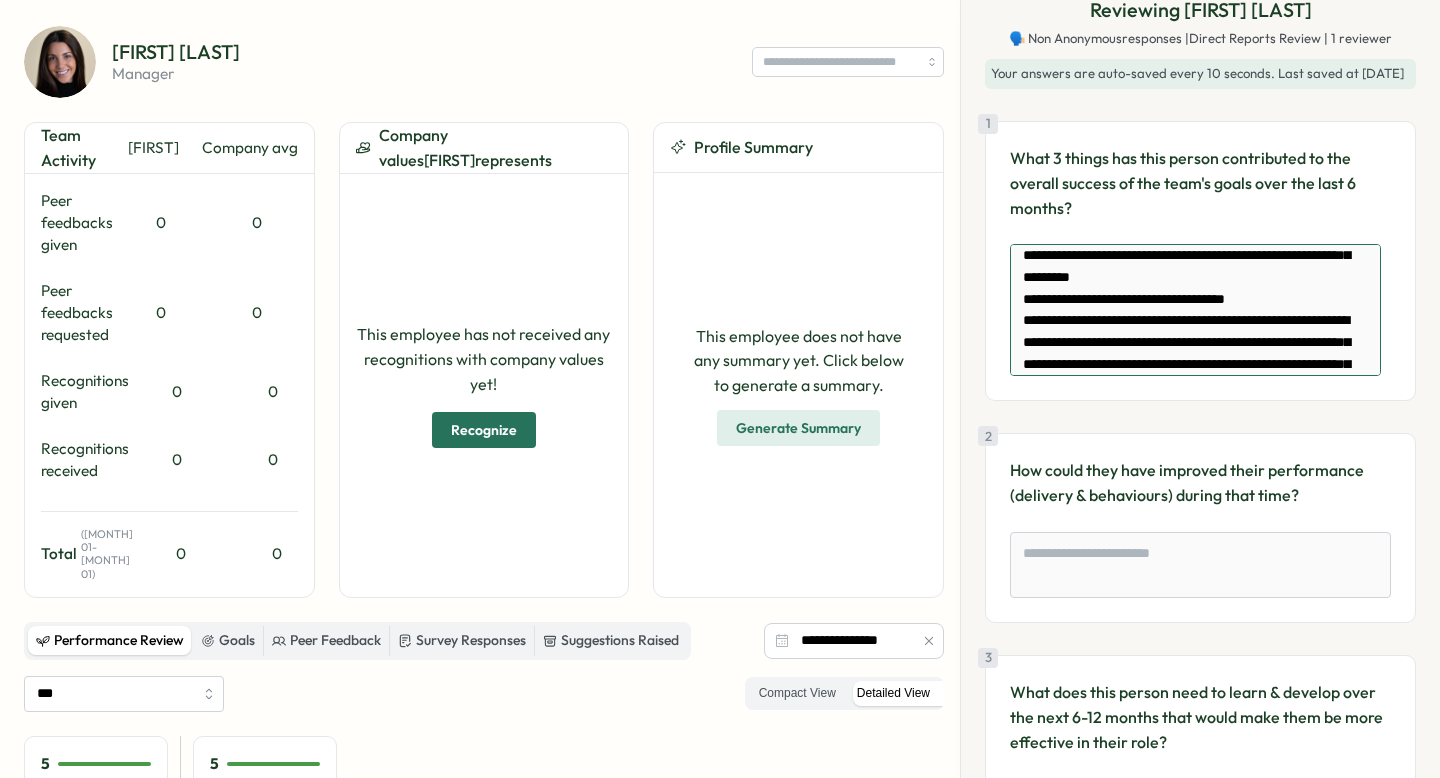 type on "*" 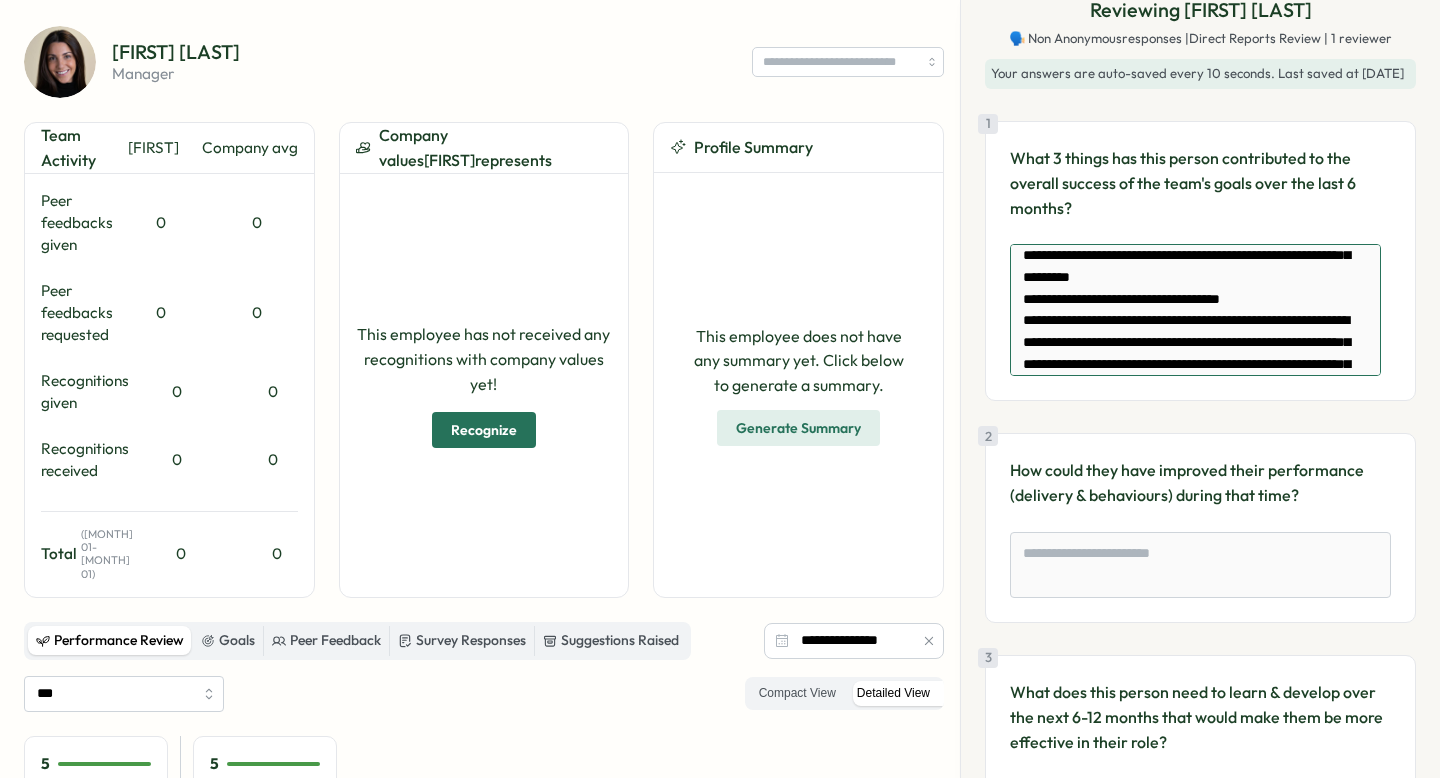 type on "*" 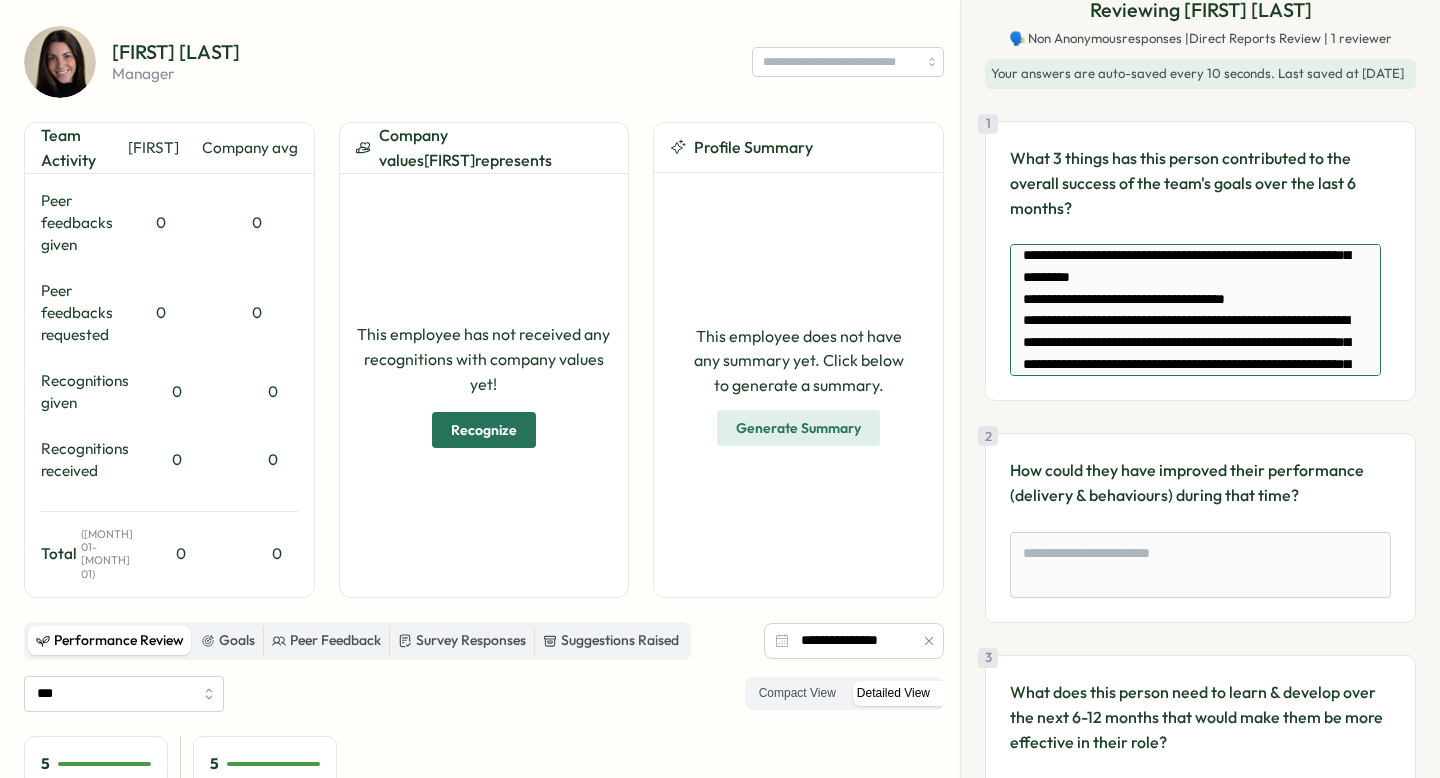 type on "*" 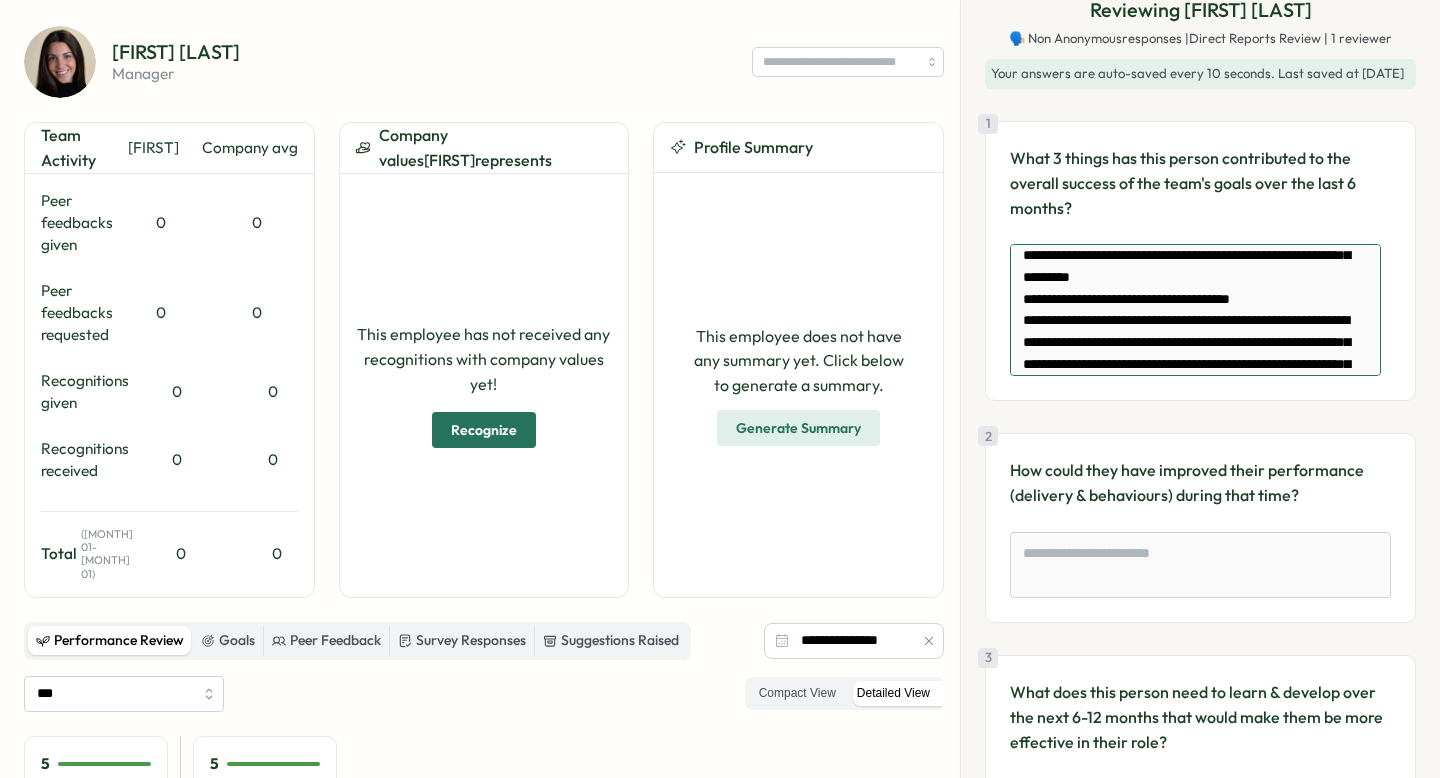 type on "*" 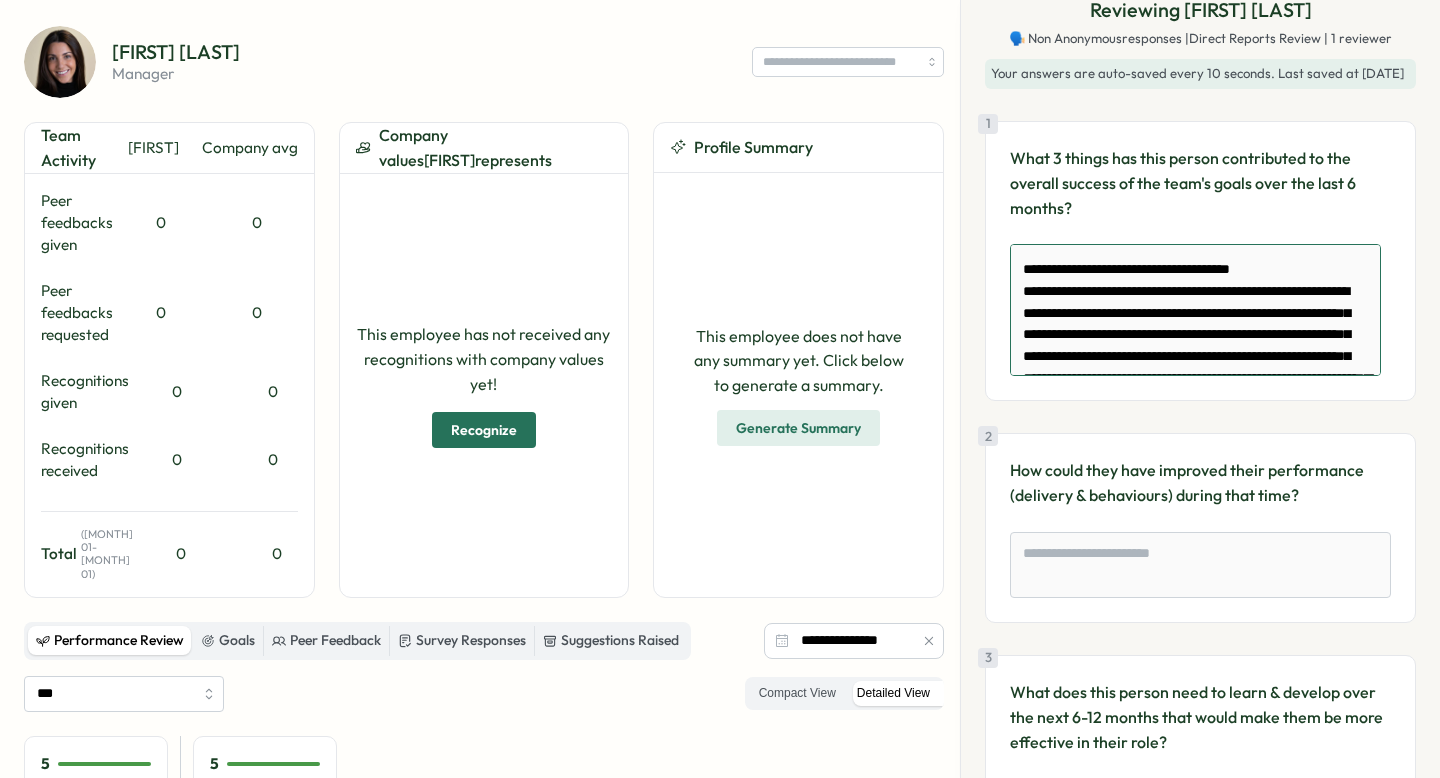 scroll, scrollTop: 345, scrollLeft: 0, axis: vertical 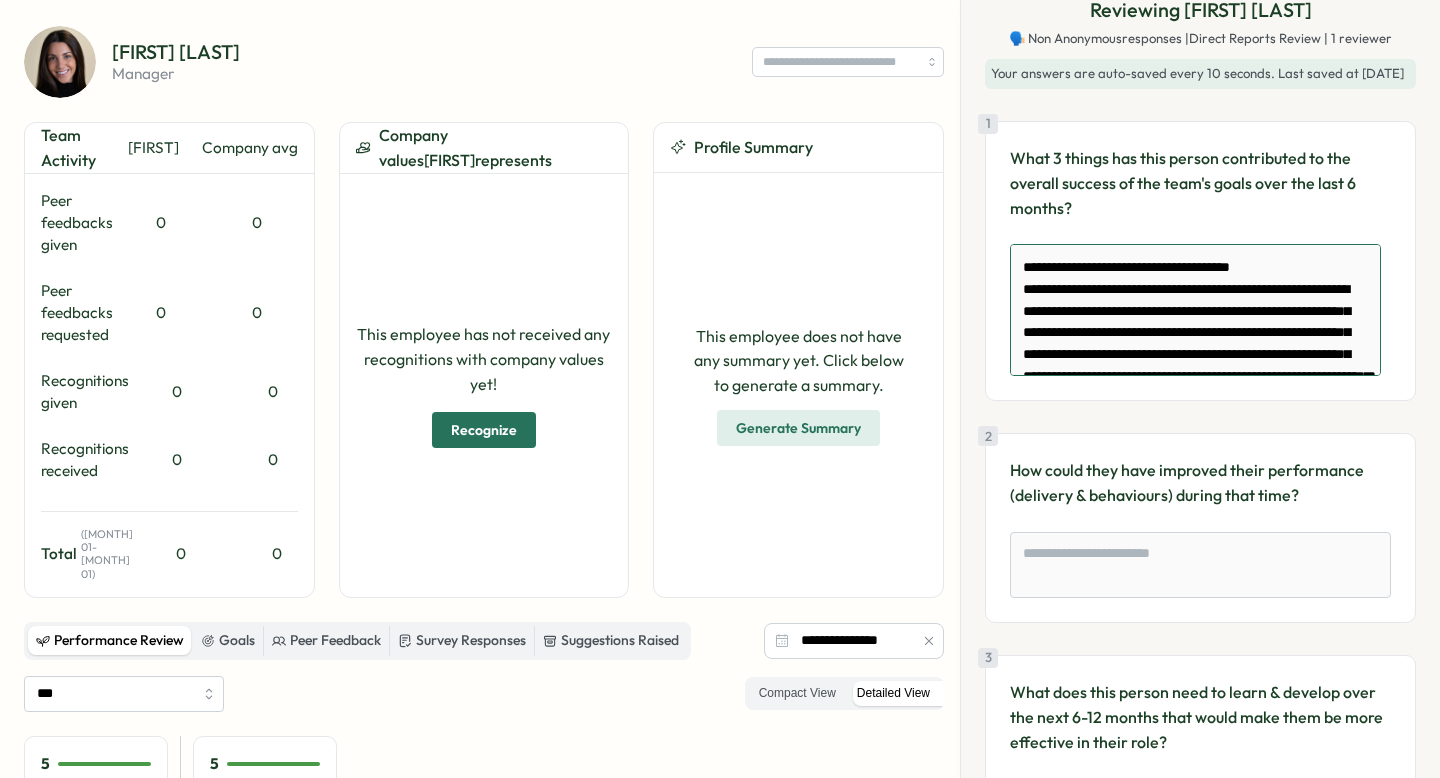click at bounding box center [1195, 310] 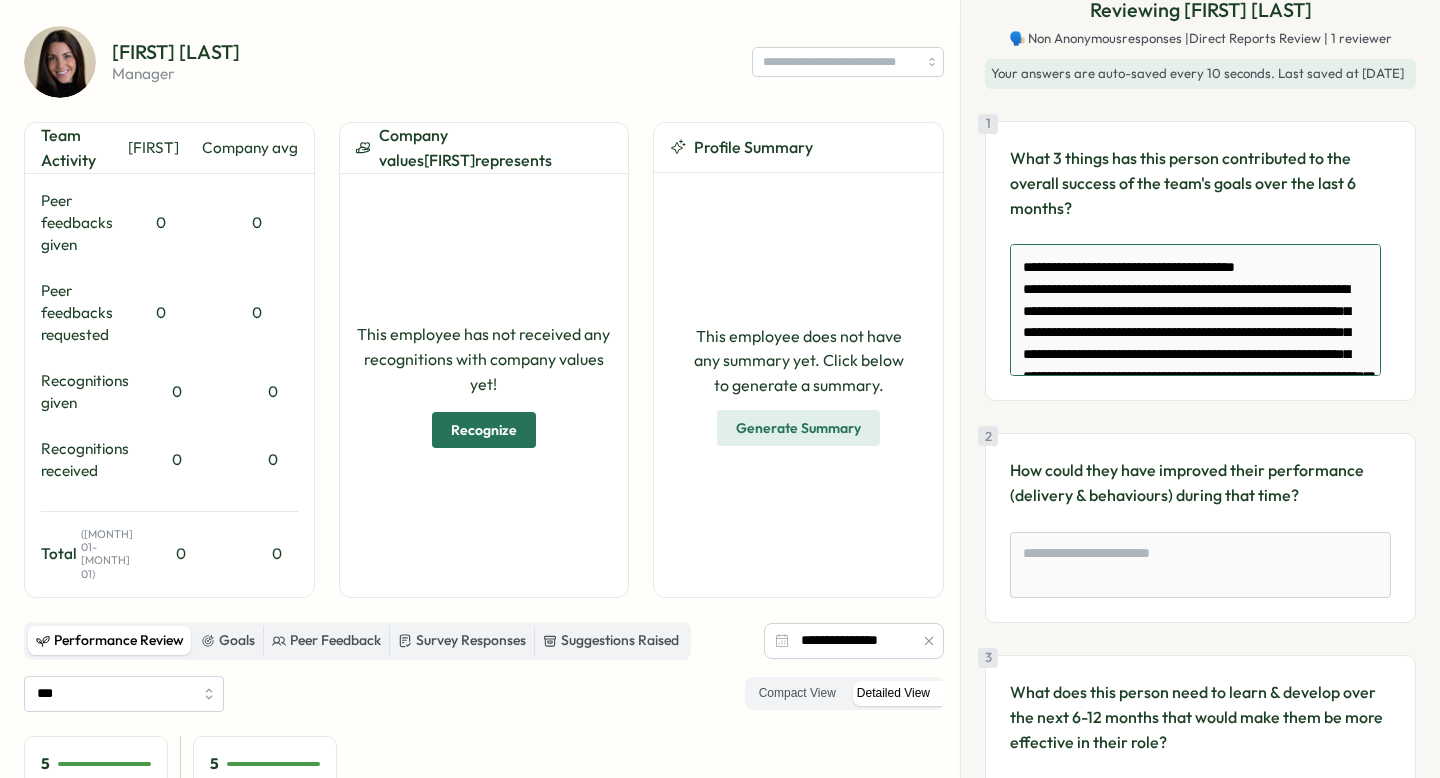 type on "*" 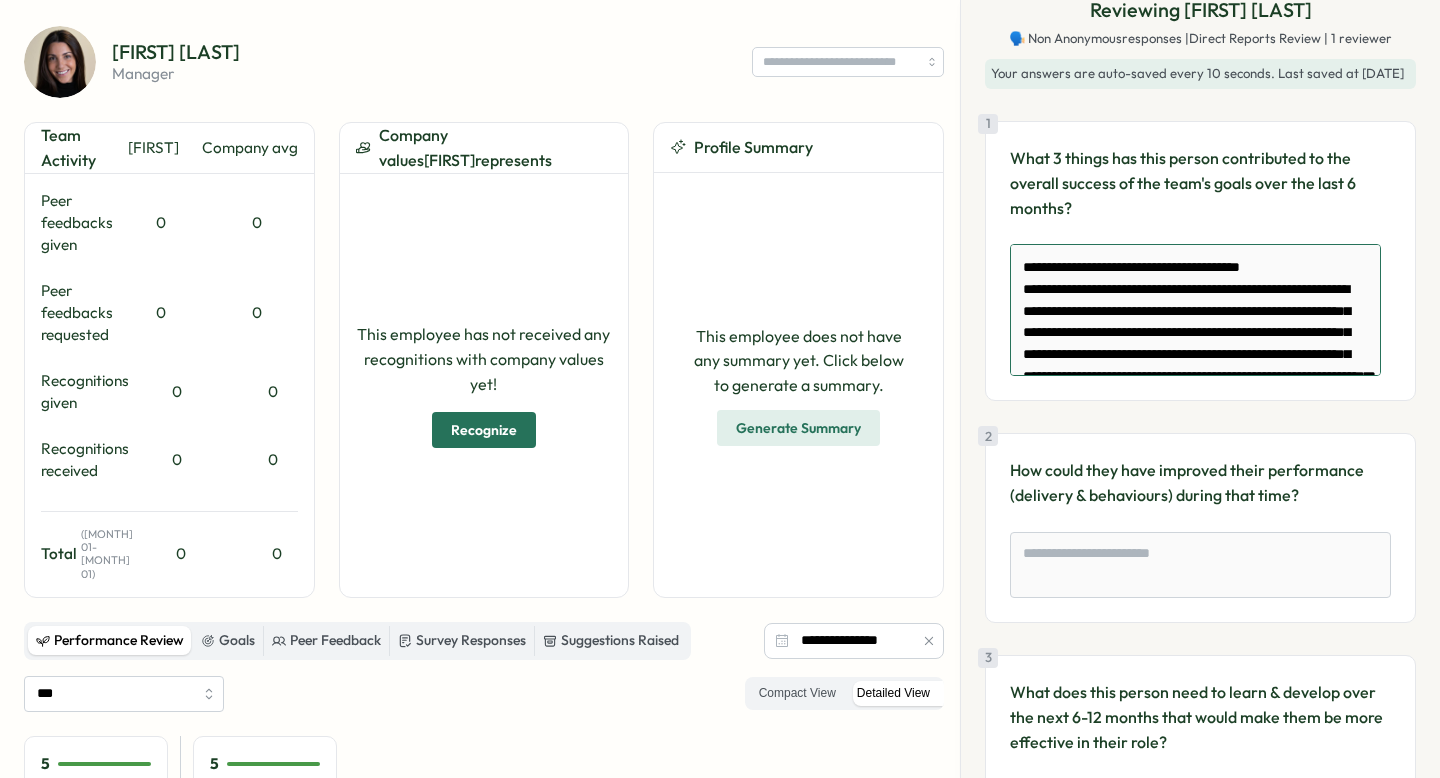 type on "*" 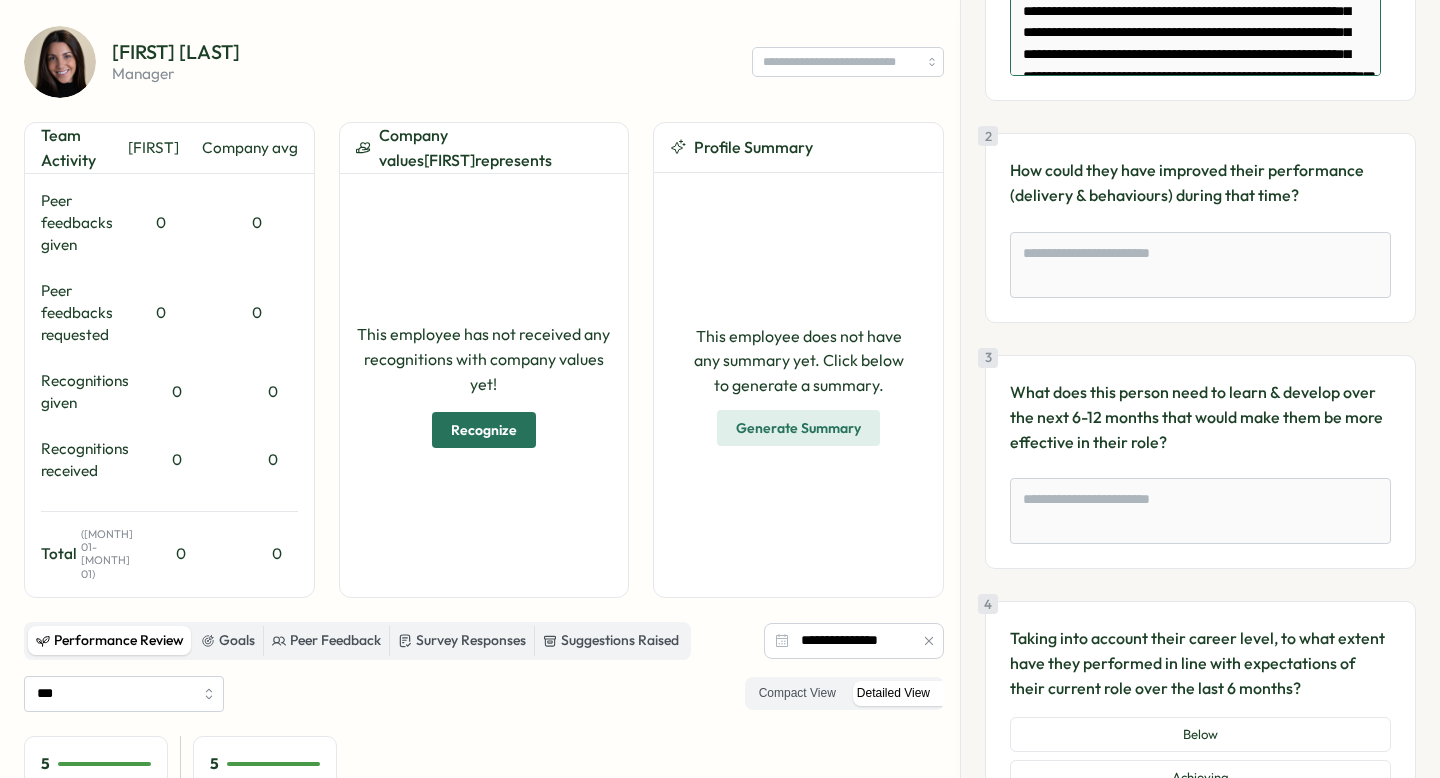 scroll, scrollTop: 330, scrollLeft: 0, axis: vertical 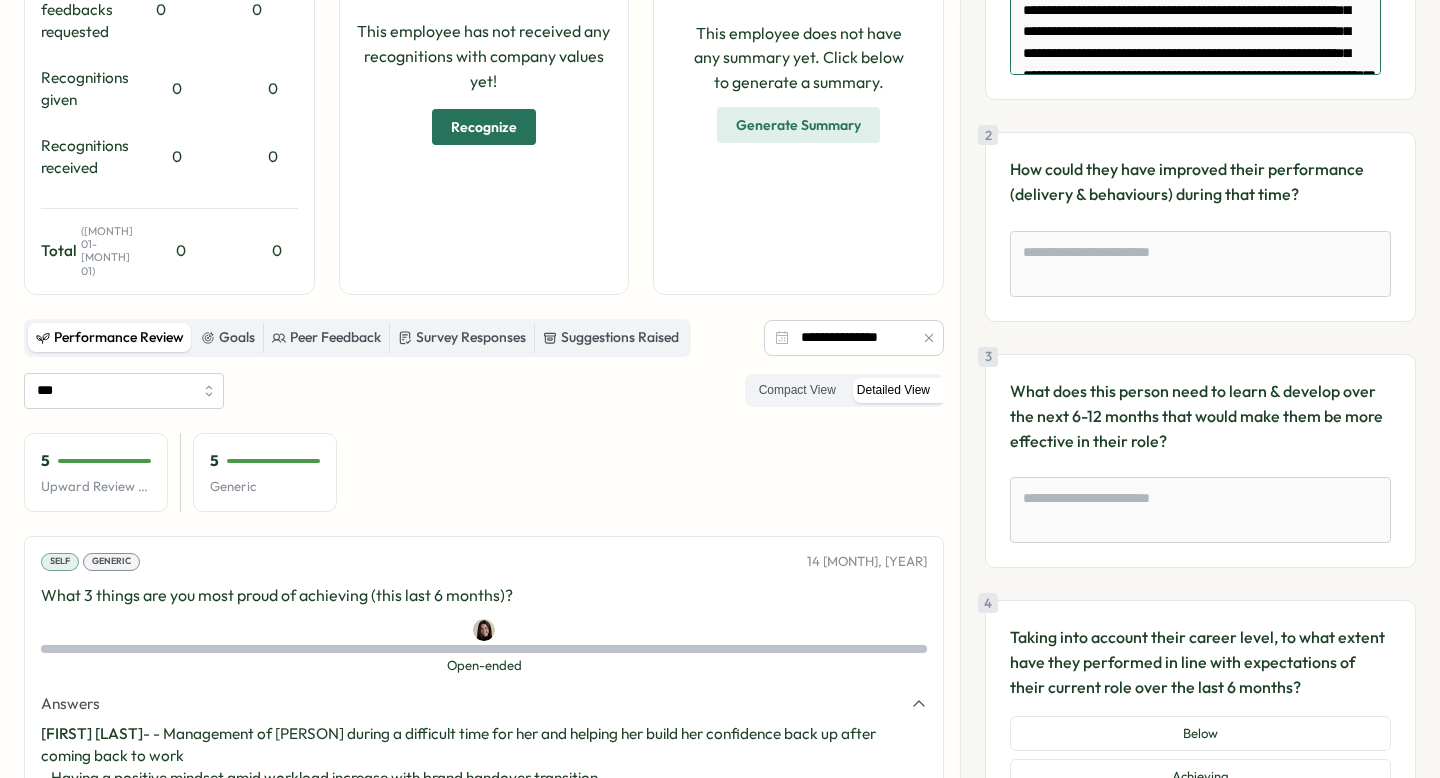 type on "*" 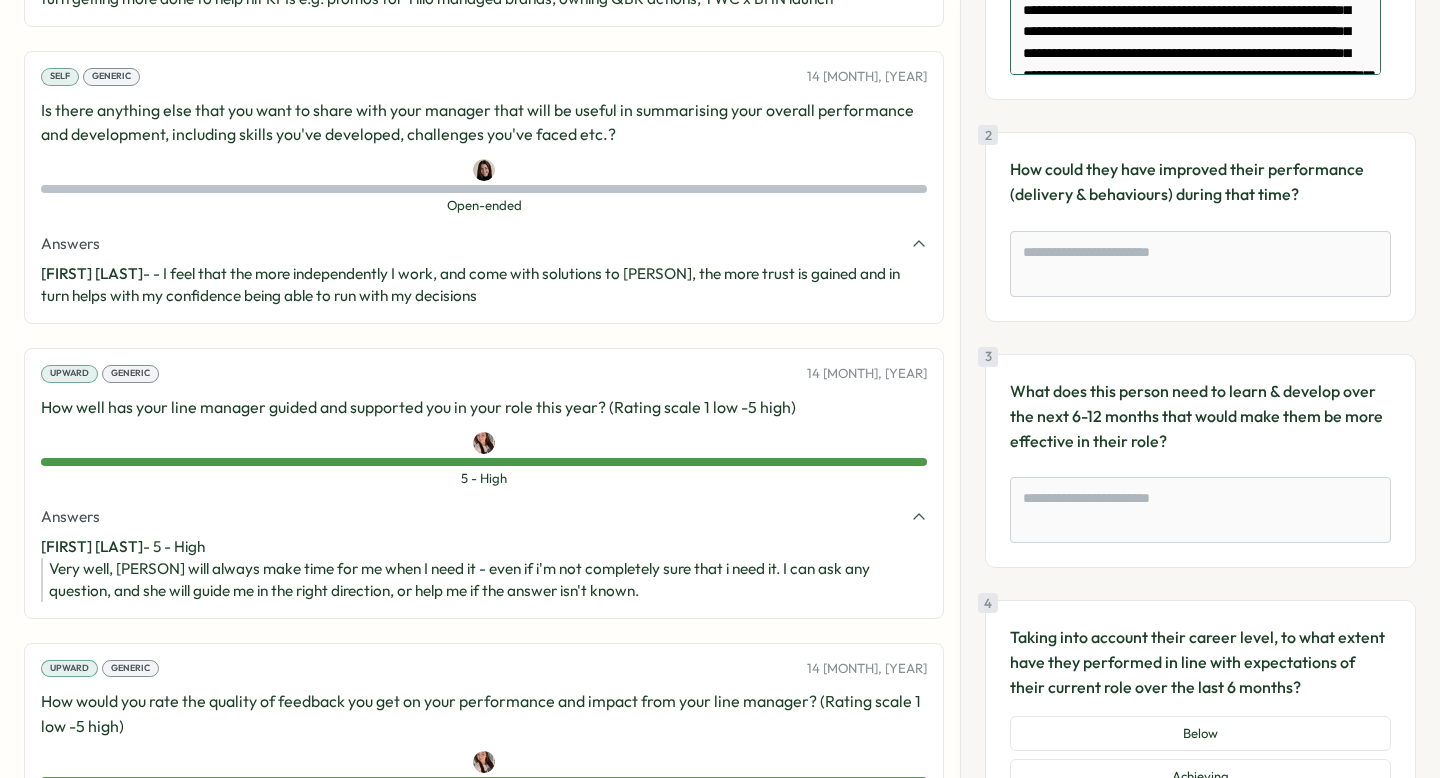 scroll, scrollTop: 1841, scrollLeft: 0, axis: vertical 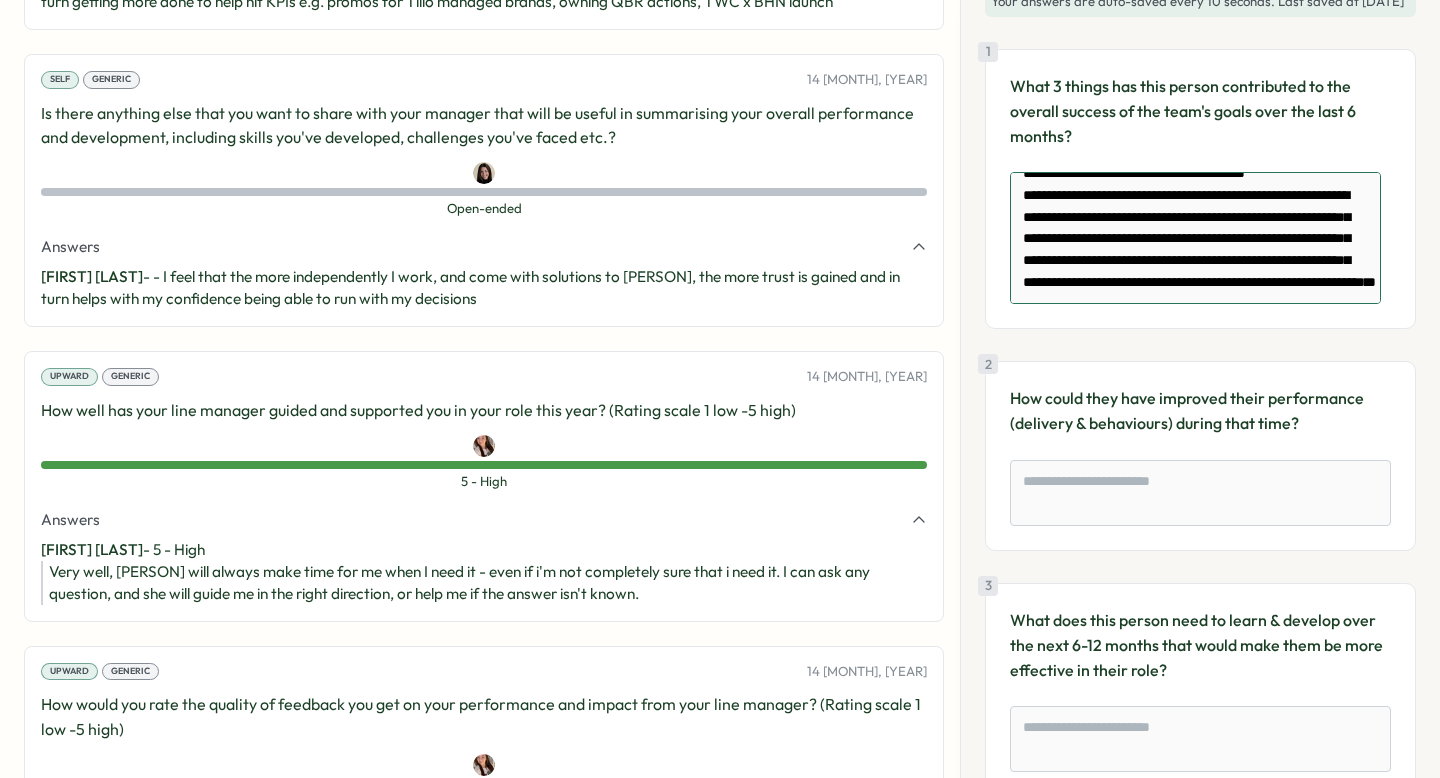 type on "**********" 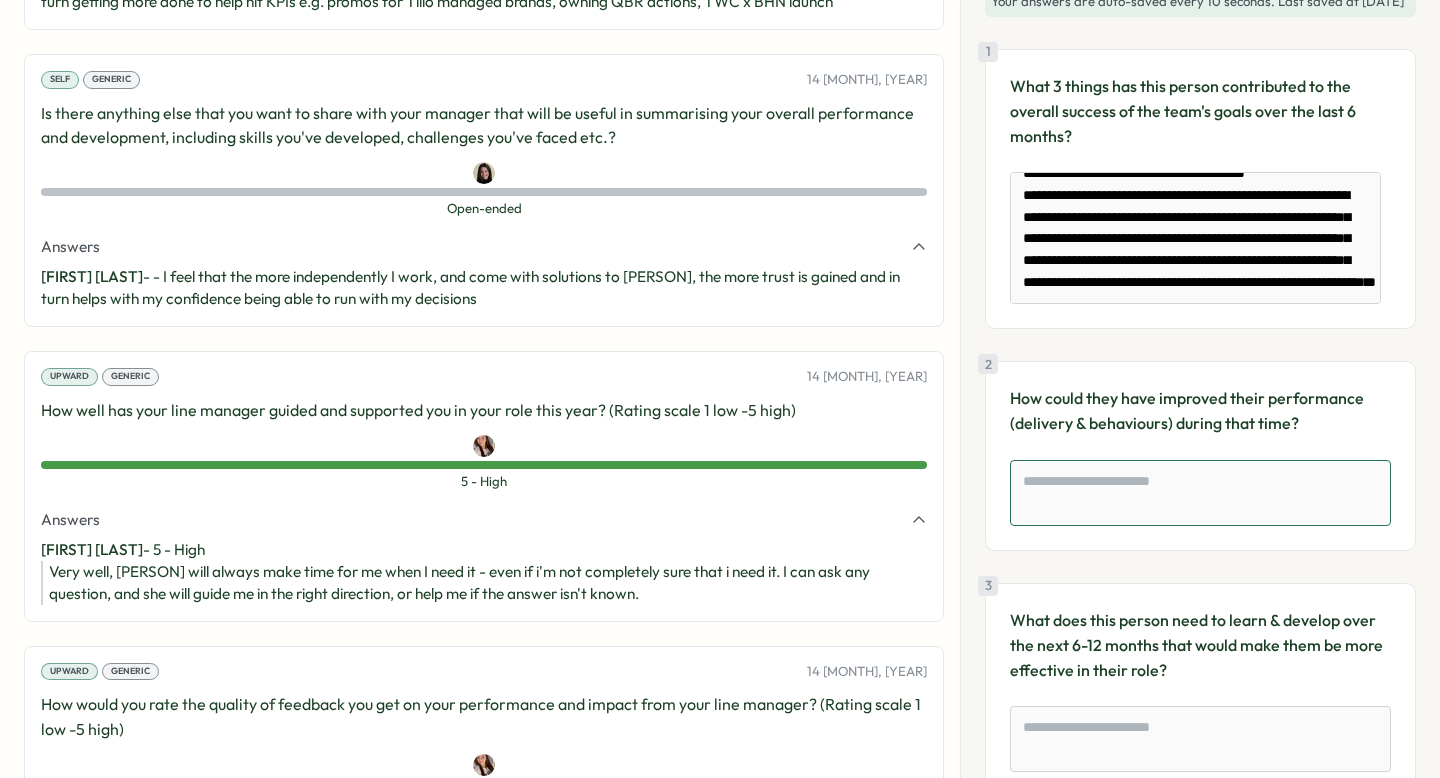 click at bounding box center [1200, 493] 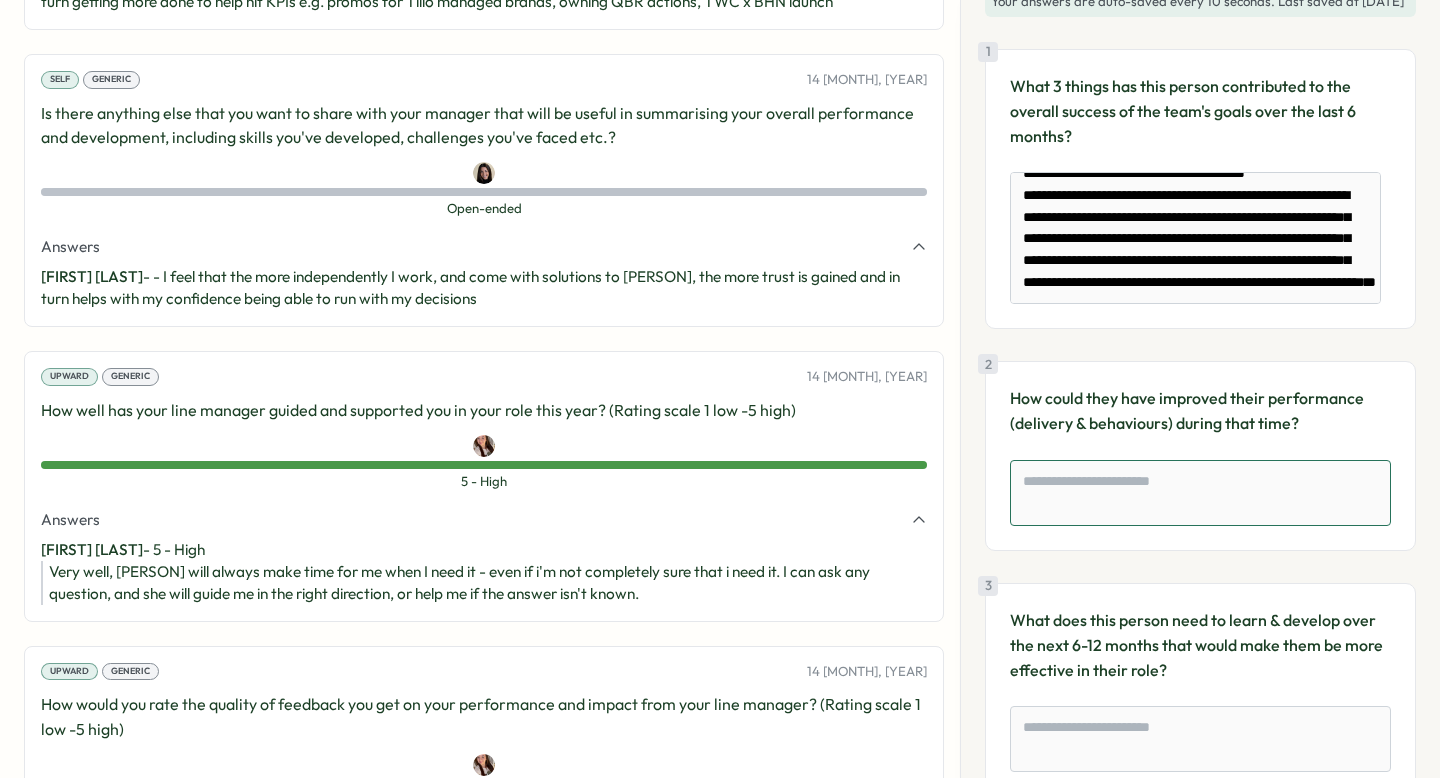 type on "*" 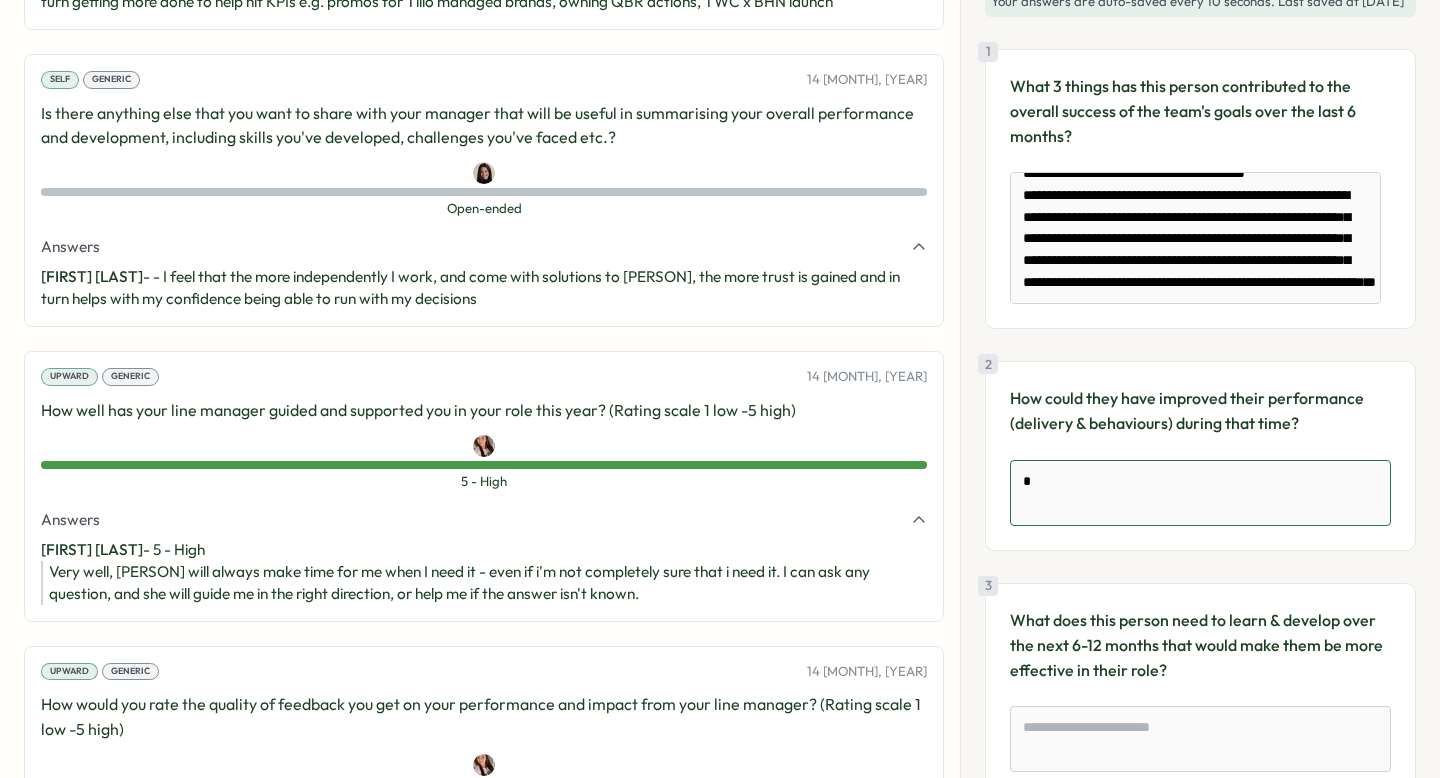 type on "*" 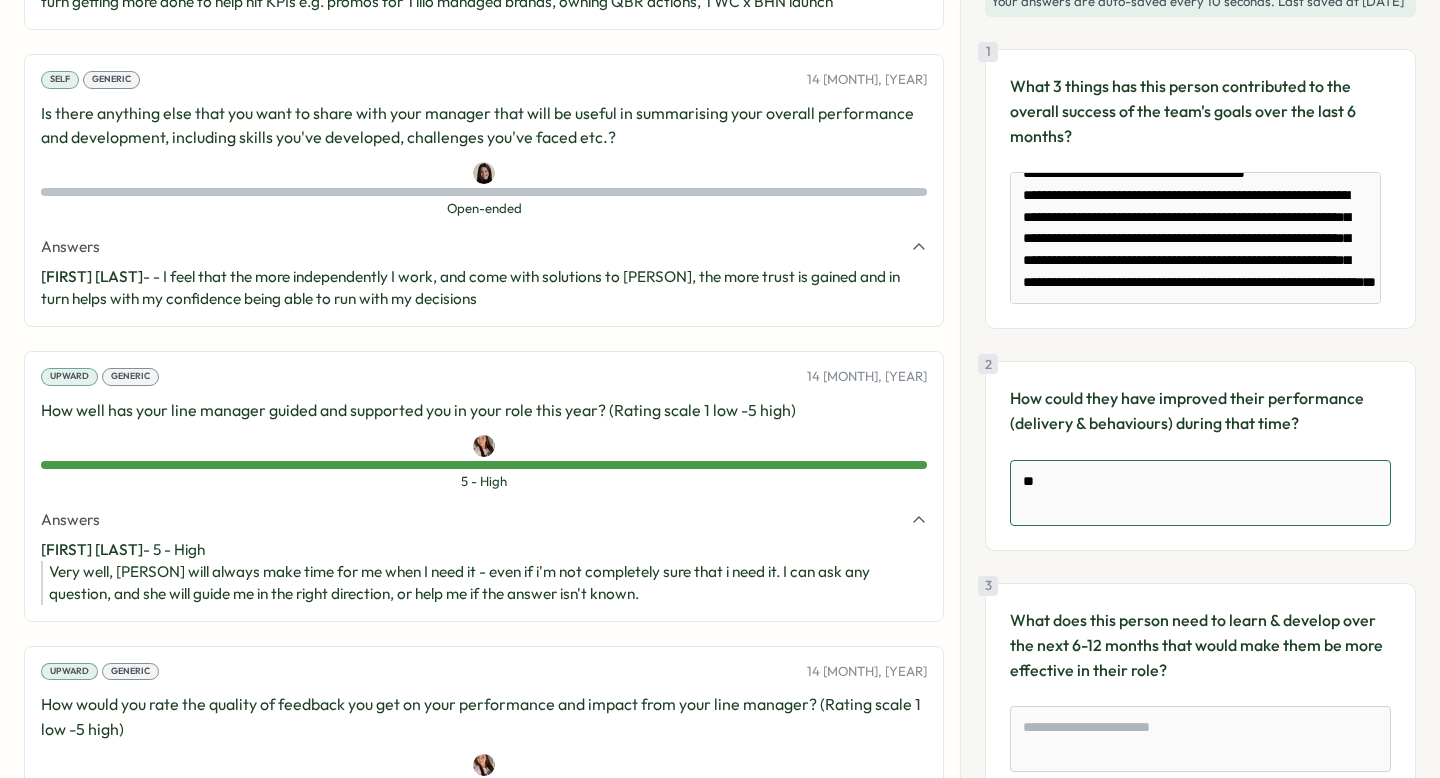 type on "*" 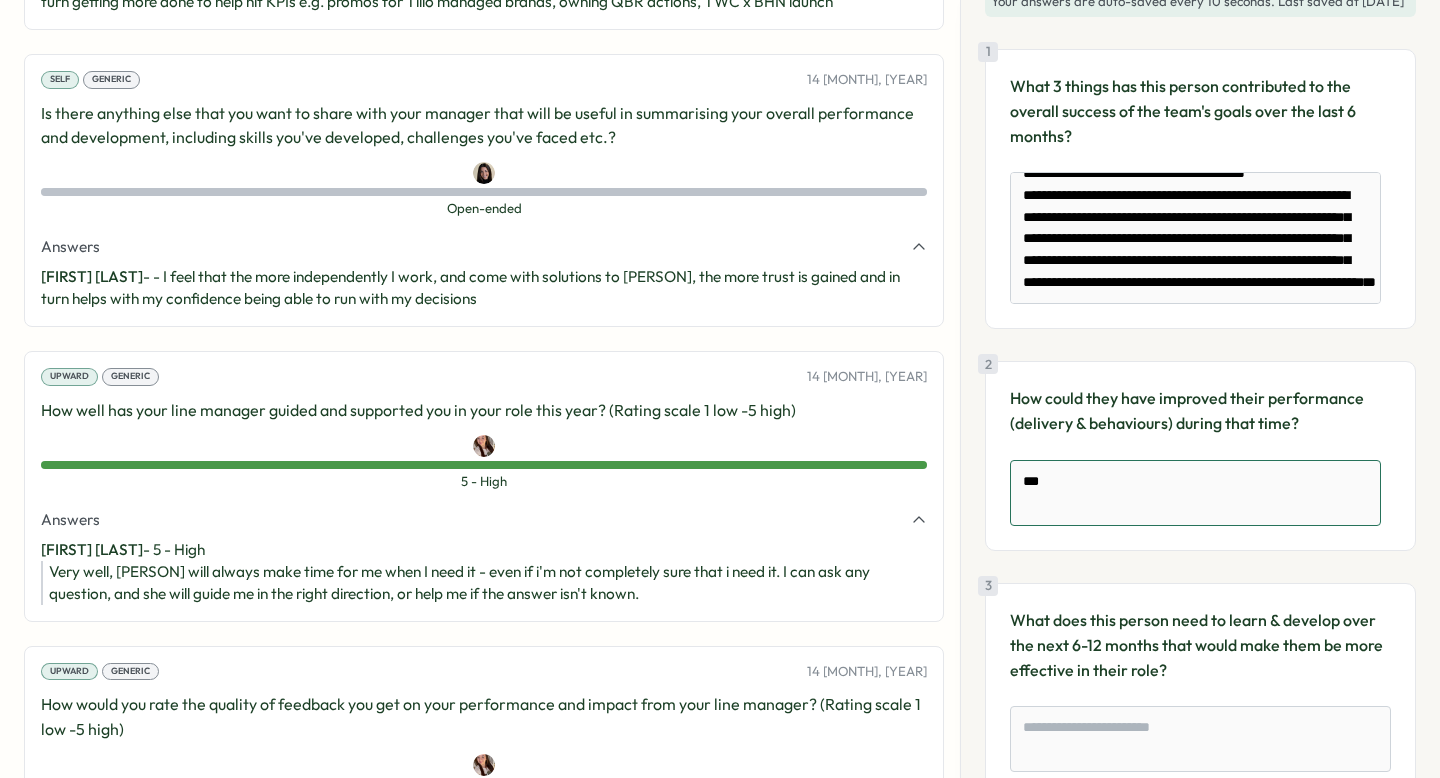 type on "*" 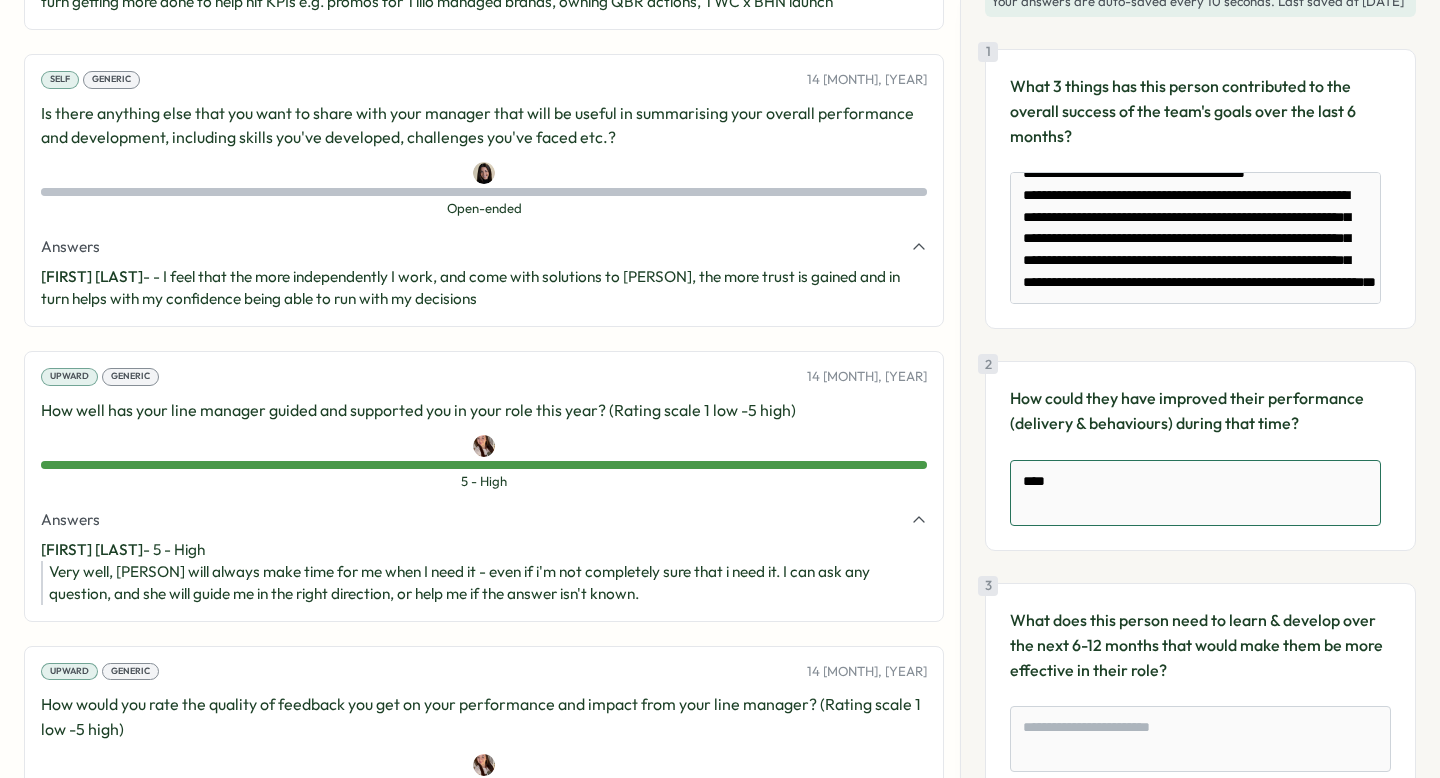 type on "*" 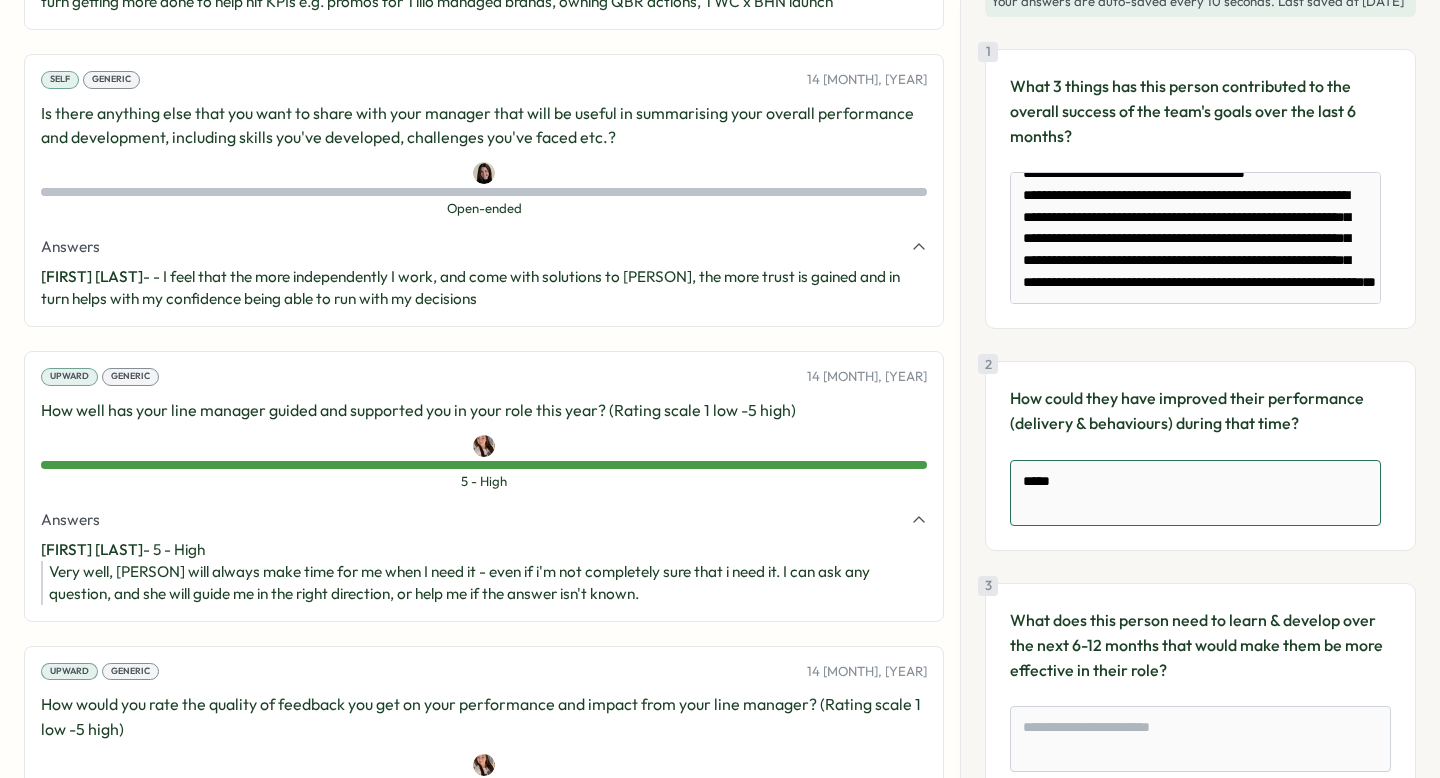 type on "*" 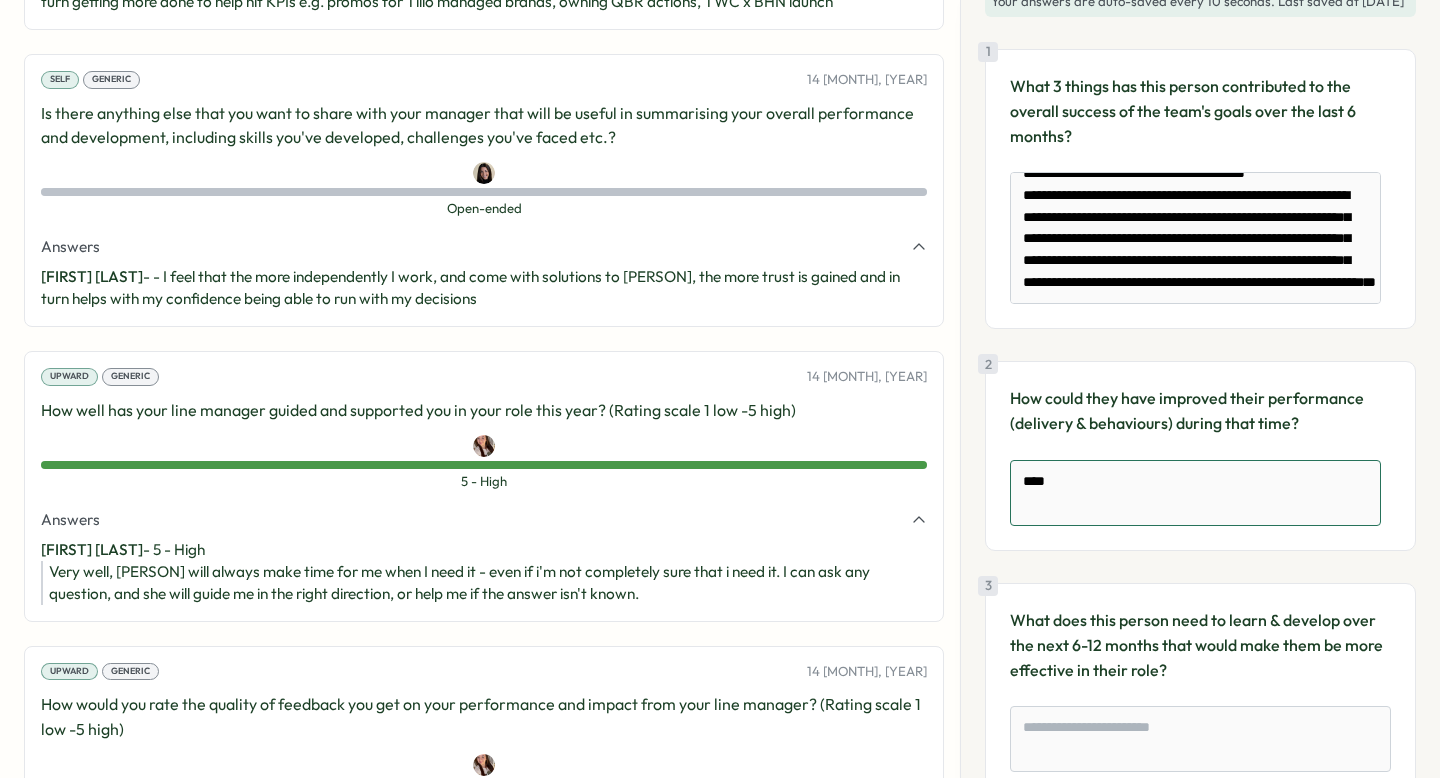 type on "*" 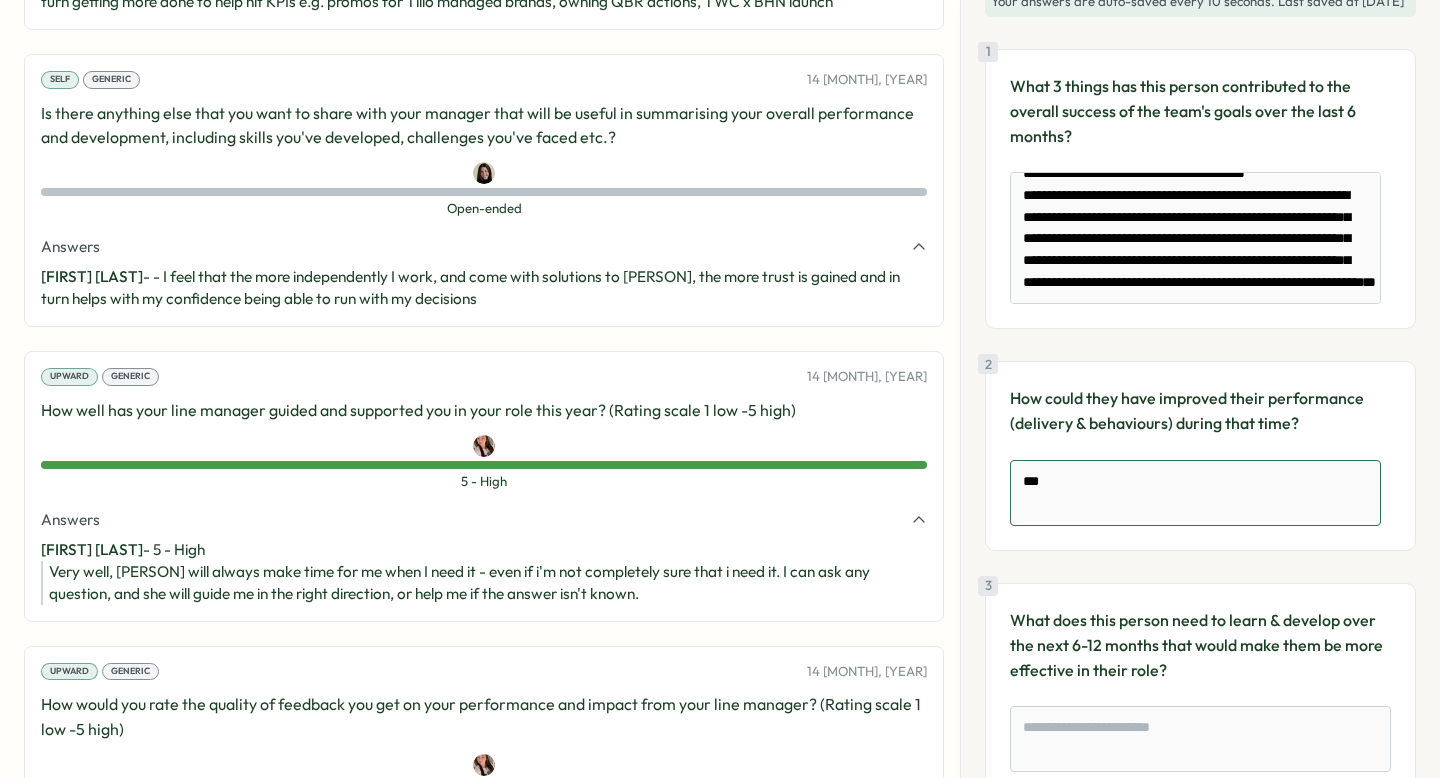 type on "*" 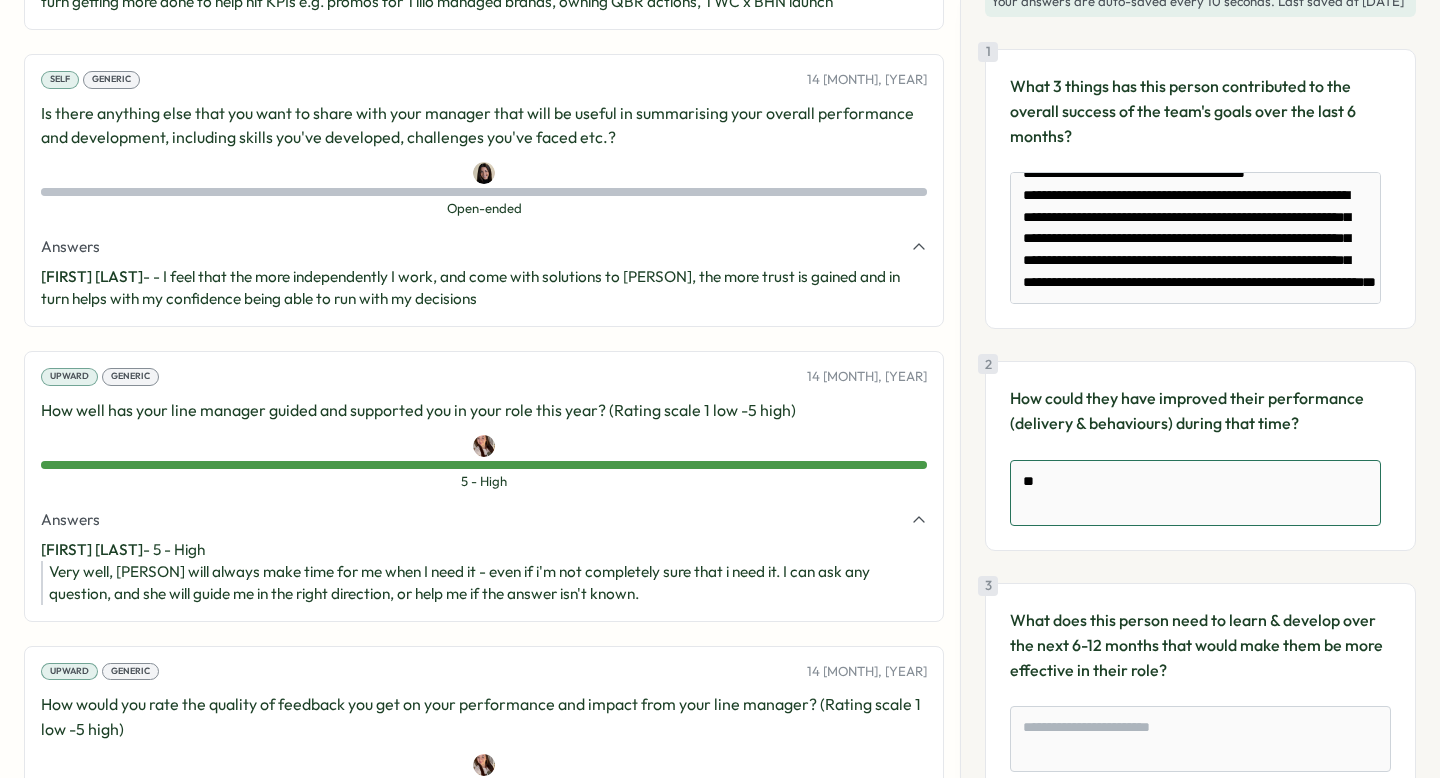 type on "*" 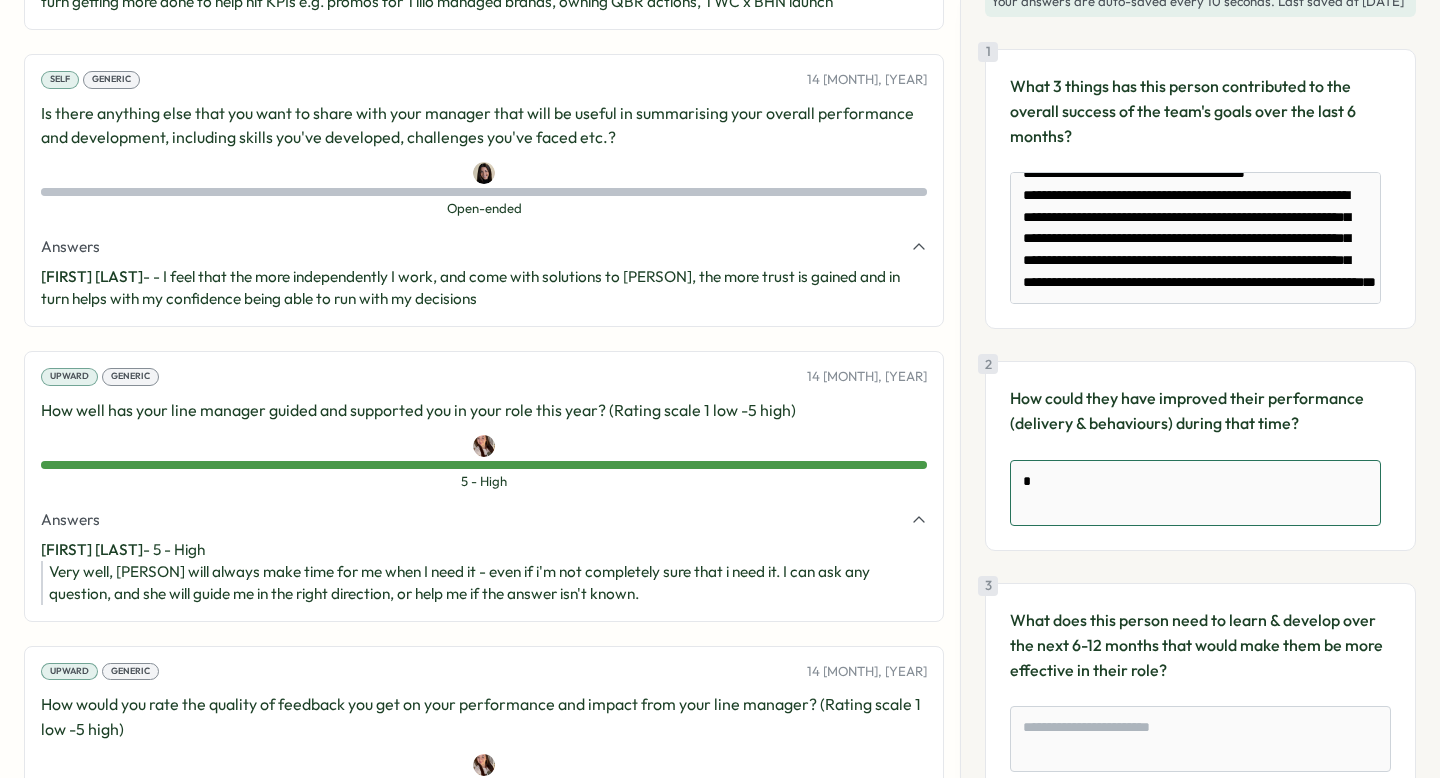 type on "*" 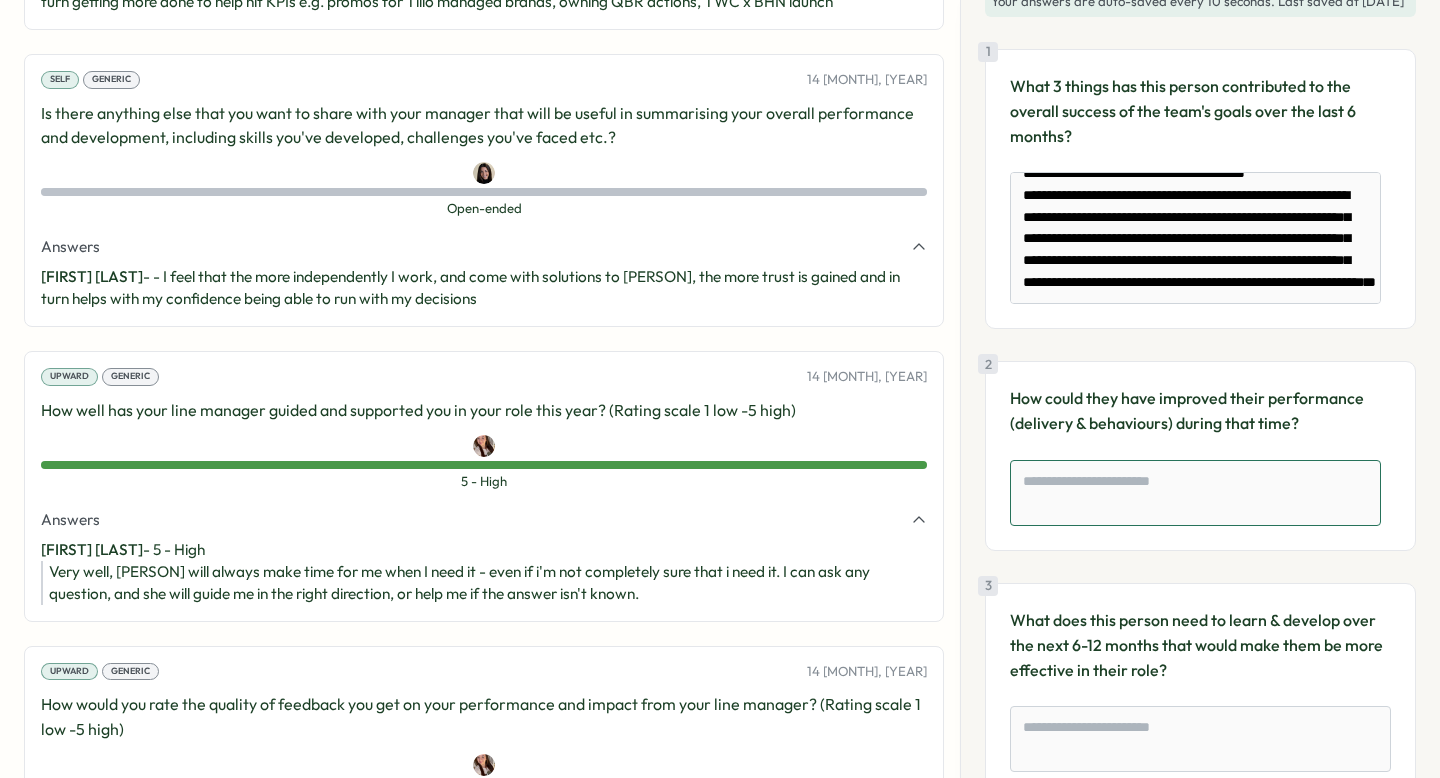 click at bounding box center [1195, 493] 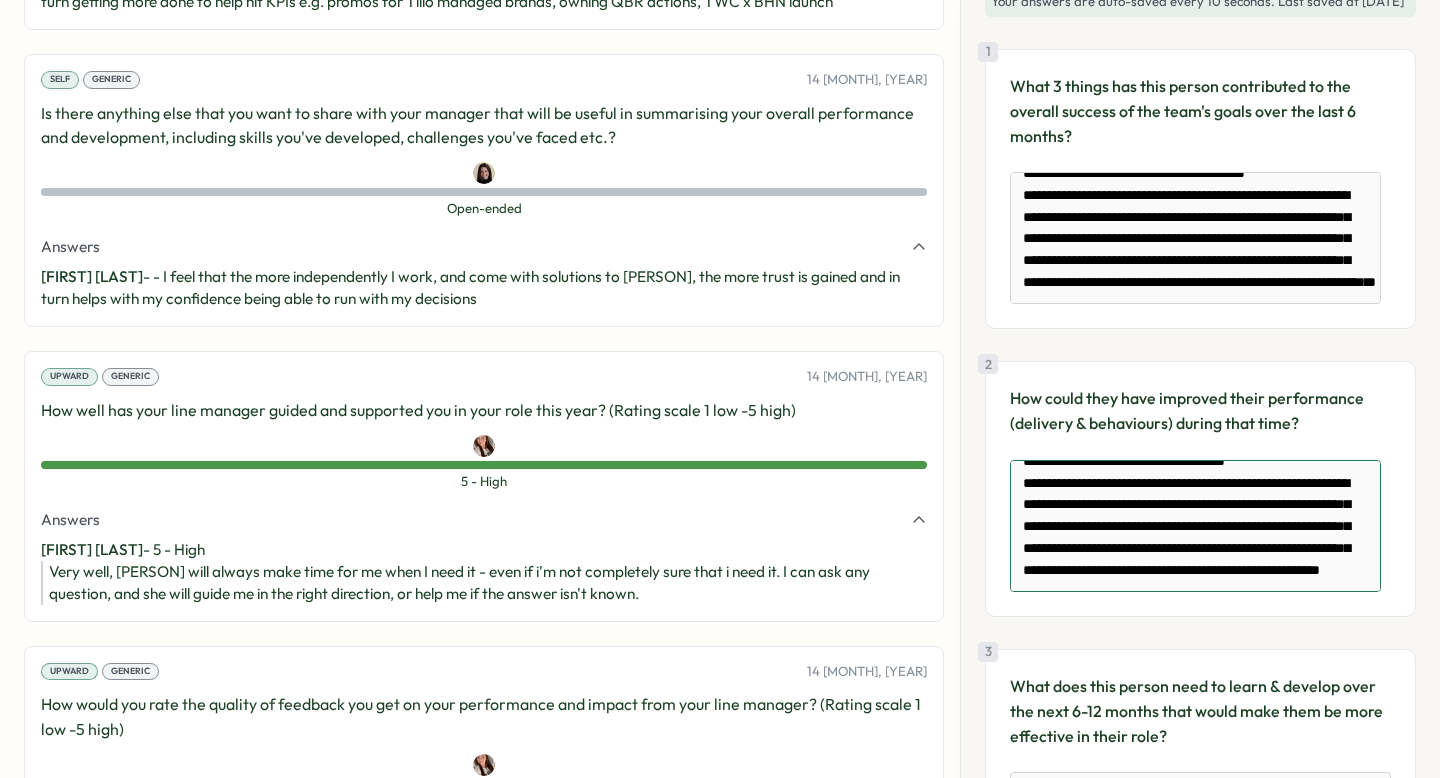 scroll, scrollTop: 259, scrollLeft: 0, axis: vertical 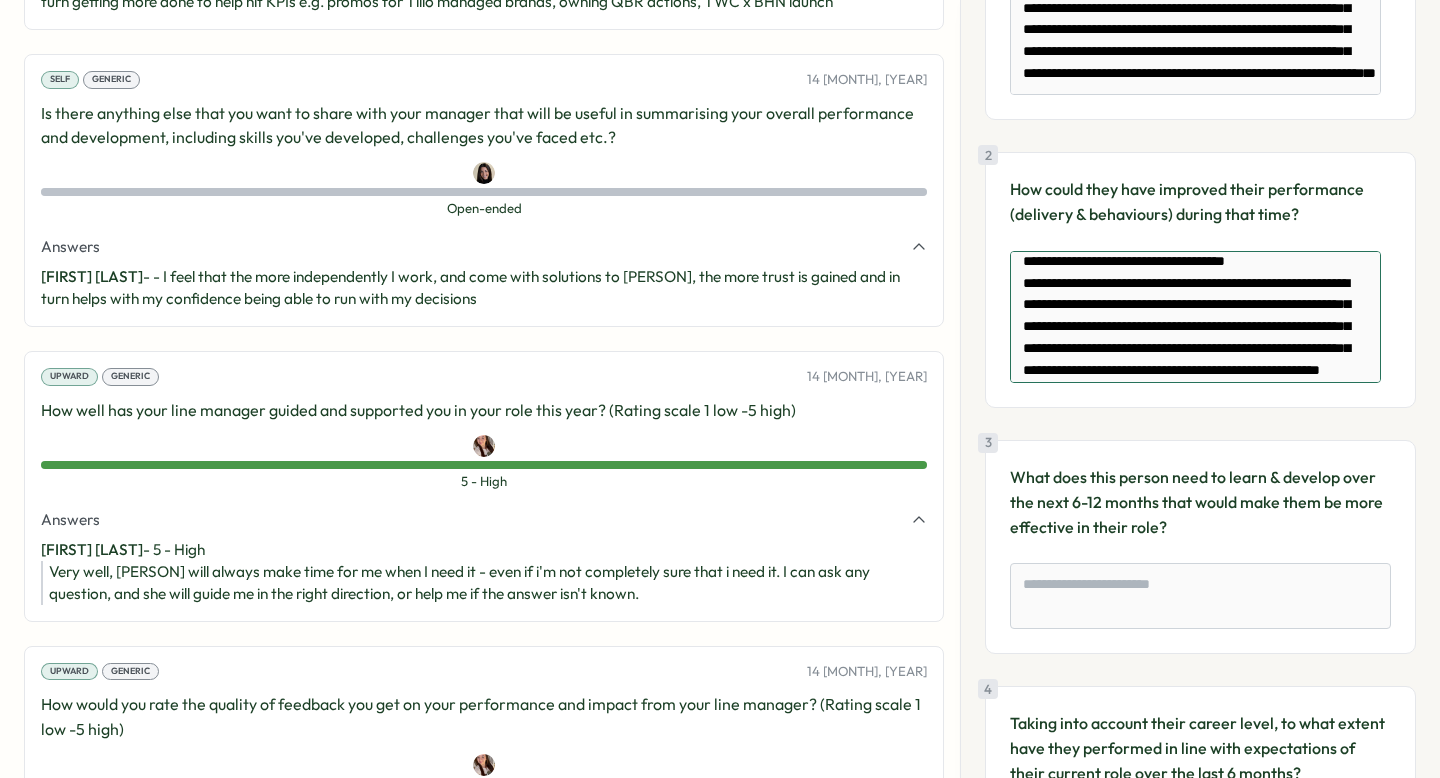 drag, startPoint x: 1027, startPoint y: 346, endPoint x: 1174, endPoint y: 420, distance: 164.57521 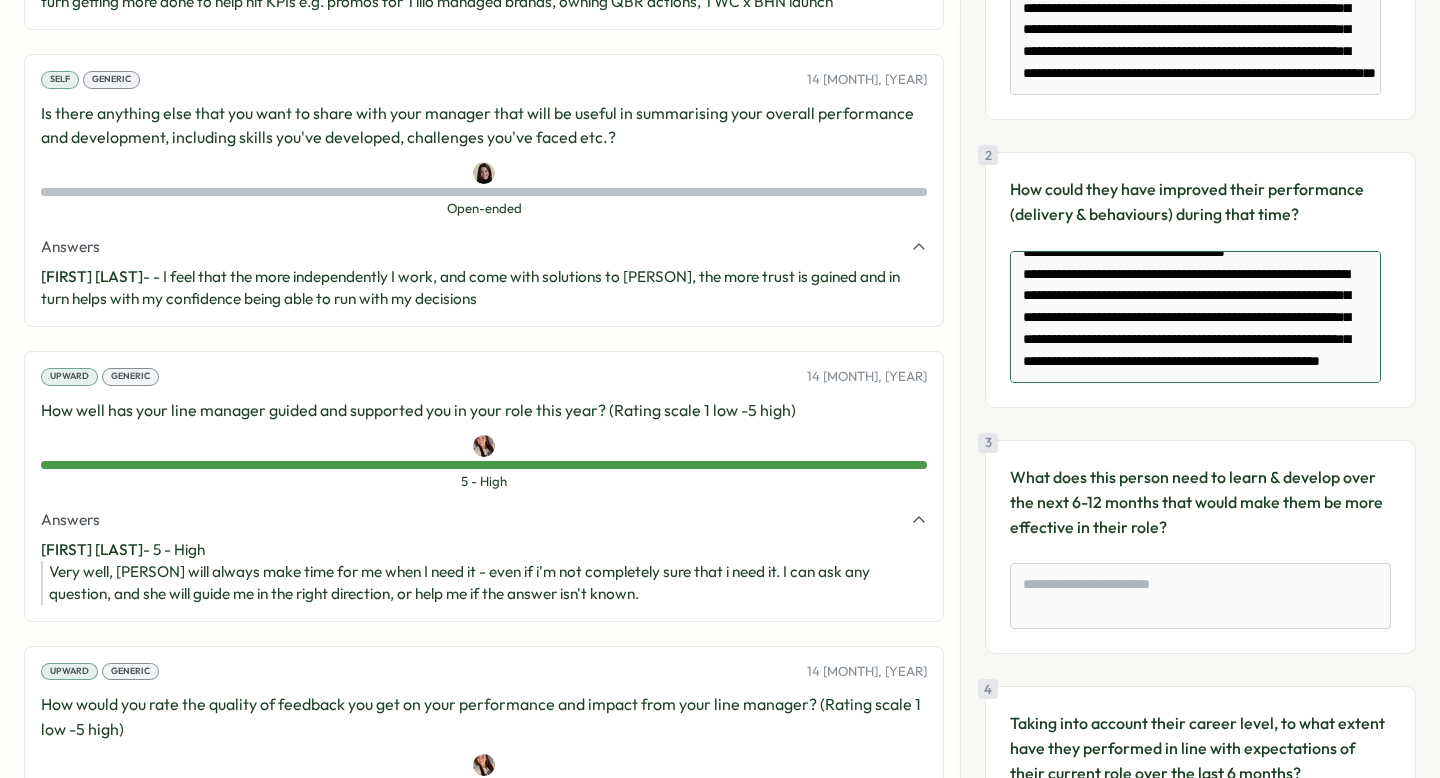 scroll, scrollTop: 259, scrollLeft: 0, axis: vertical 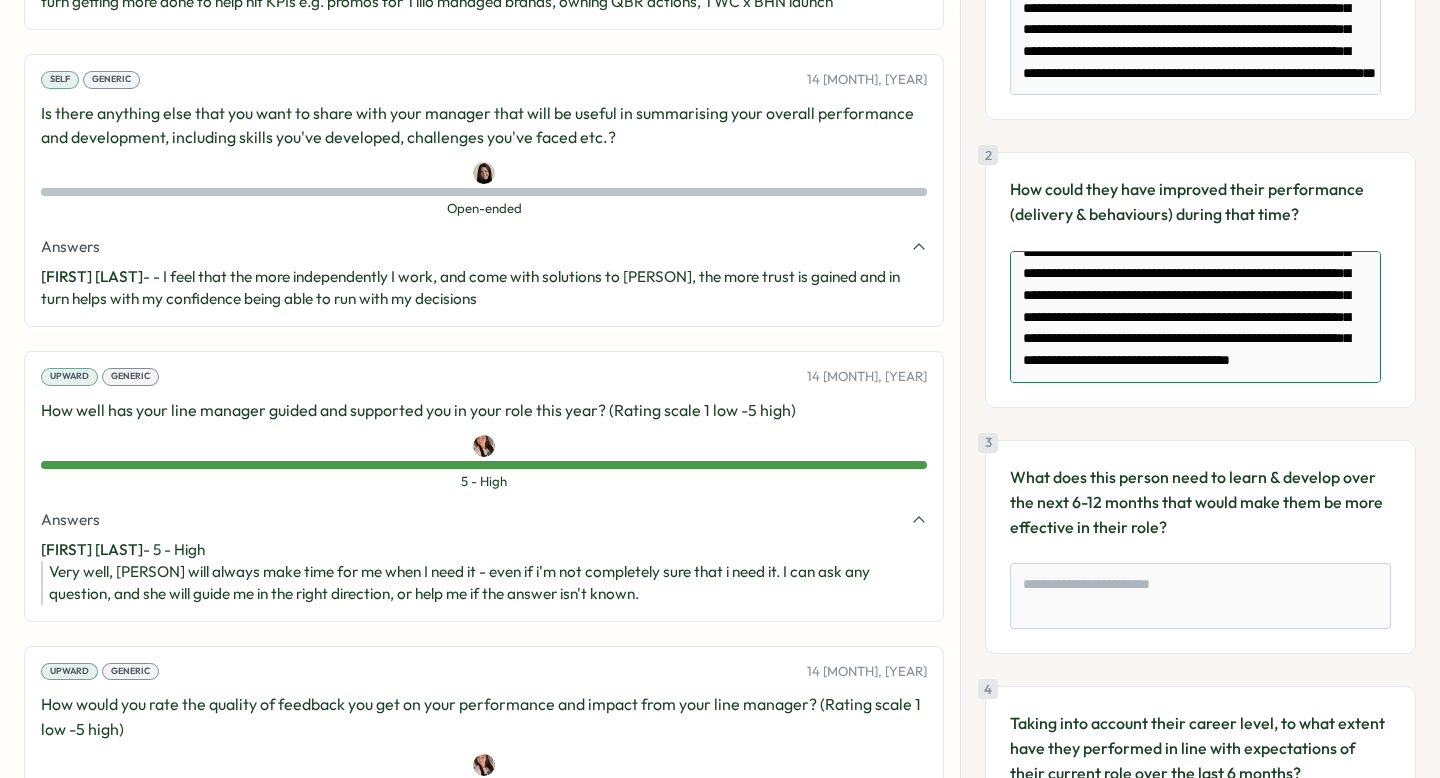 type on "**********" 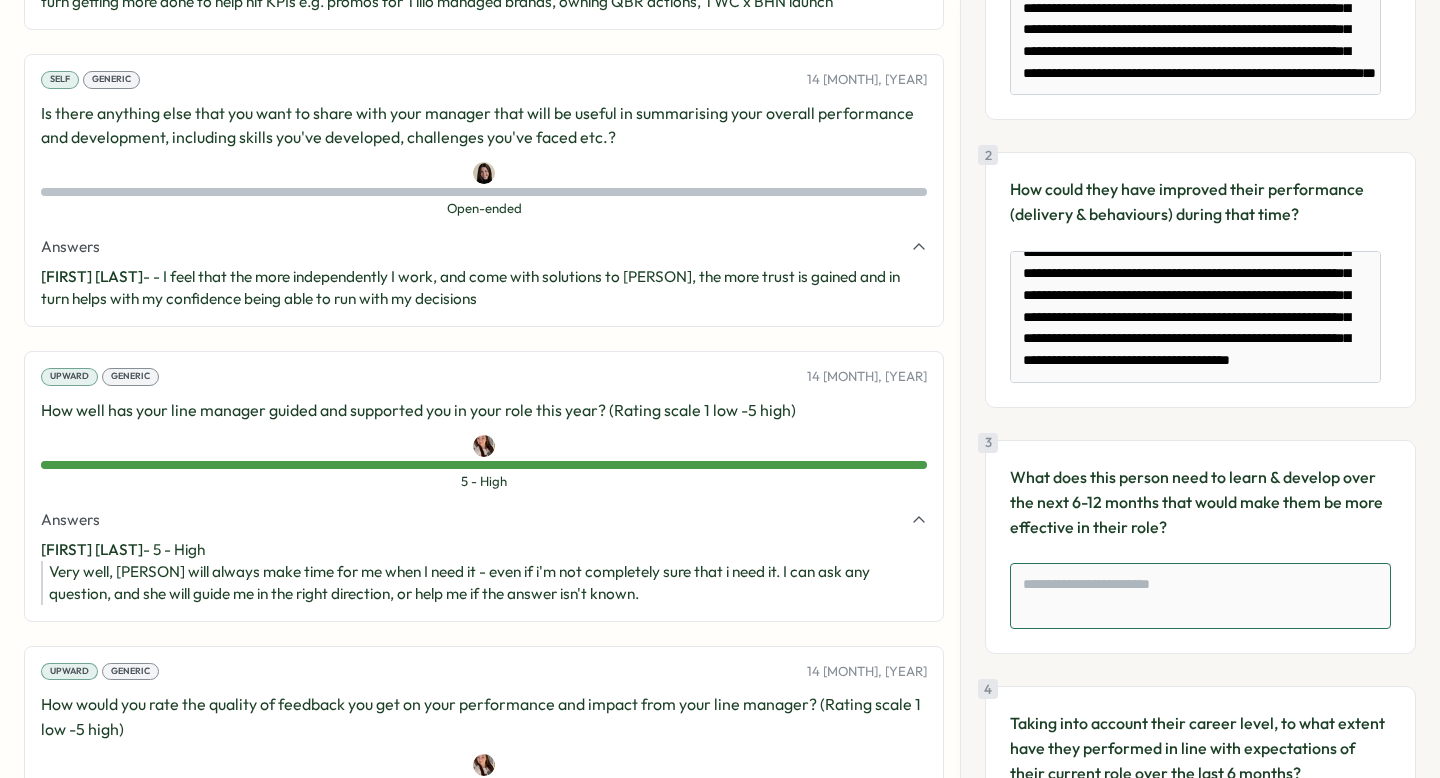 click at bounding box center (1200, 596) 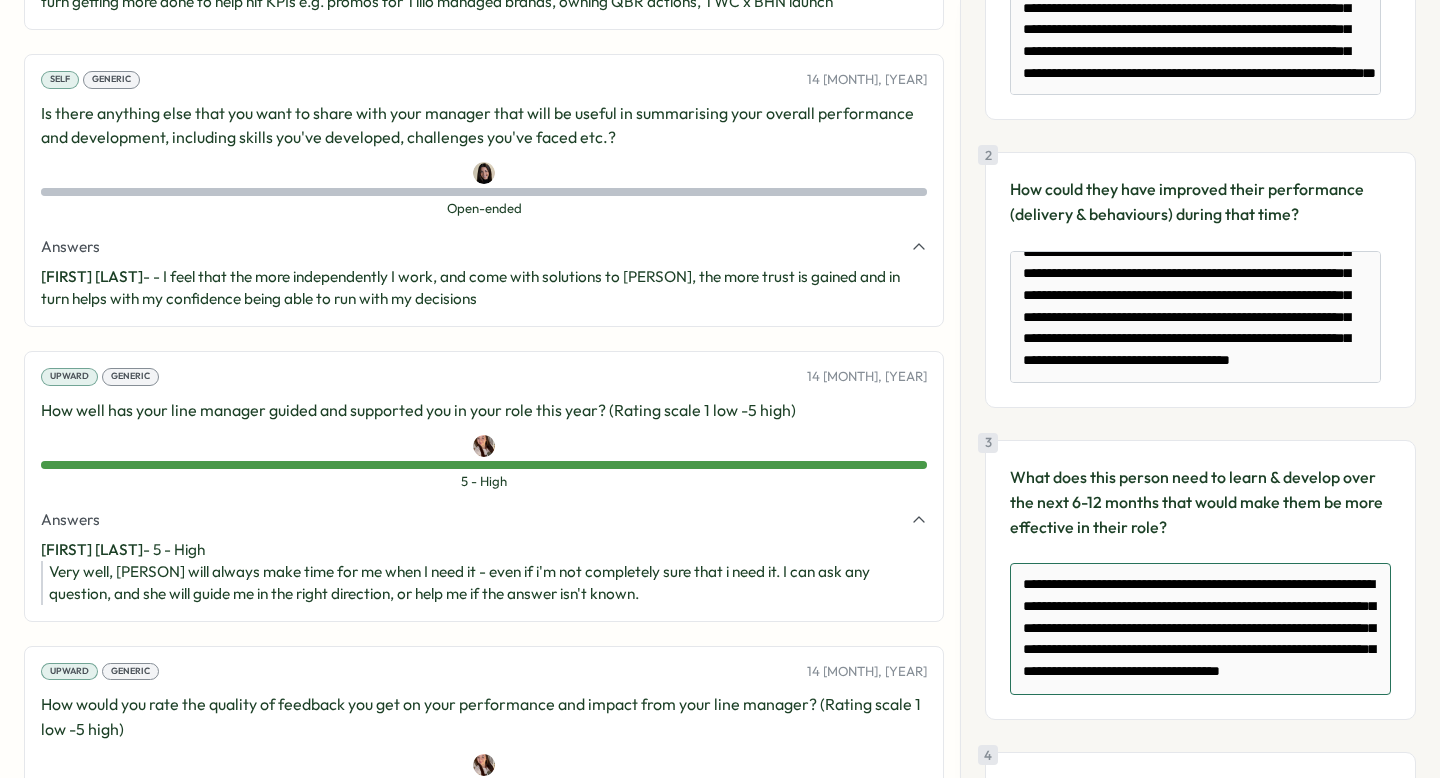 scroll, scrollTop: 51, scrollLeft: 0, axis: vertical 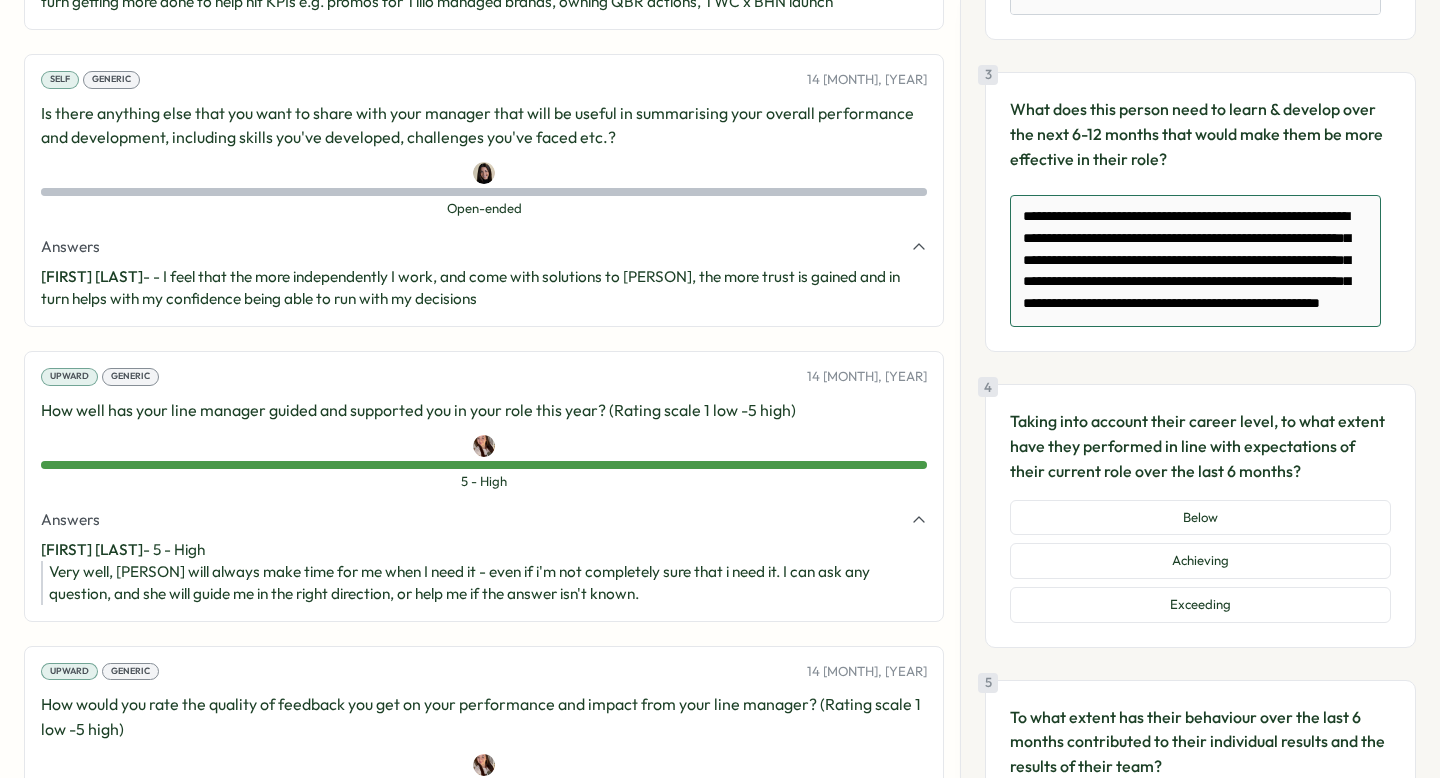 type on "**********" 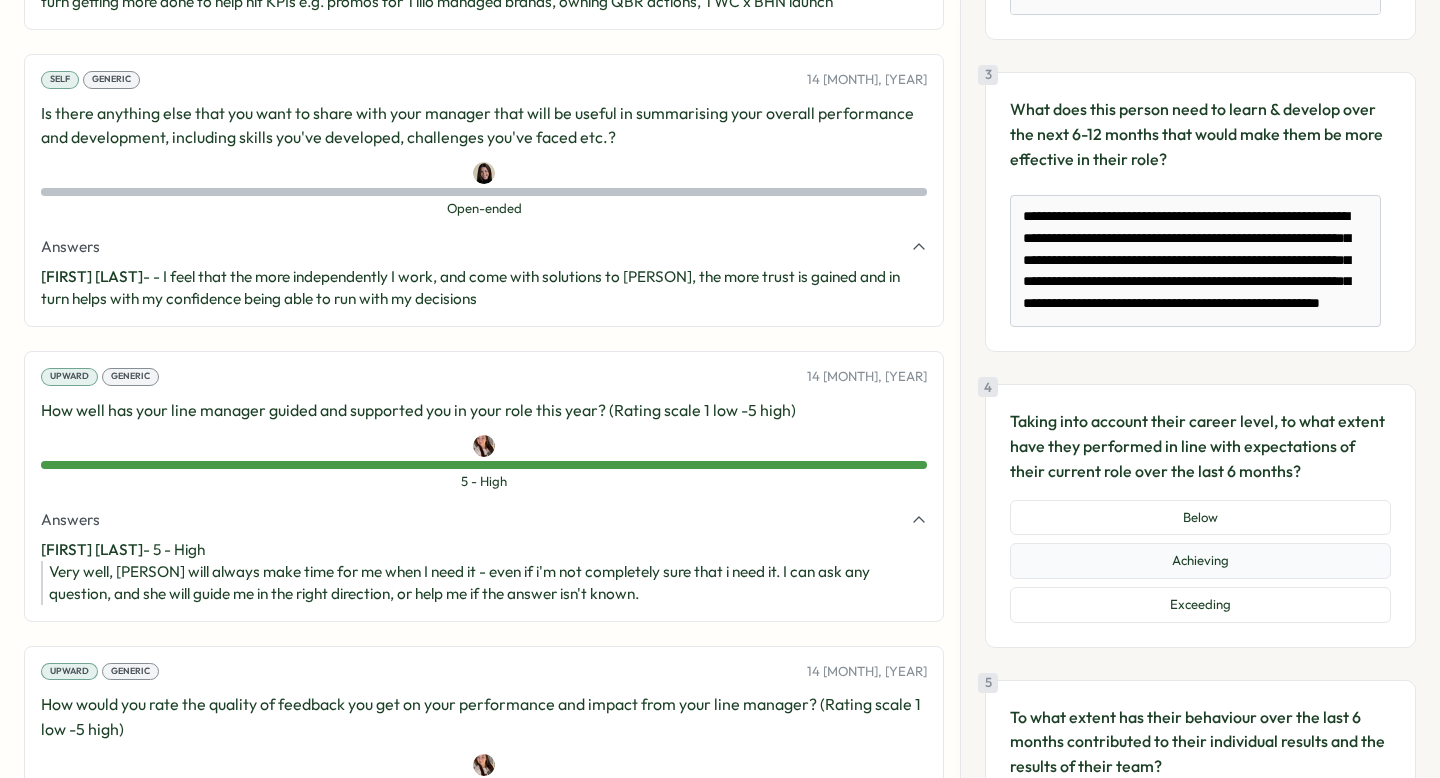 click on "Achieving" at bounding box center (1200, 561) 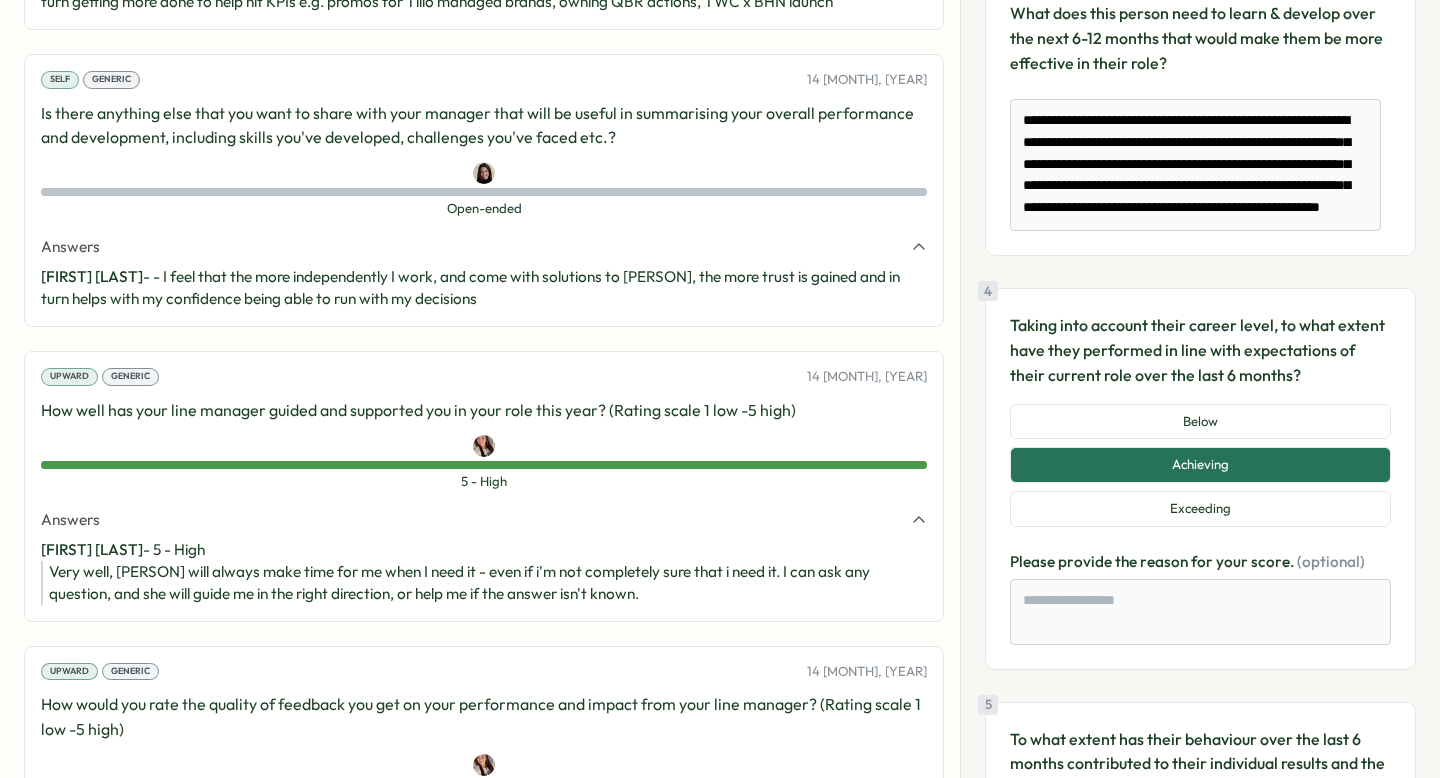 scroll, scrollTop: 778, scrollLeft: 0, axis: vertical 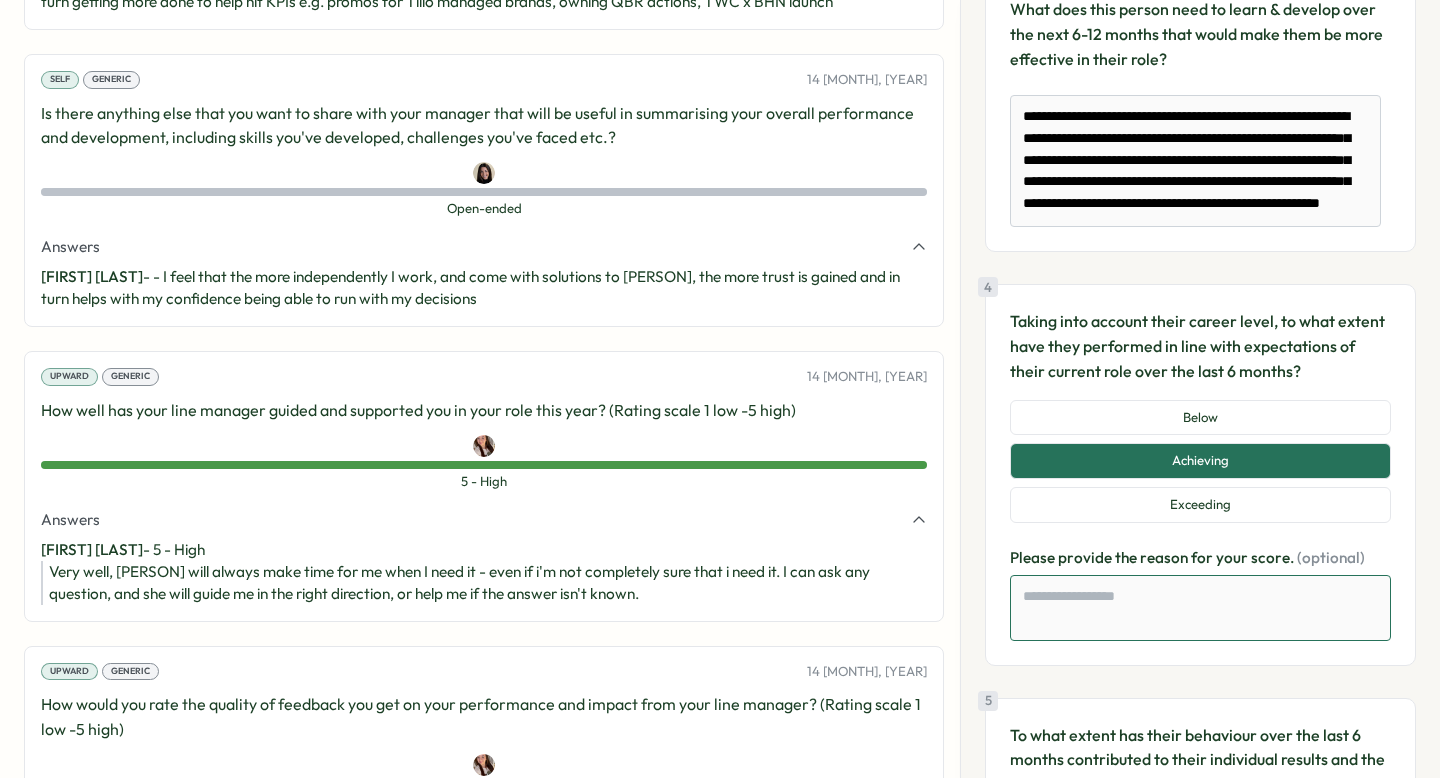 click at bounding box center [1200, 608] 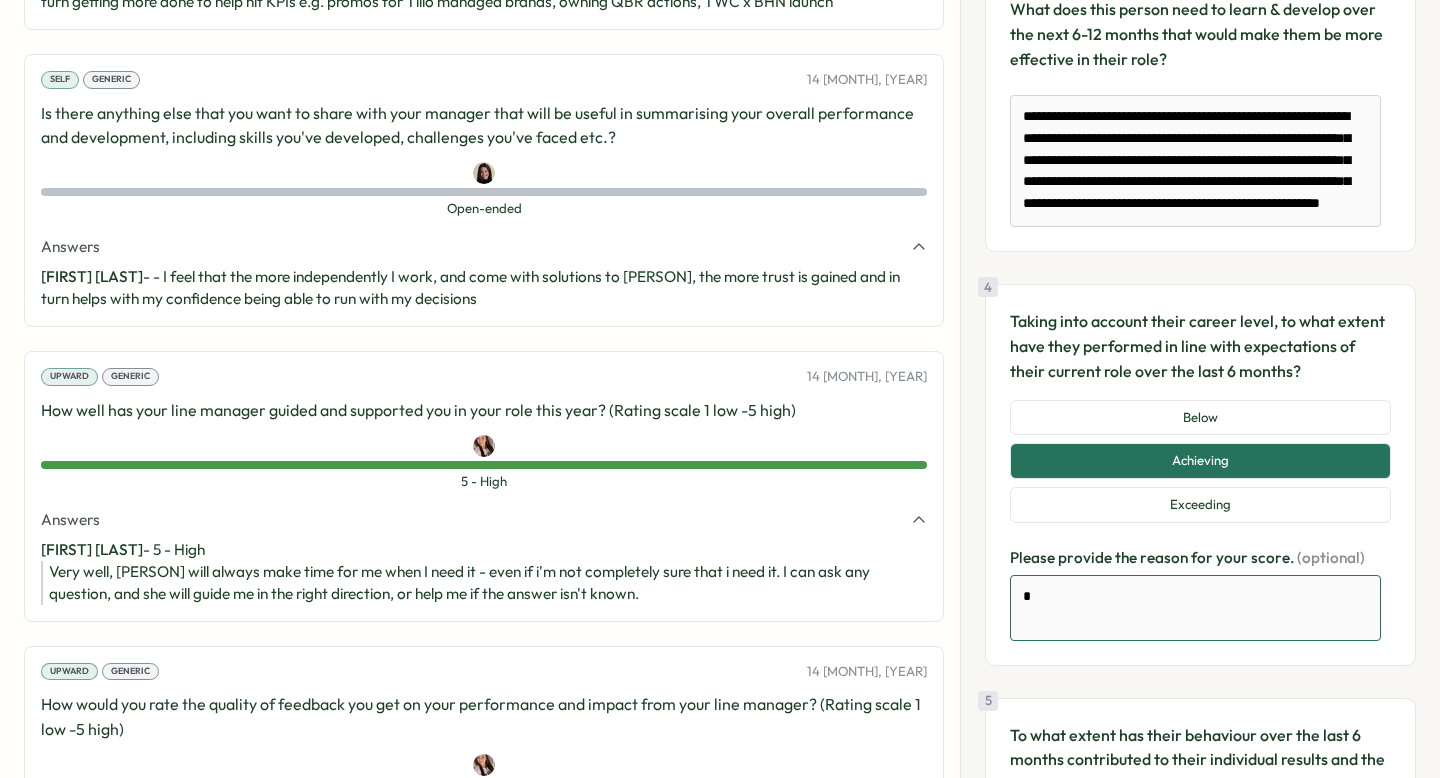 type on "*" 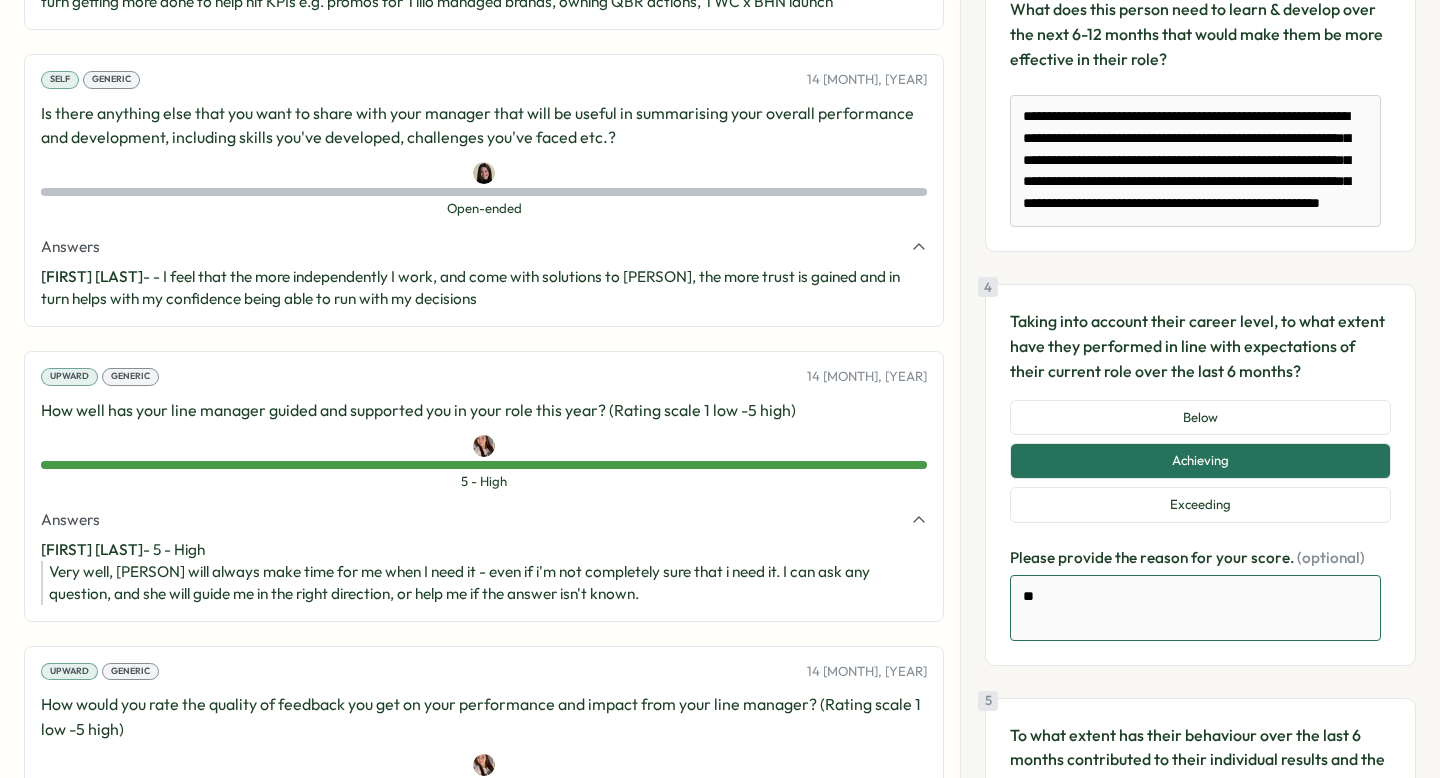 type on "*" 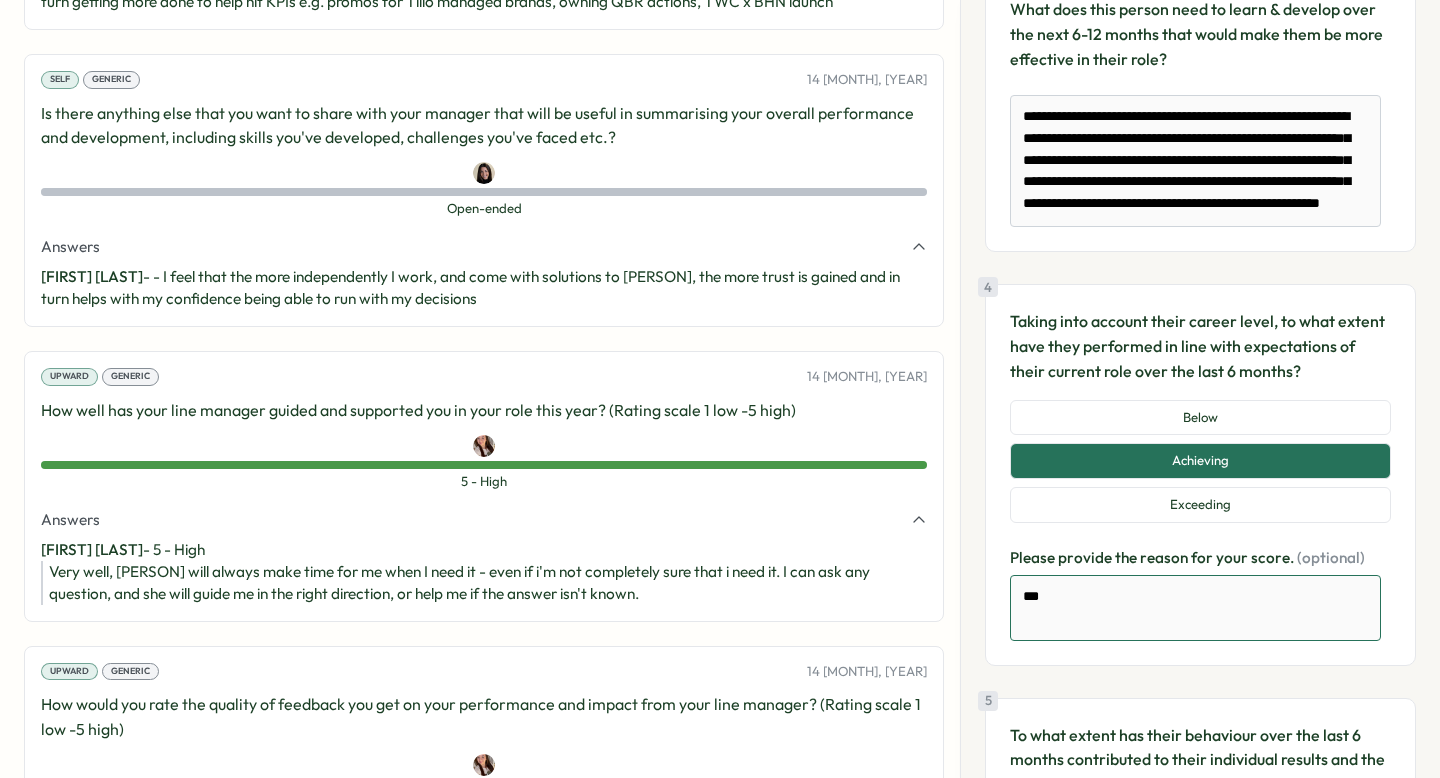 type on "*" 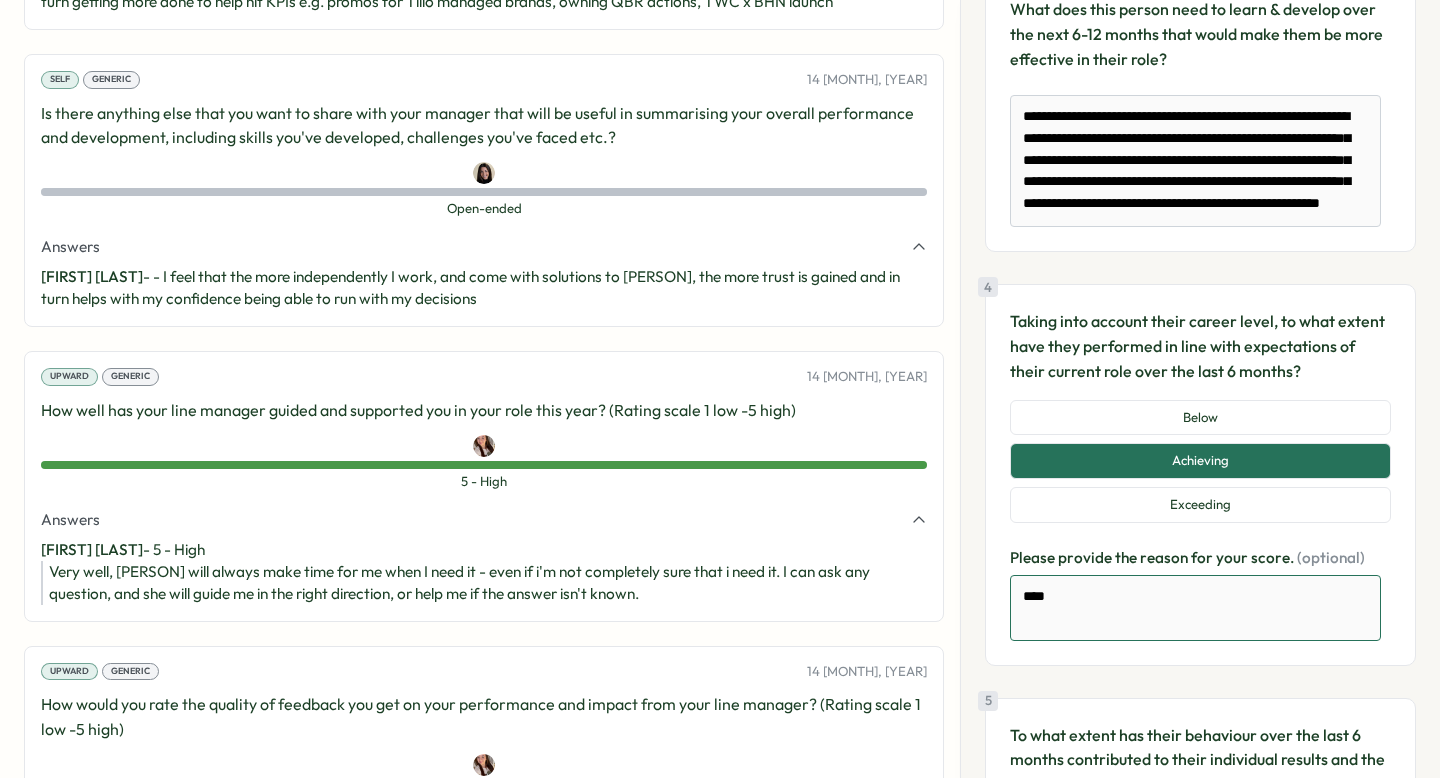 type on "*" 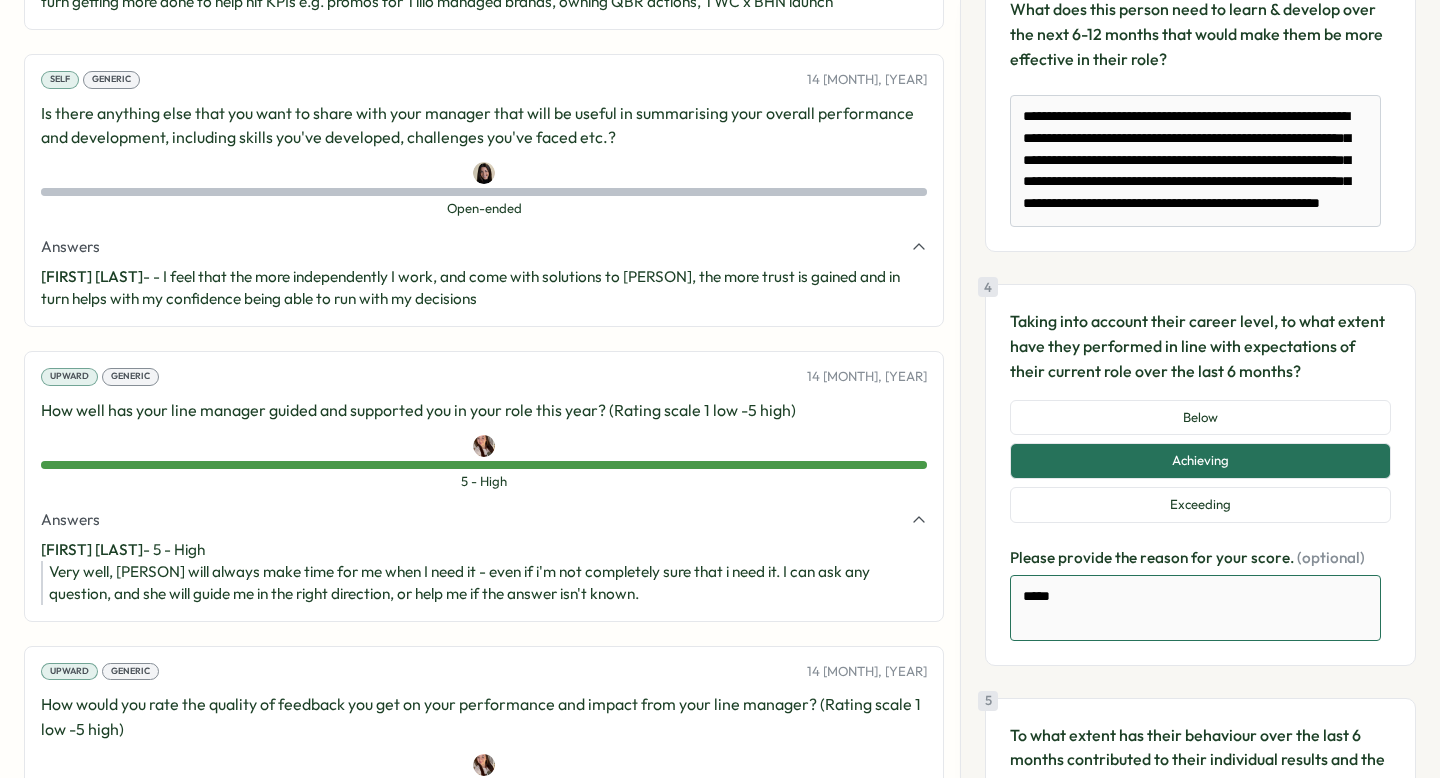 type on "*" 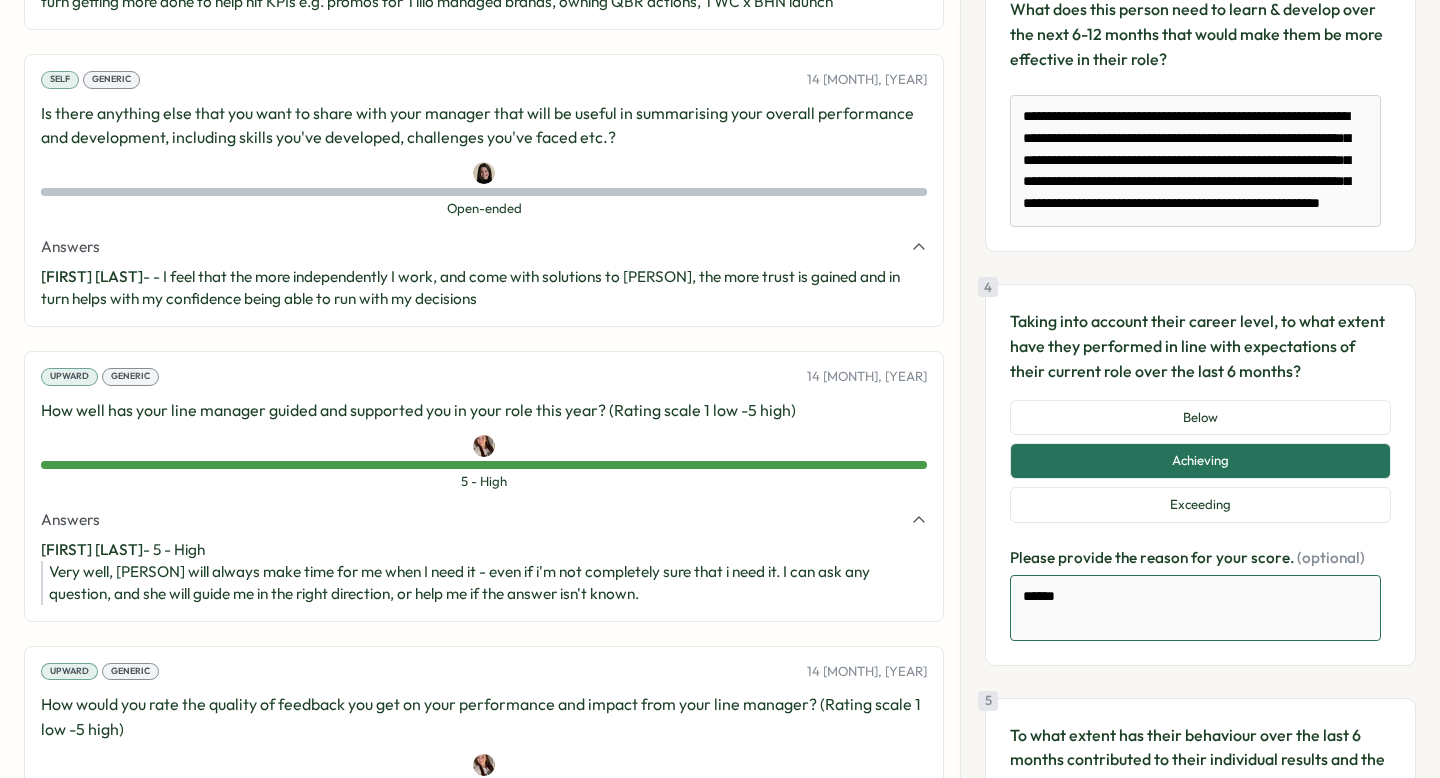 type on "*" 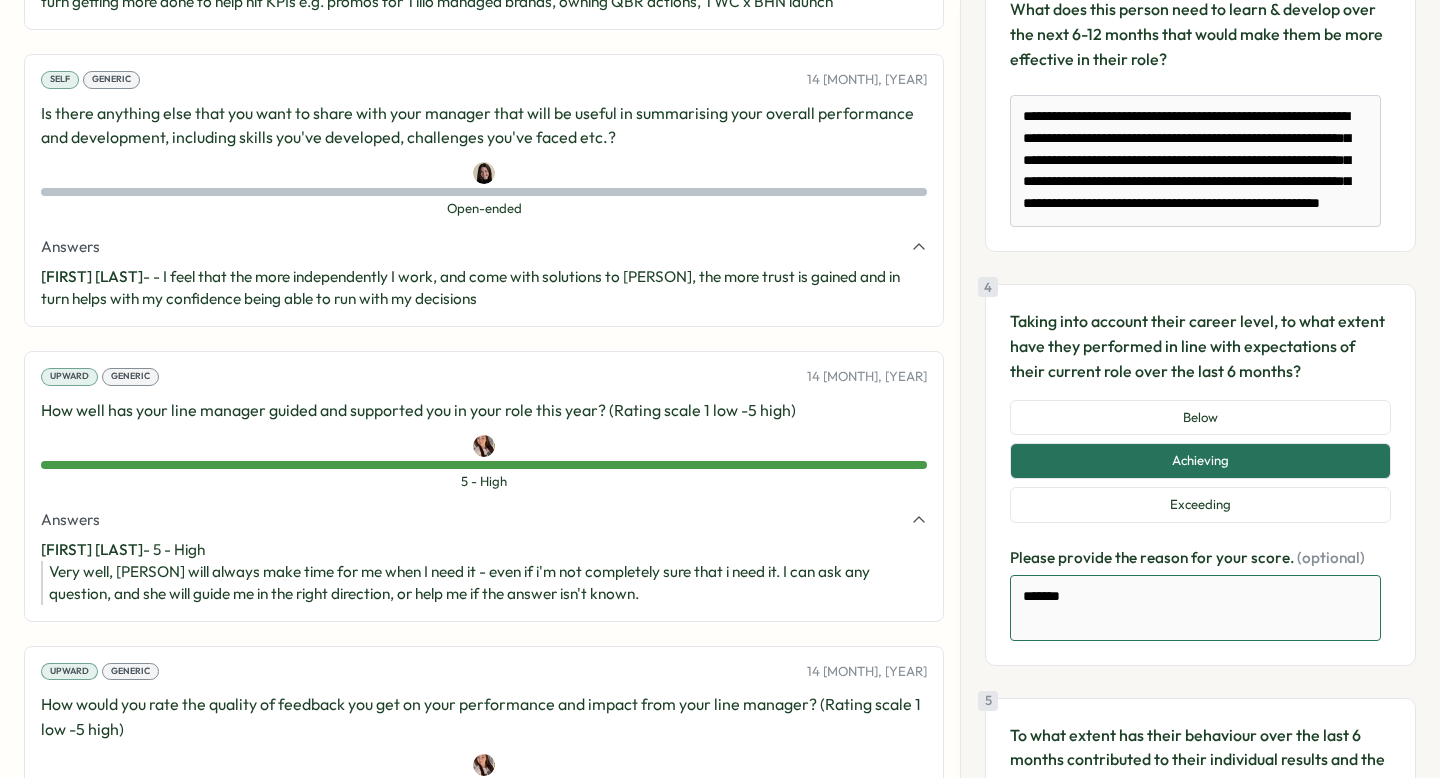 type on "*" 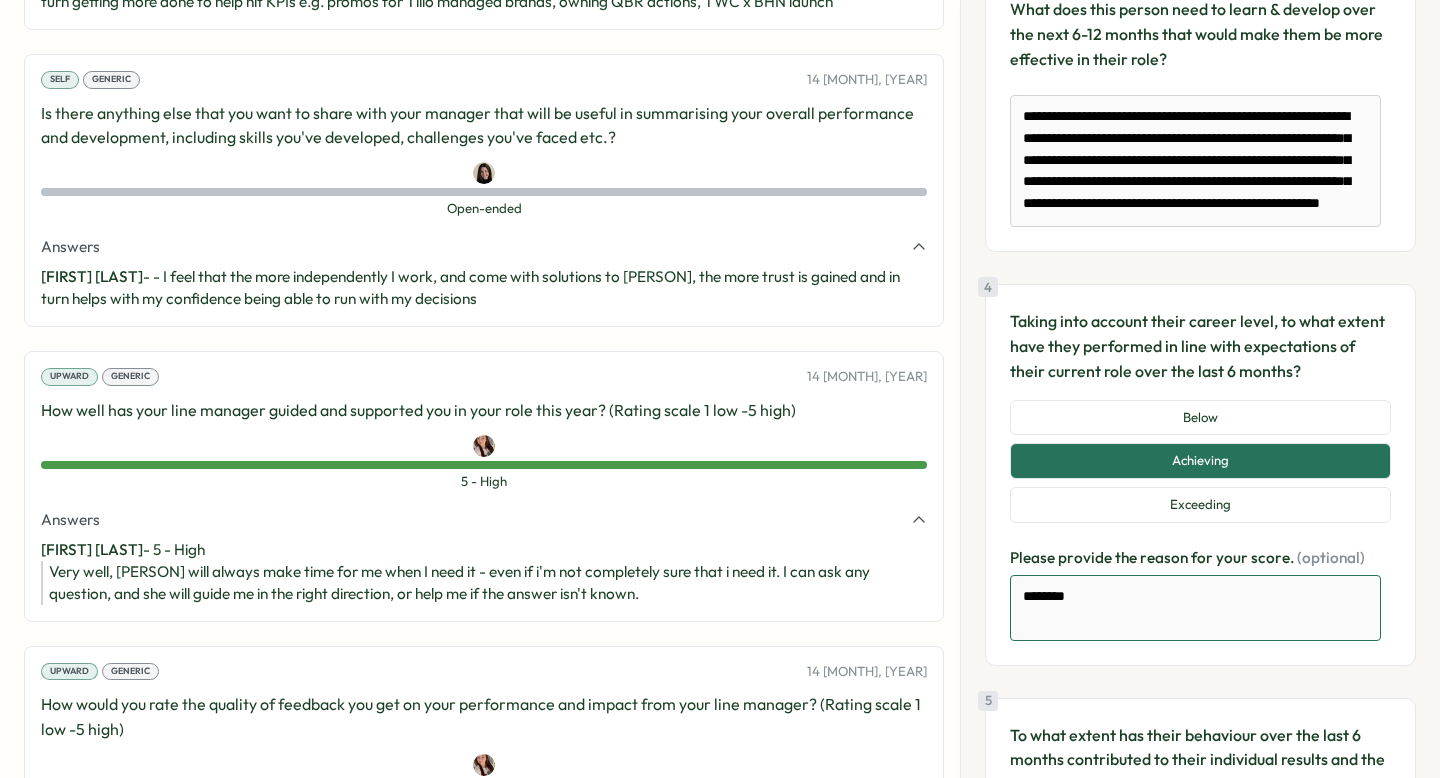 type on "*" 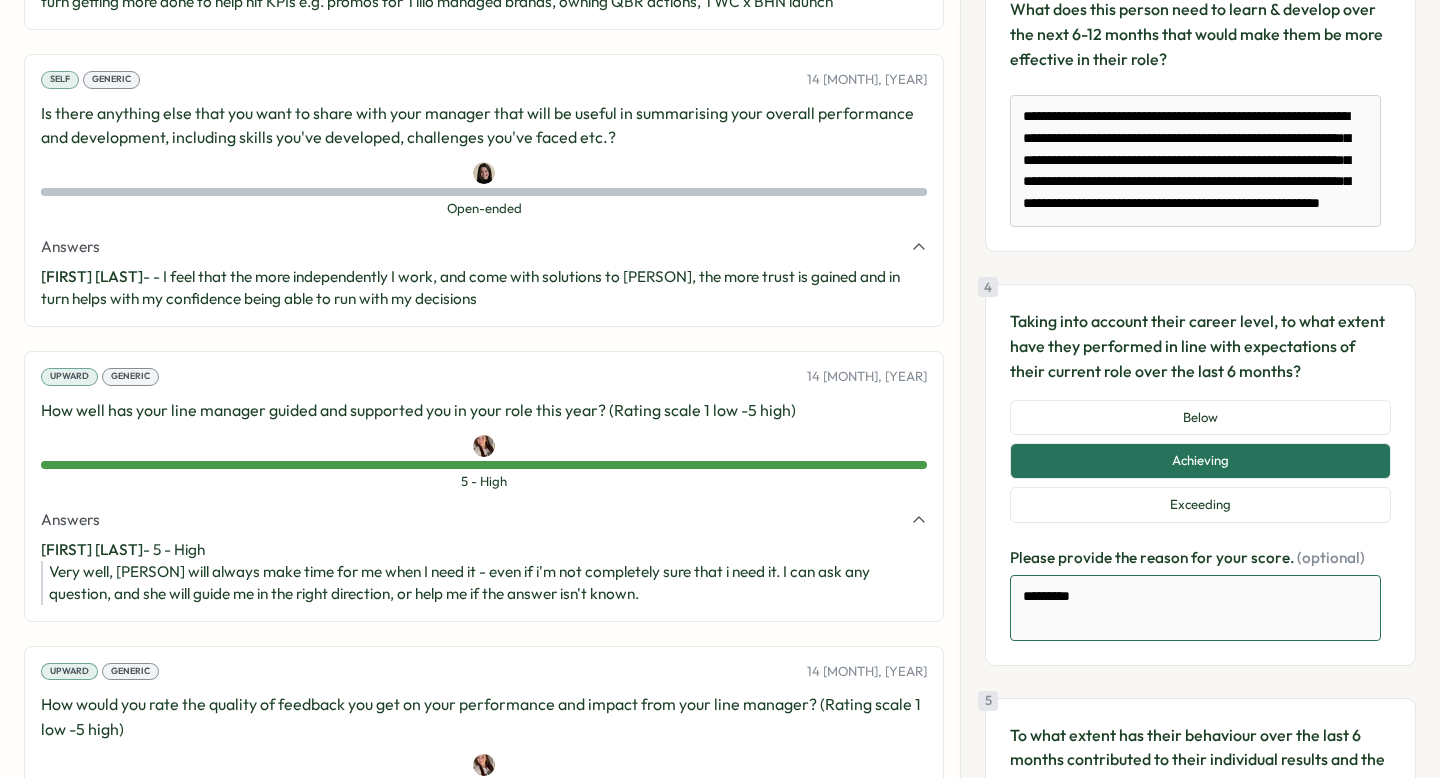 type on "*" 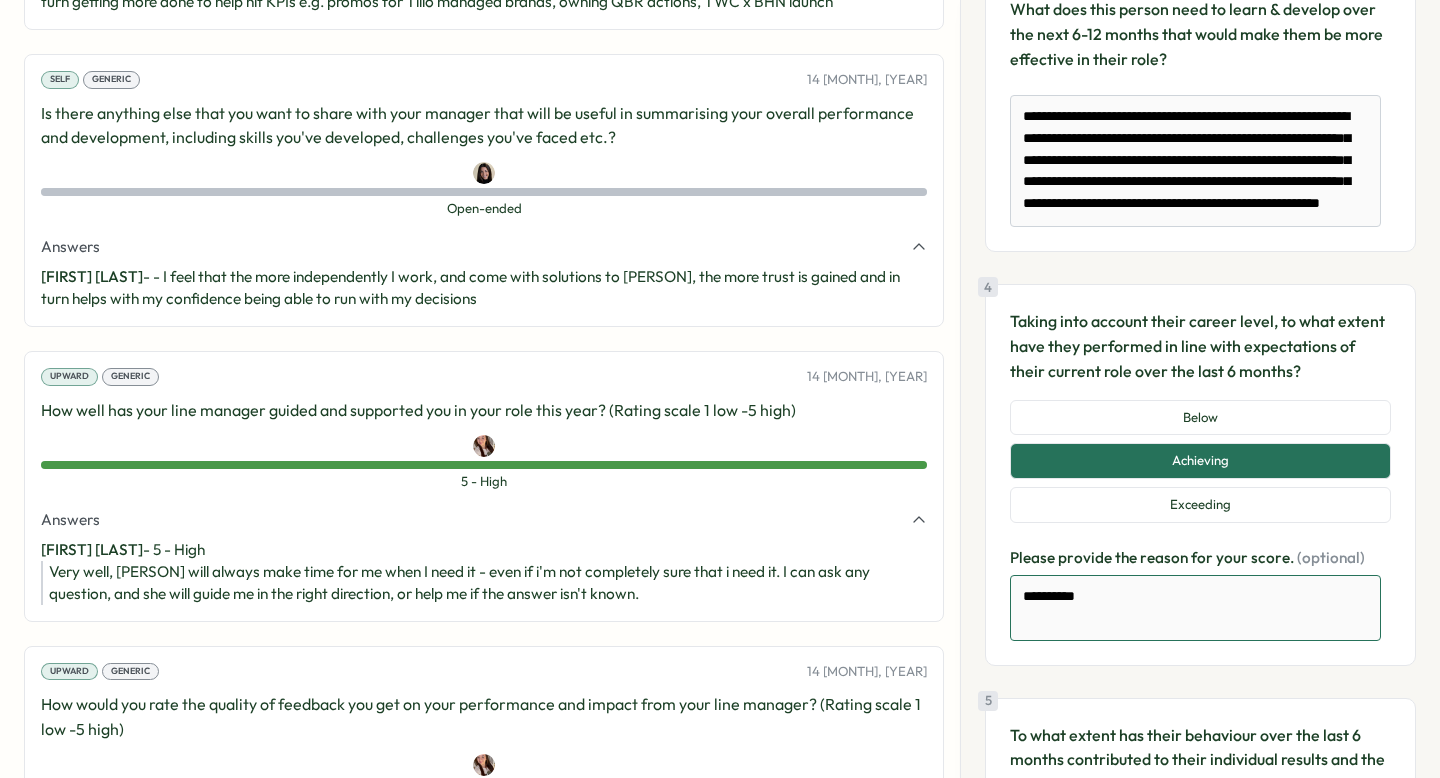 type on "*" 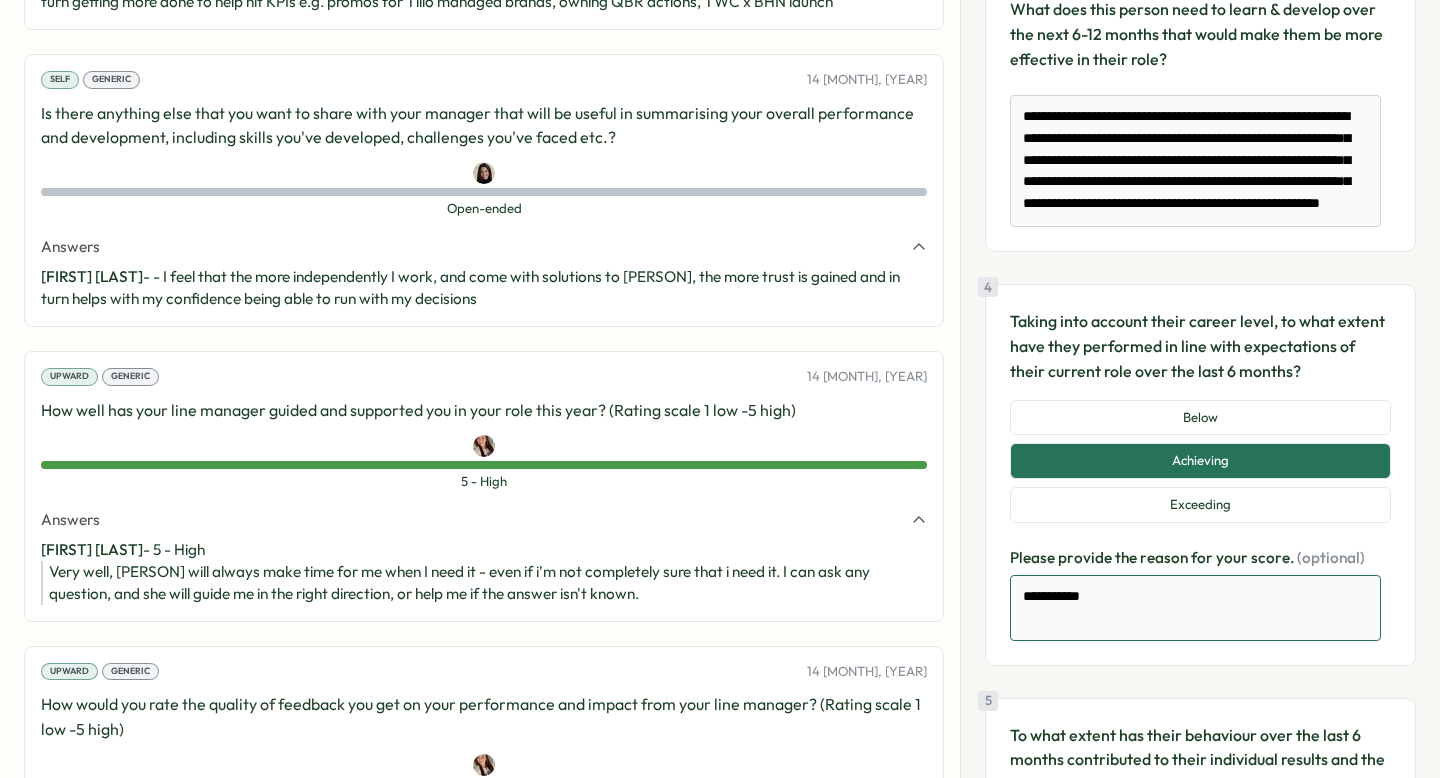 type on "*" 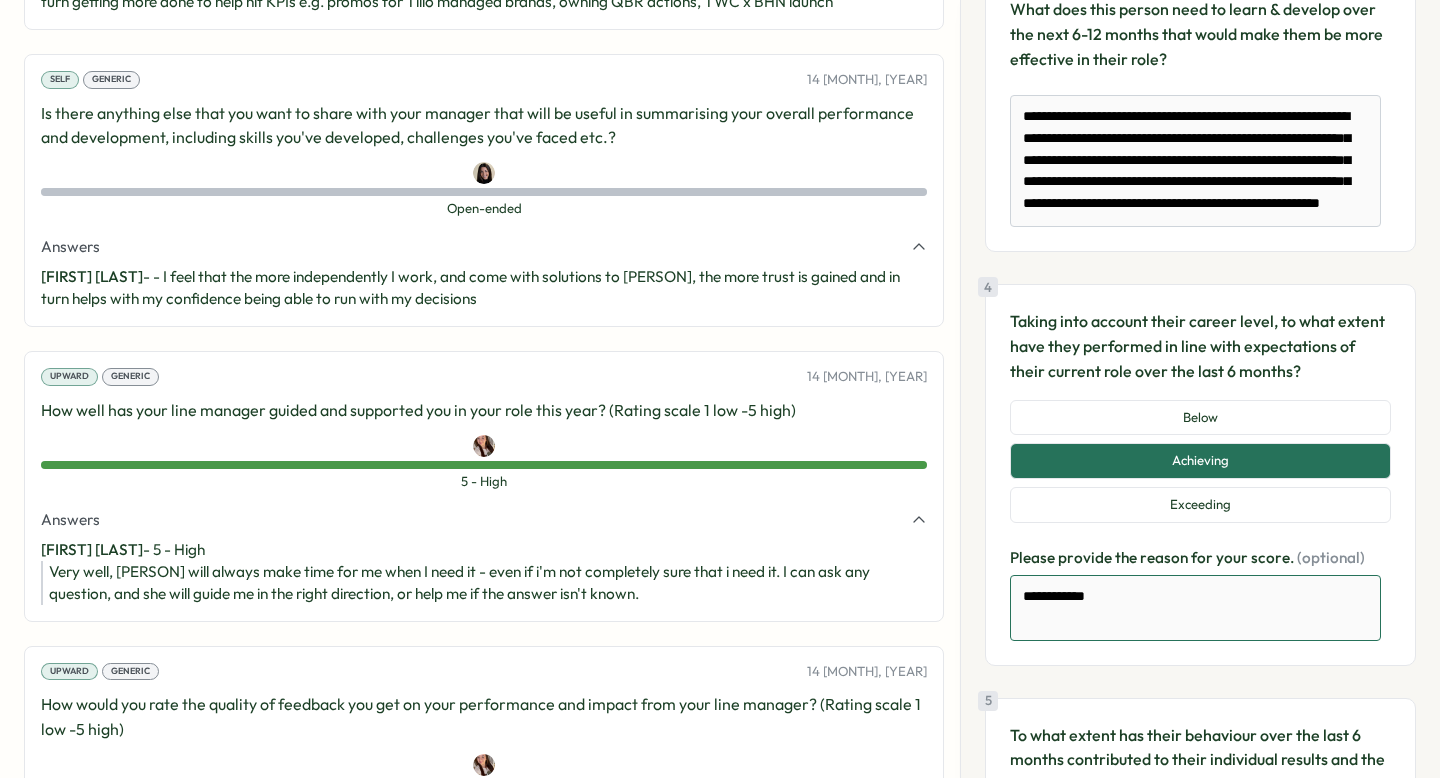 type on "*" 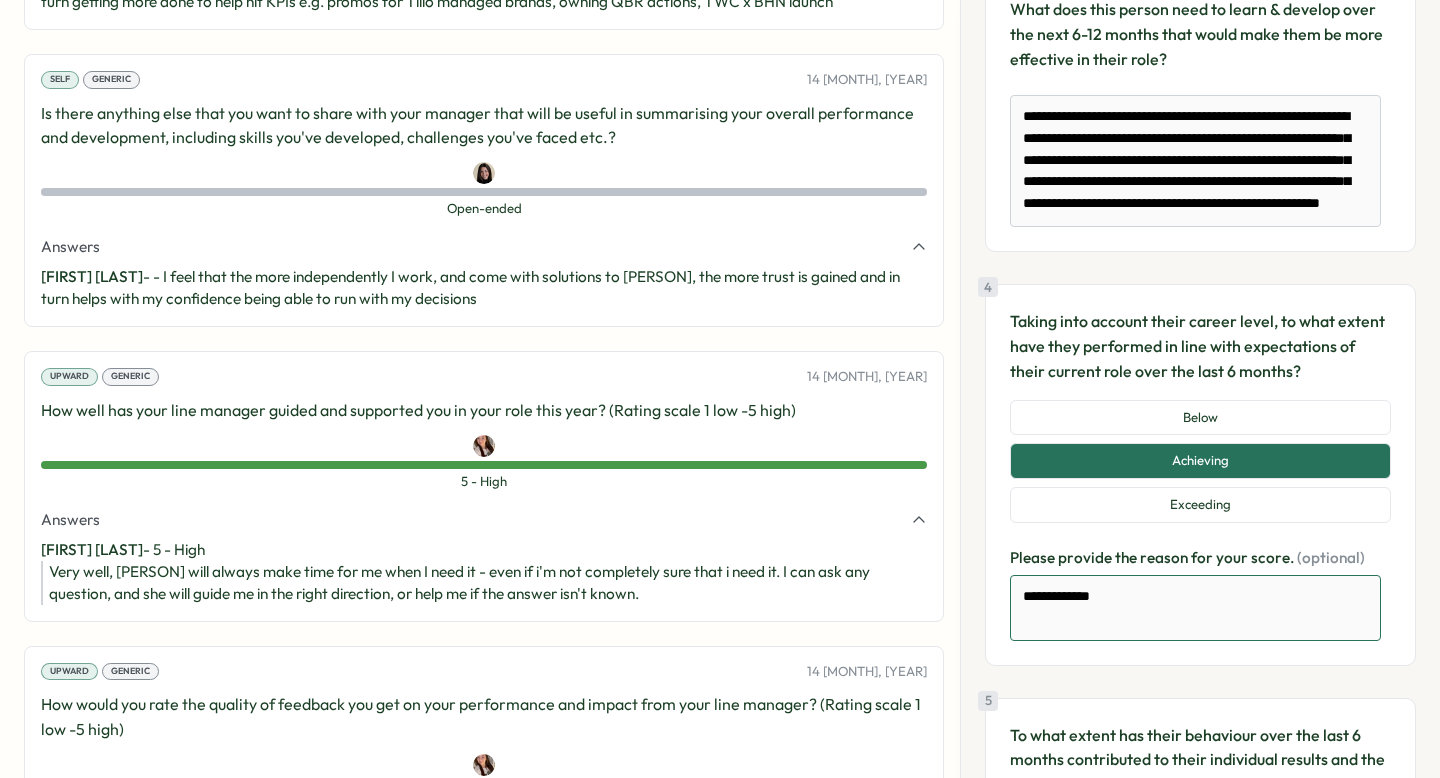 type on "*" 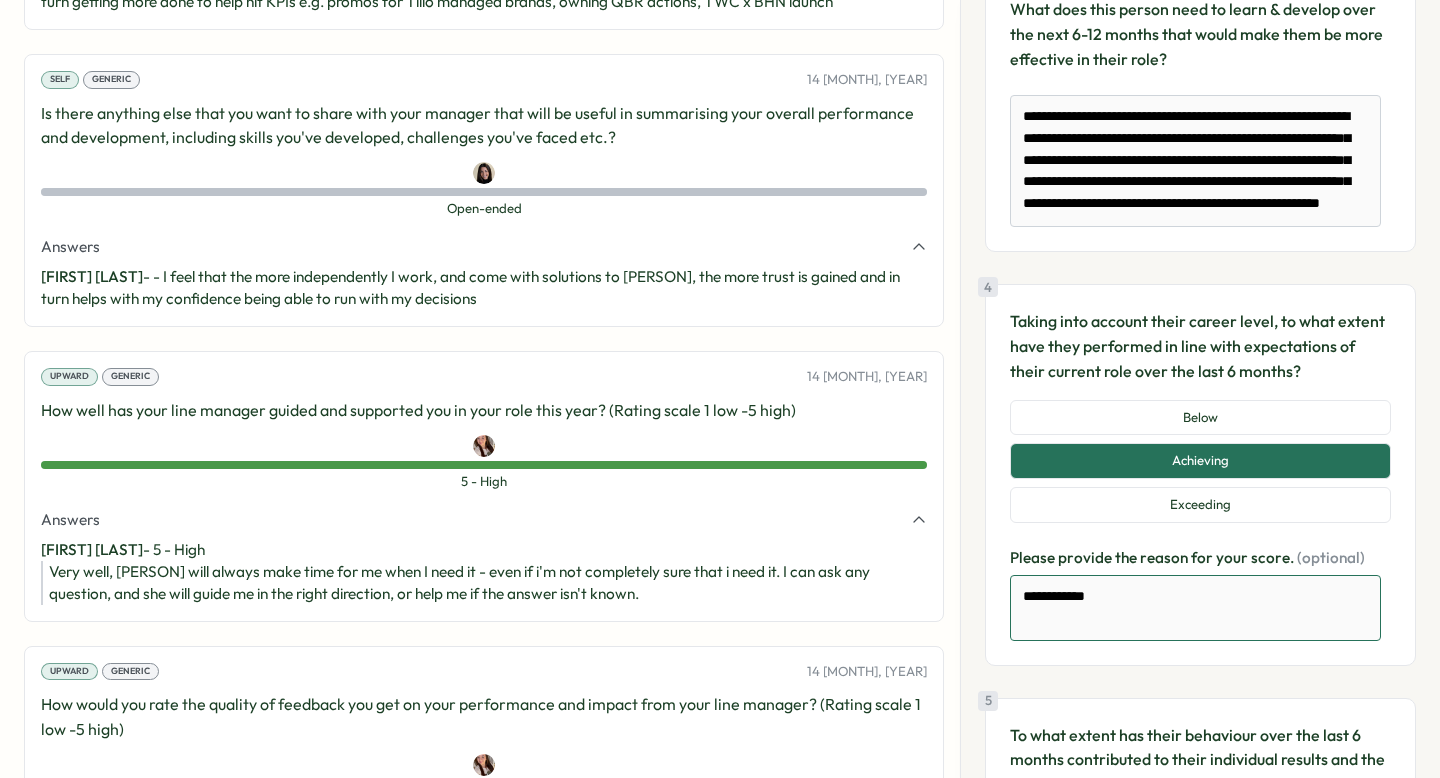 type on "*" 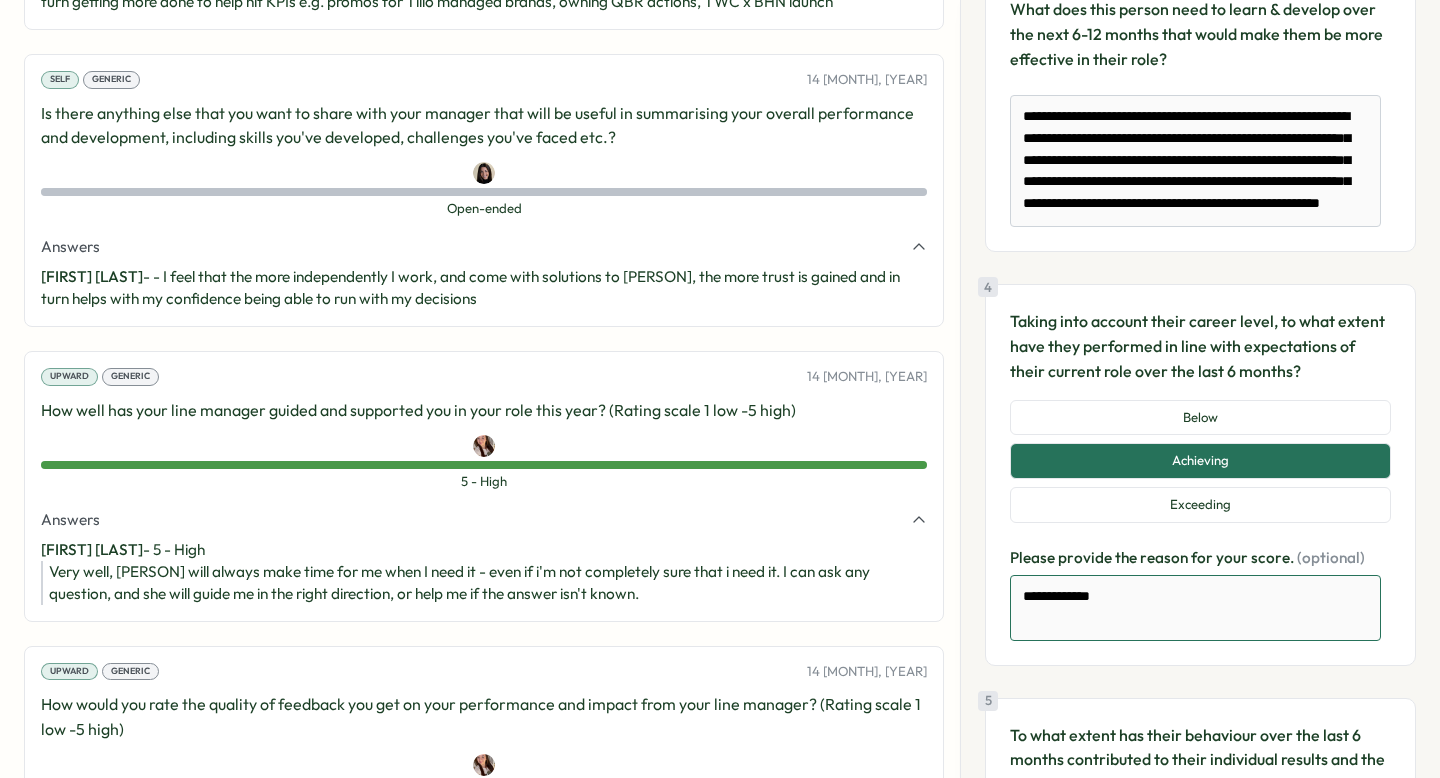 type on "*" 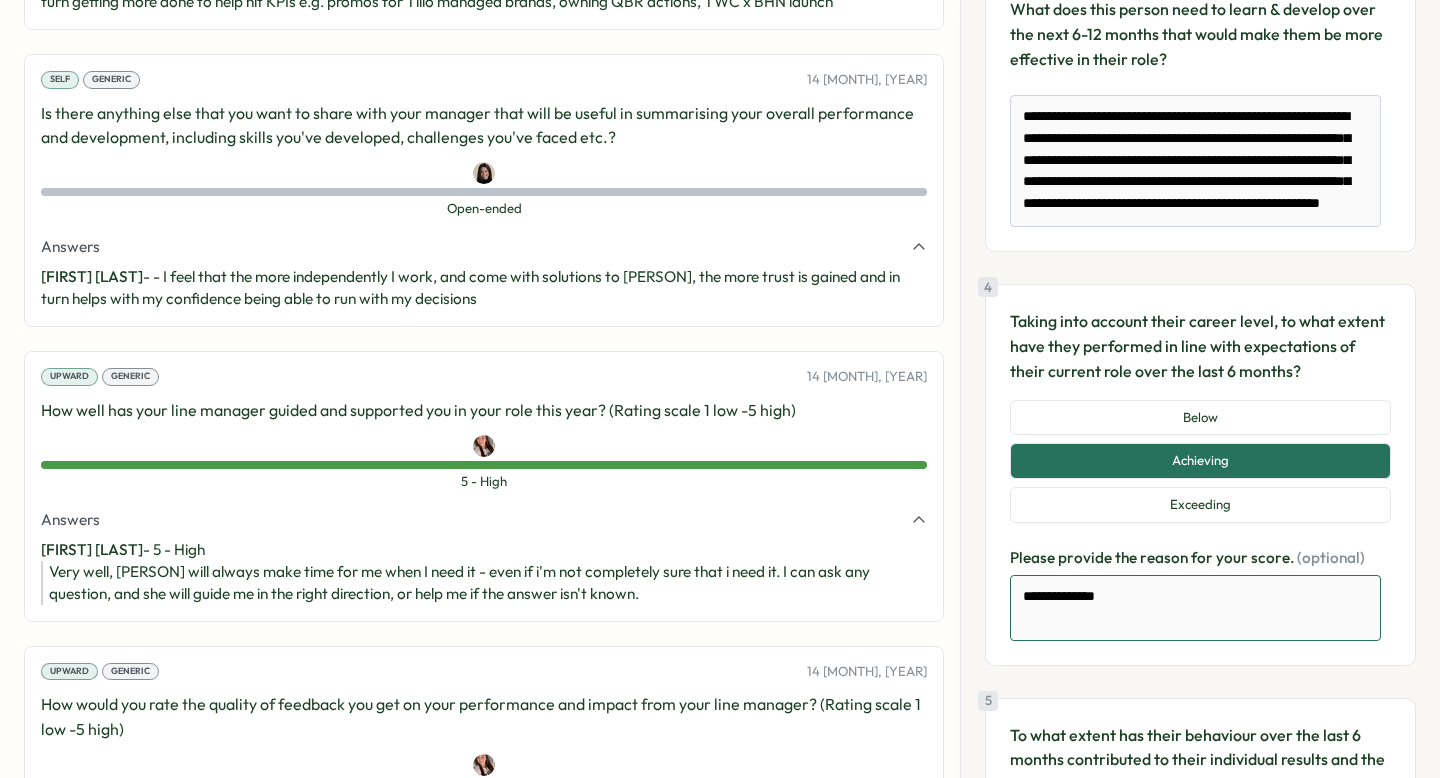 type on "**********" 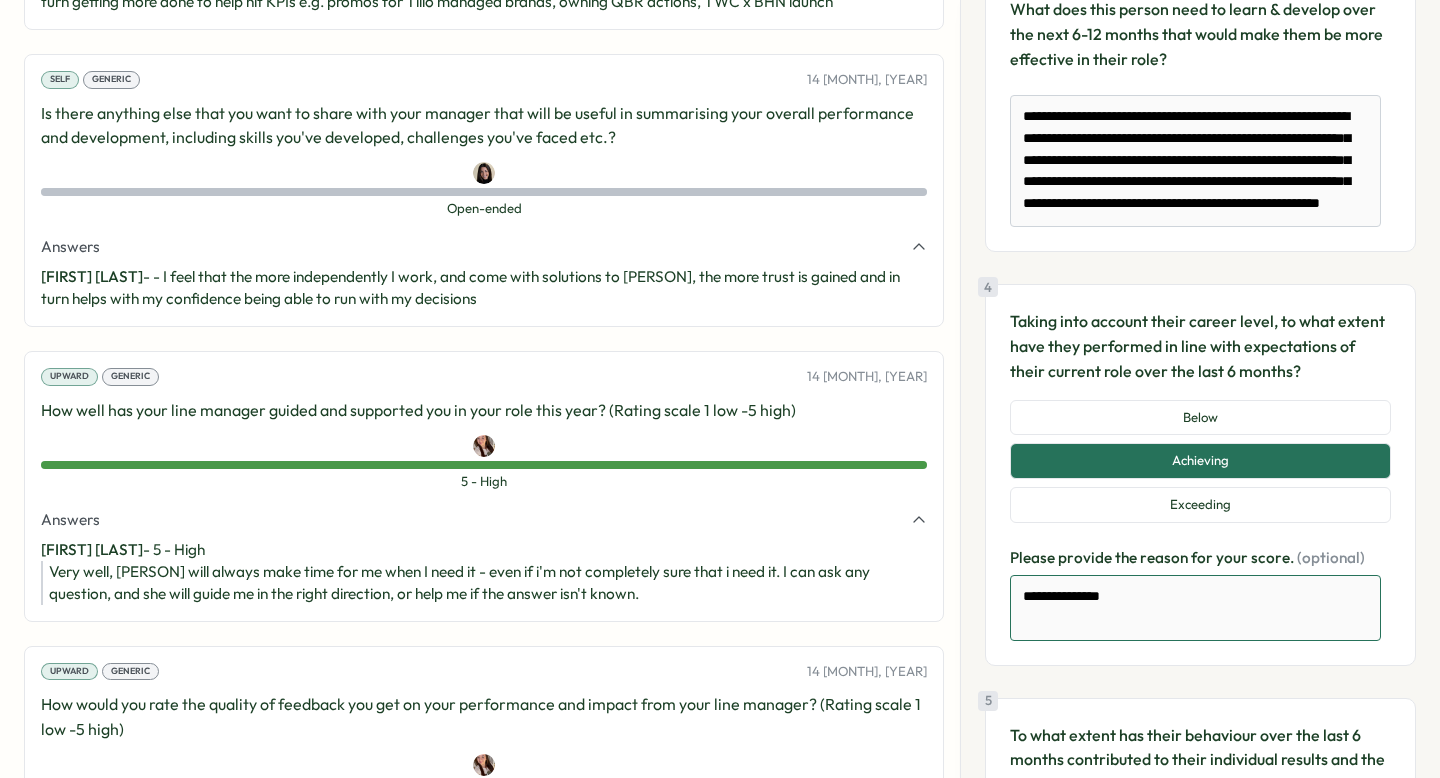 type on "*" 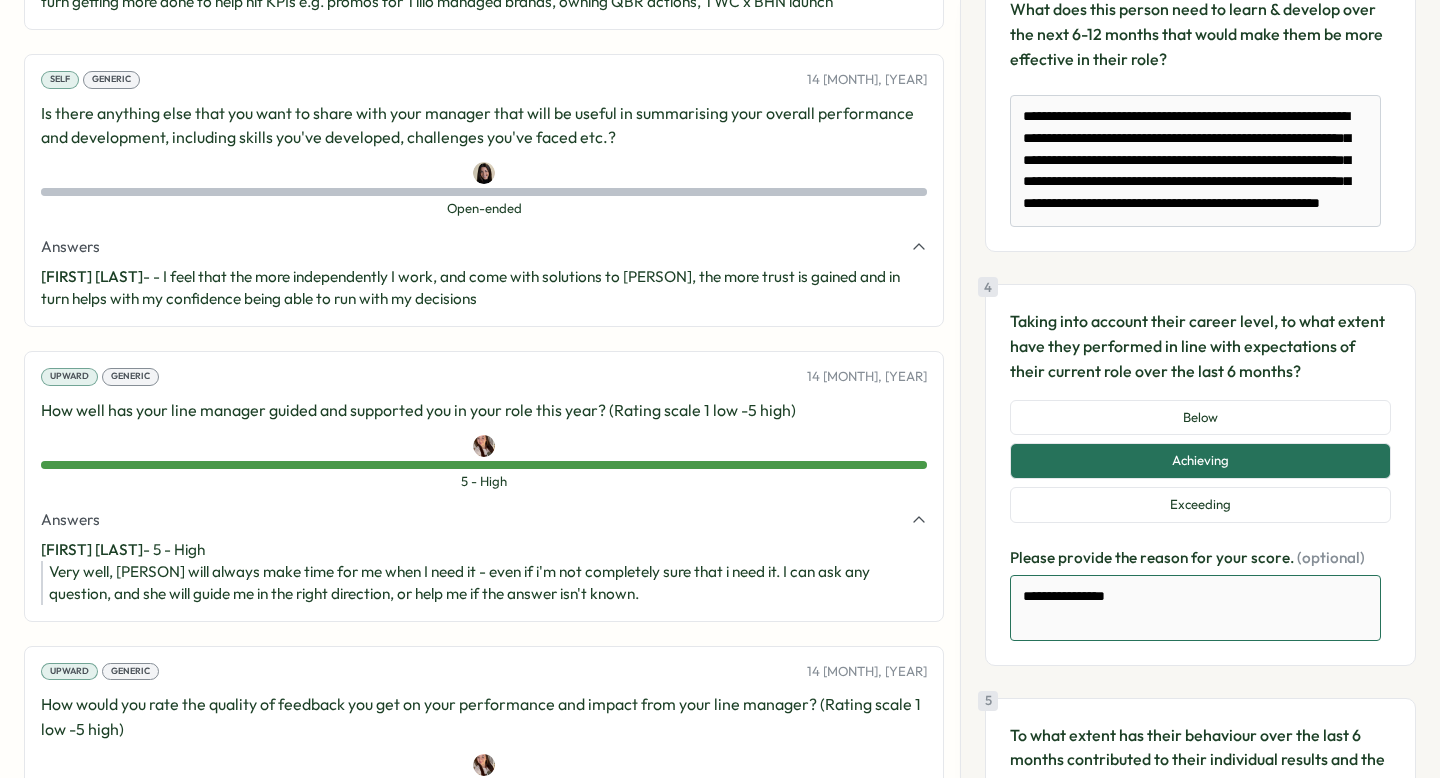 type on "*" 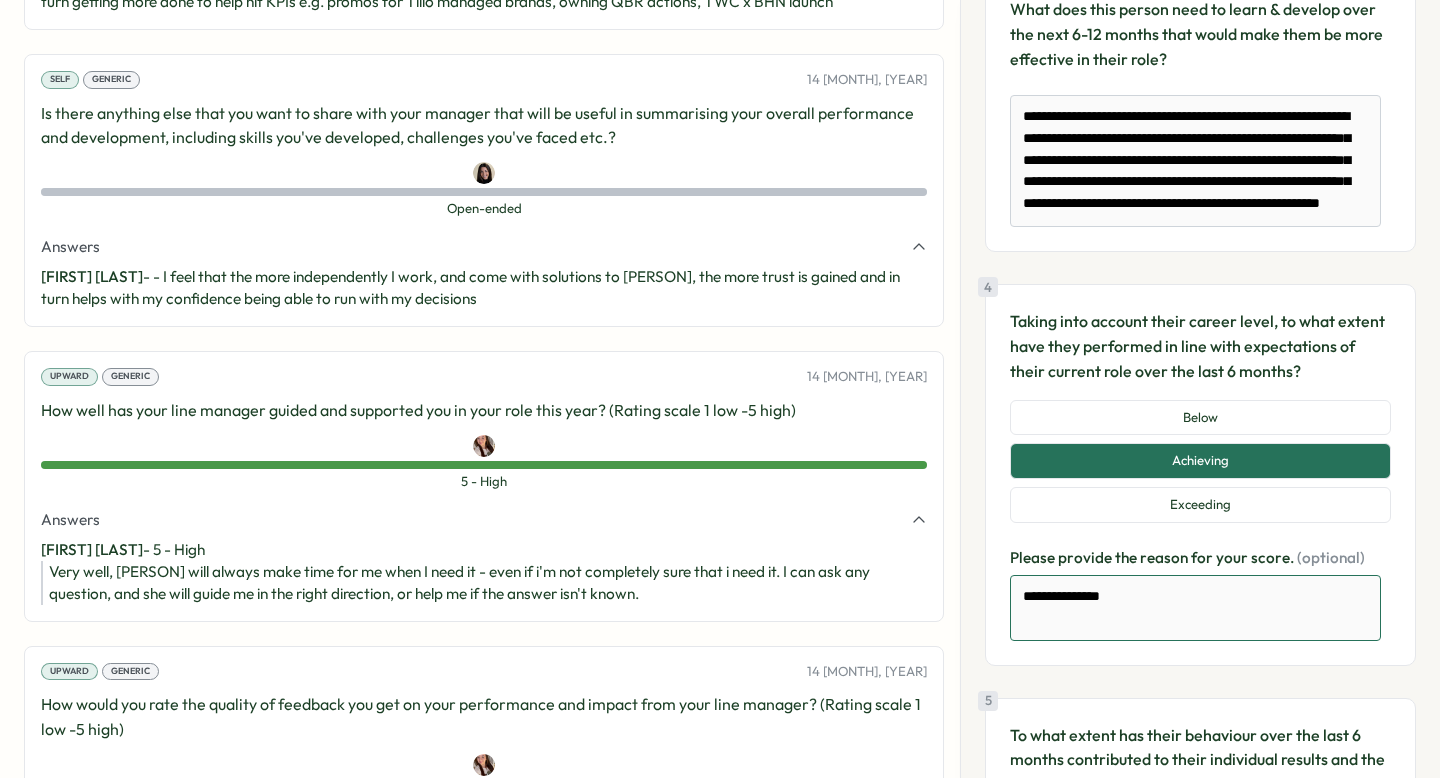 type on "*" 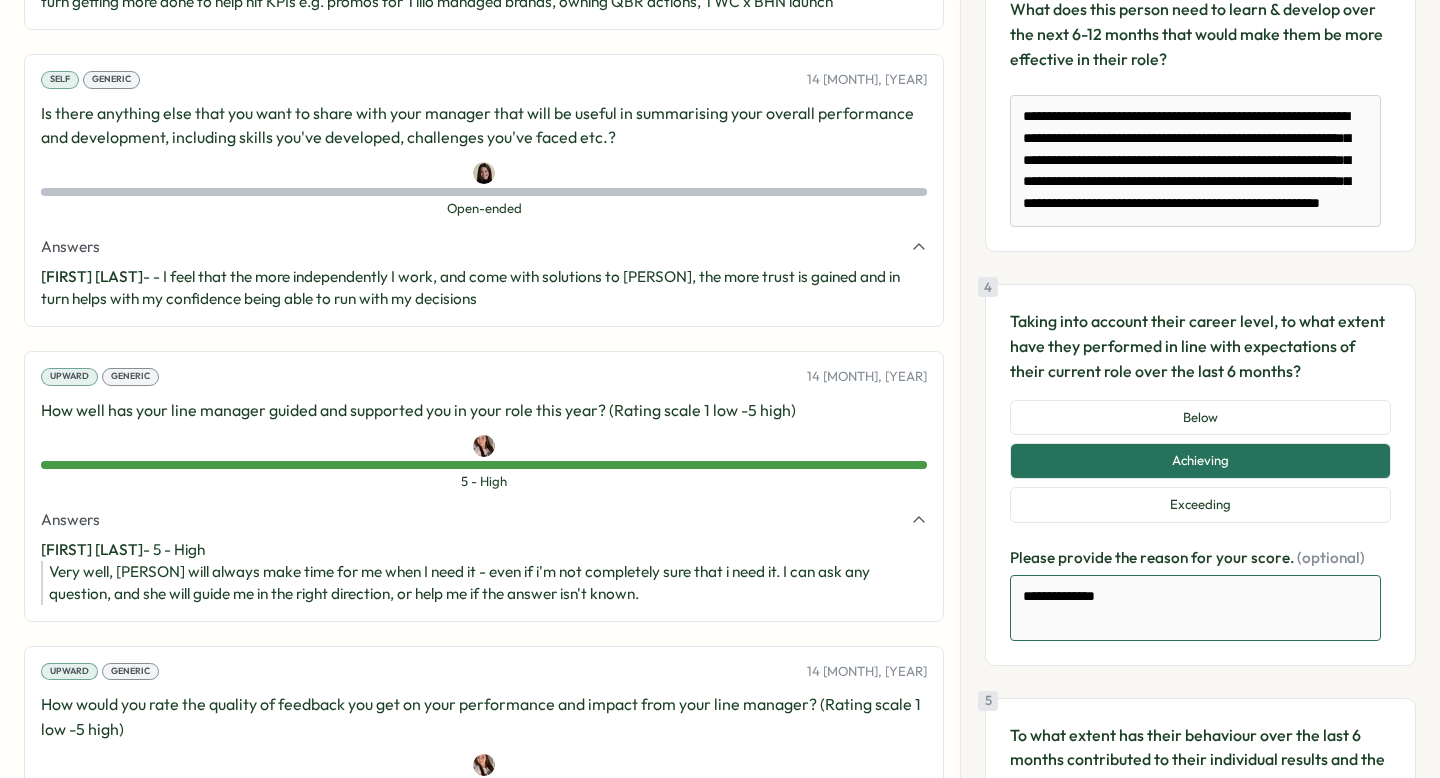 type on "*" 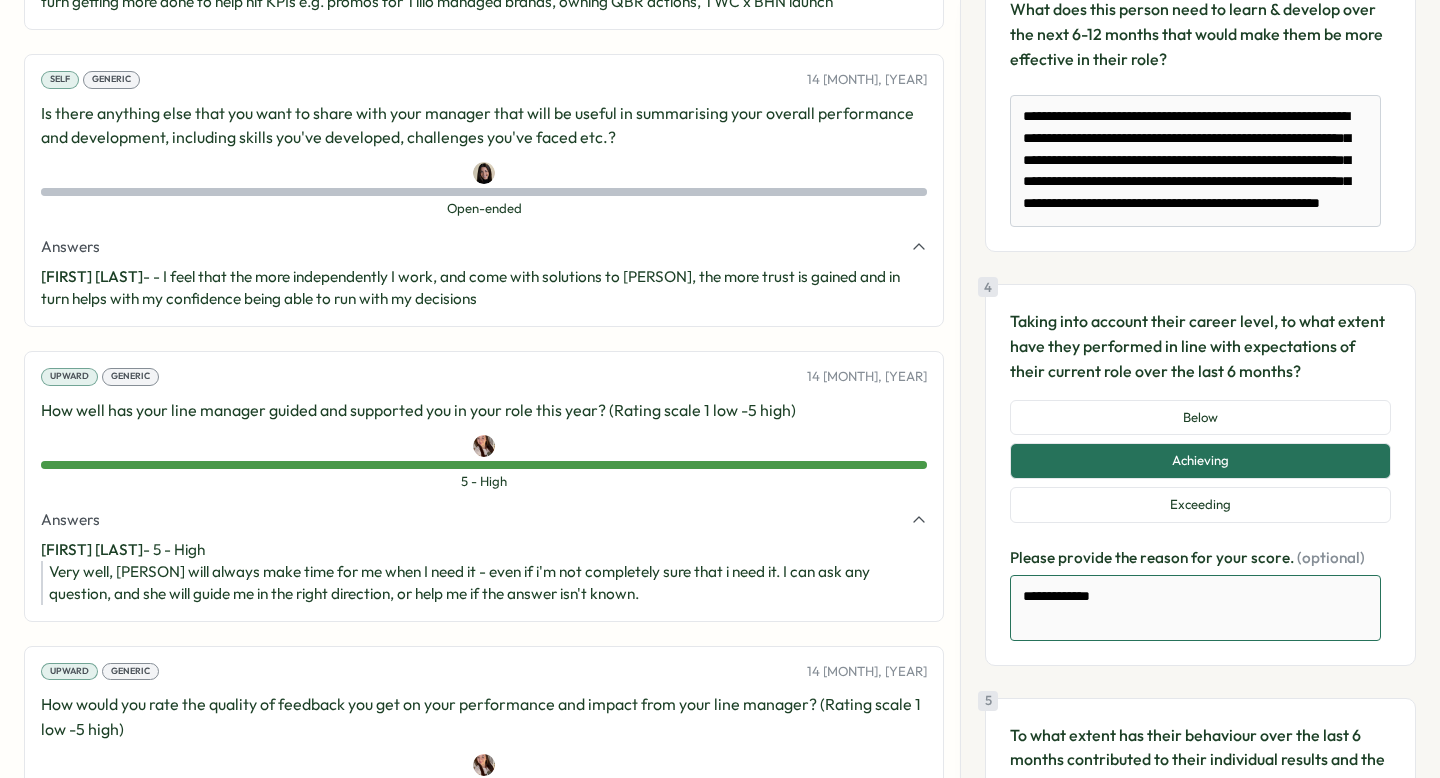 type on "*" 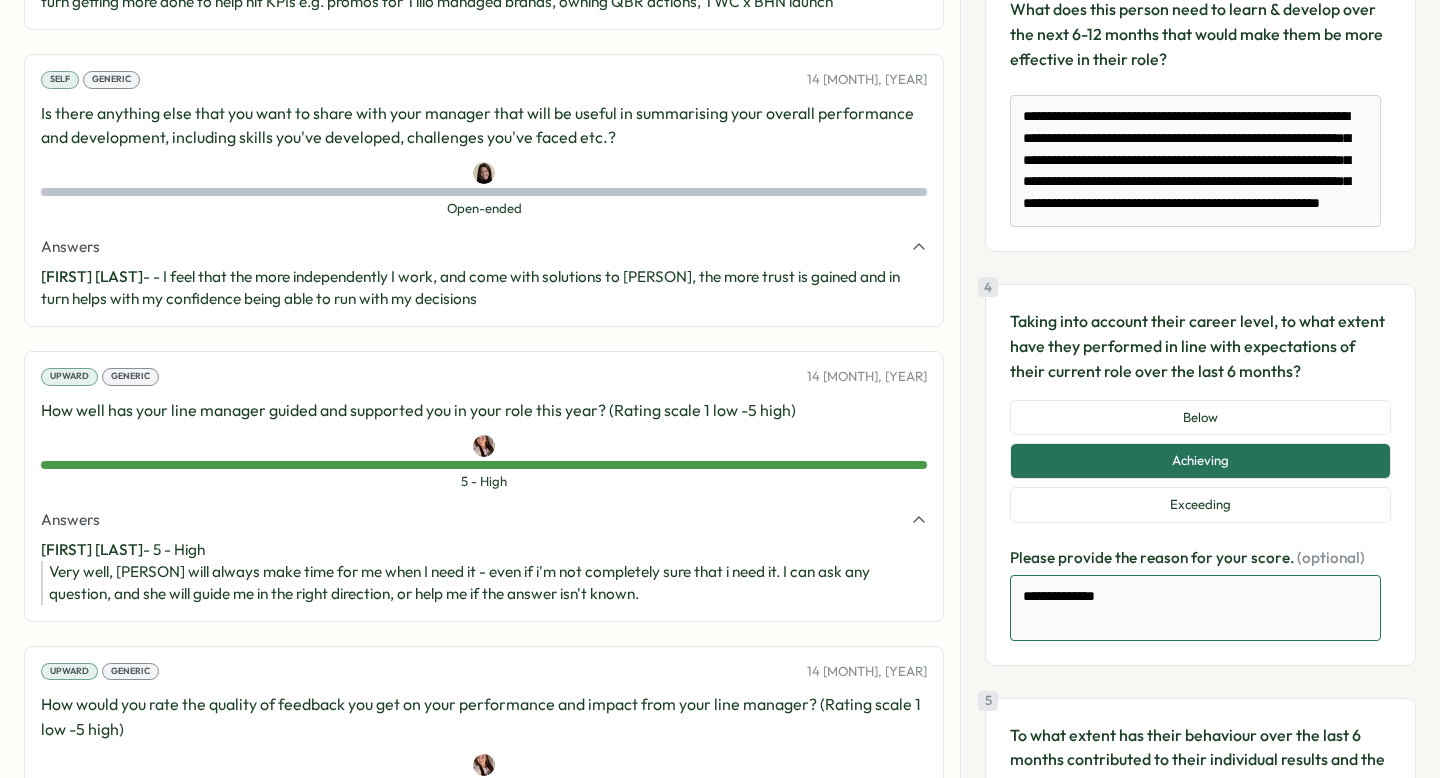 type on "*" 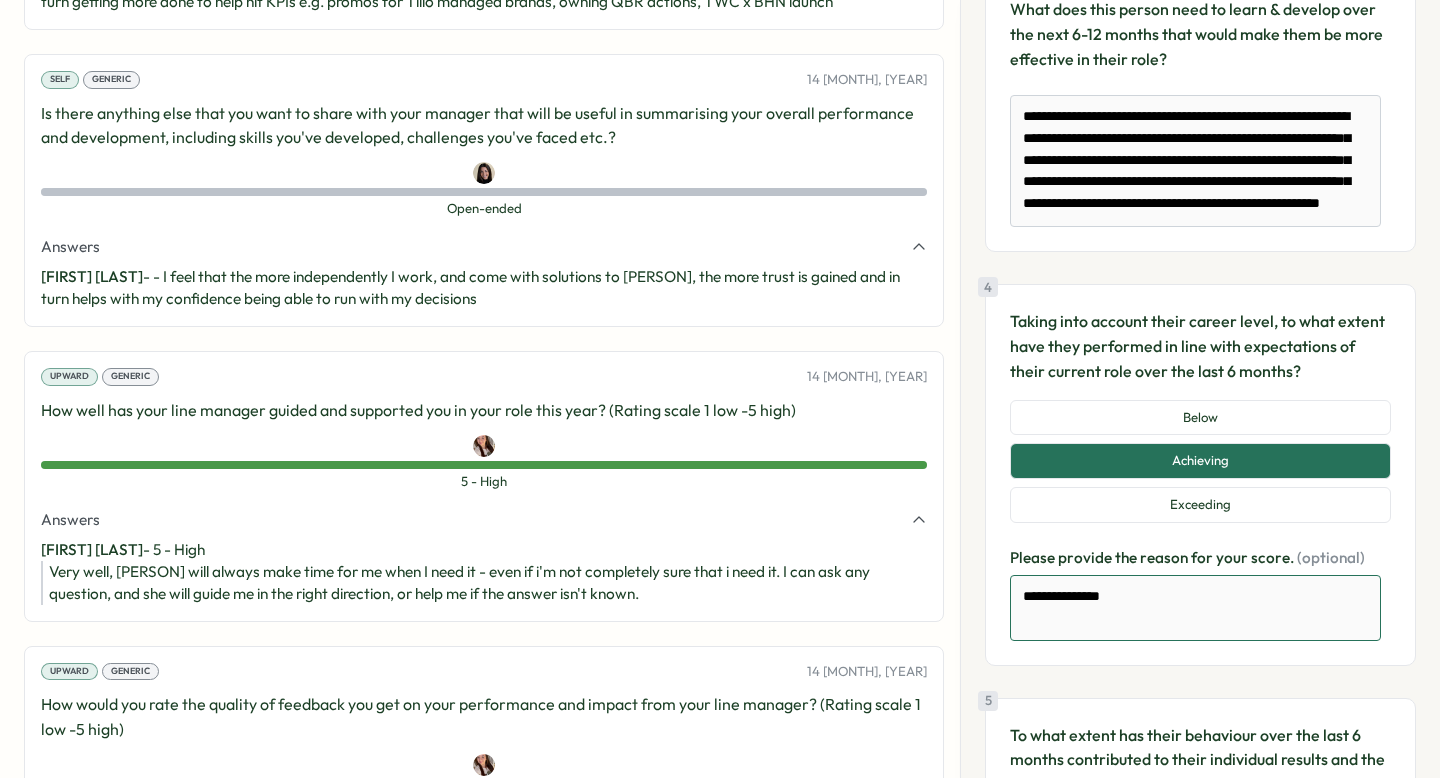 type on "*" 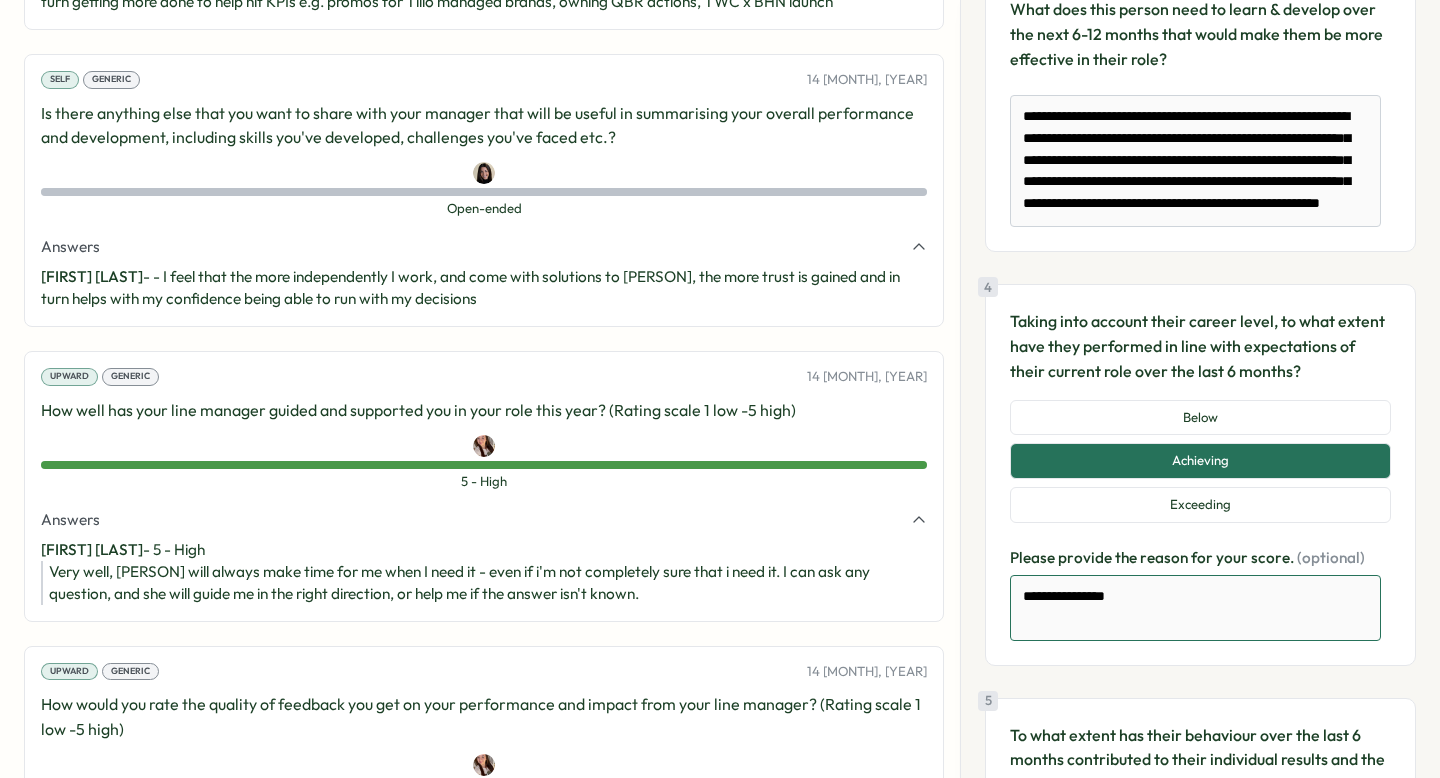 type on "*" 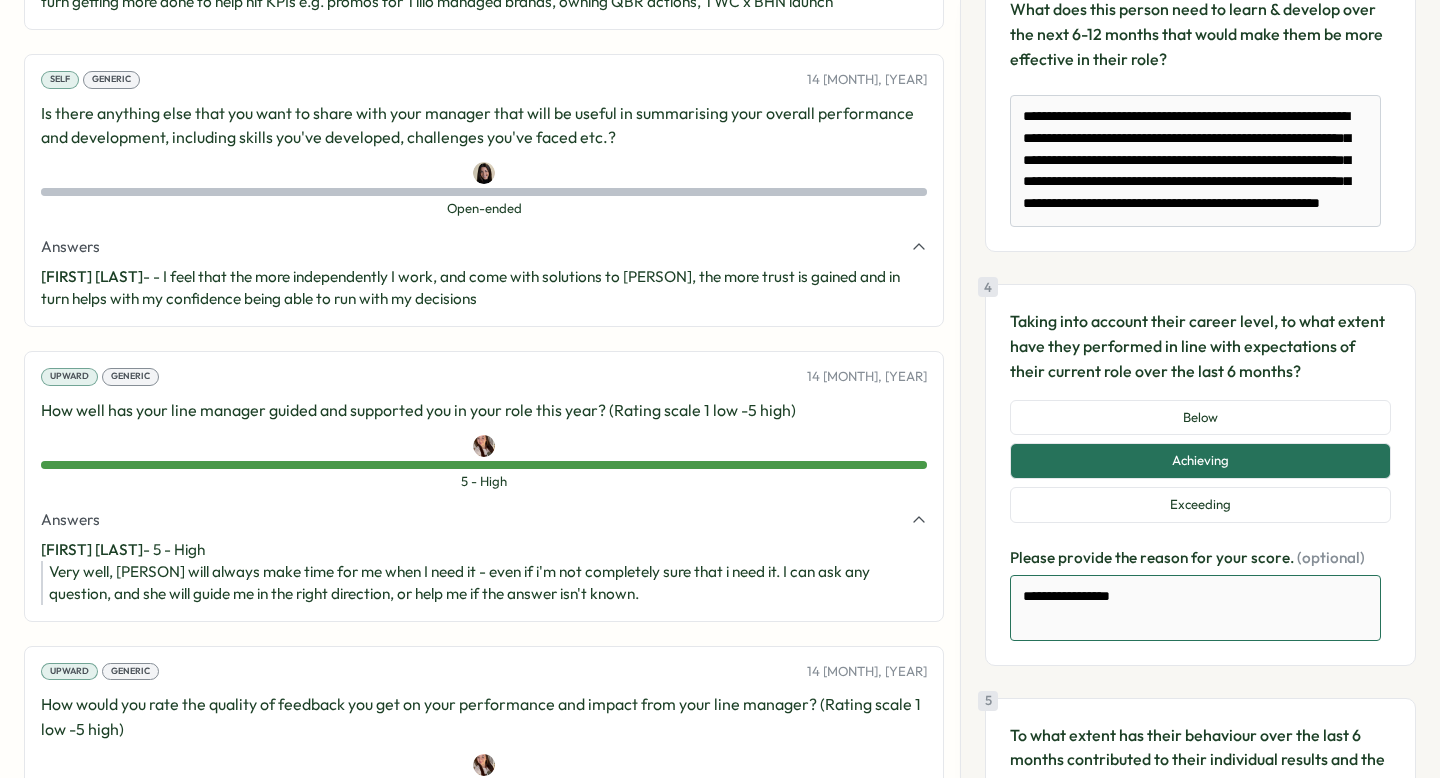 type on "*" 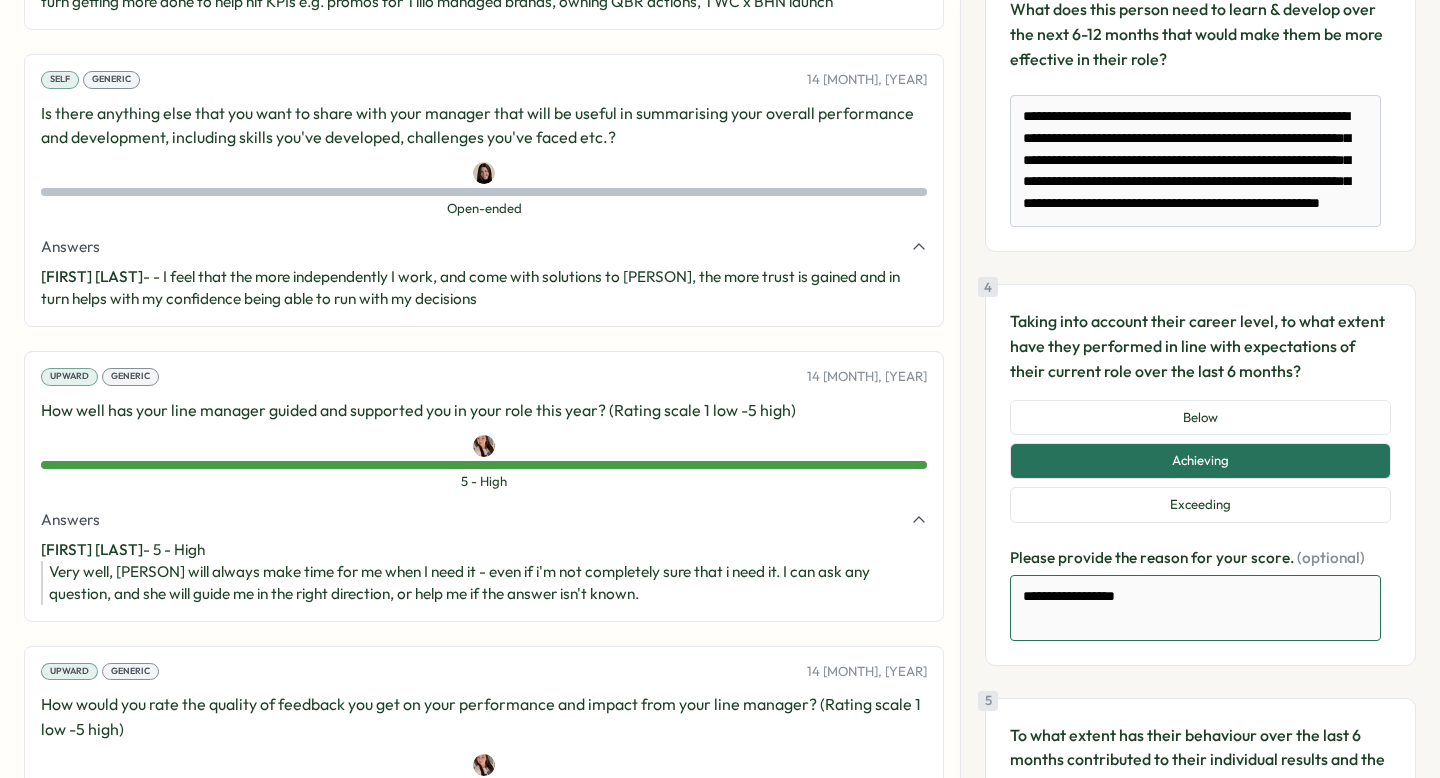 type on "*" 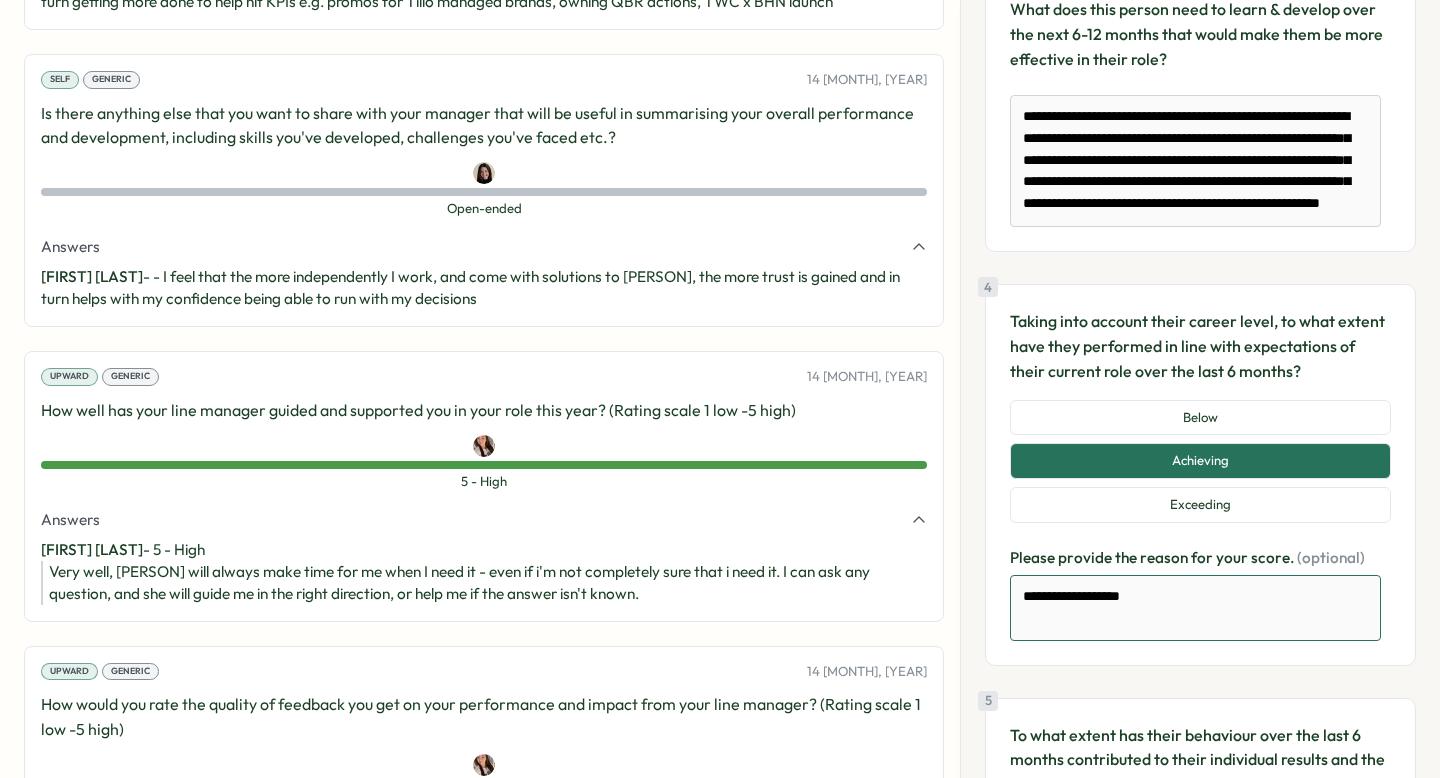 type on "*" 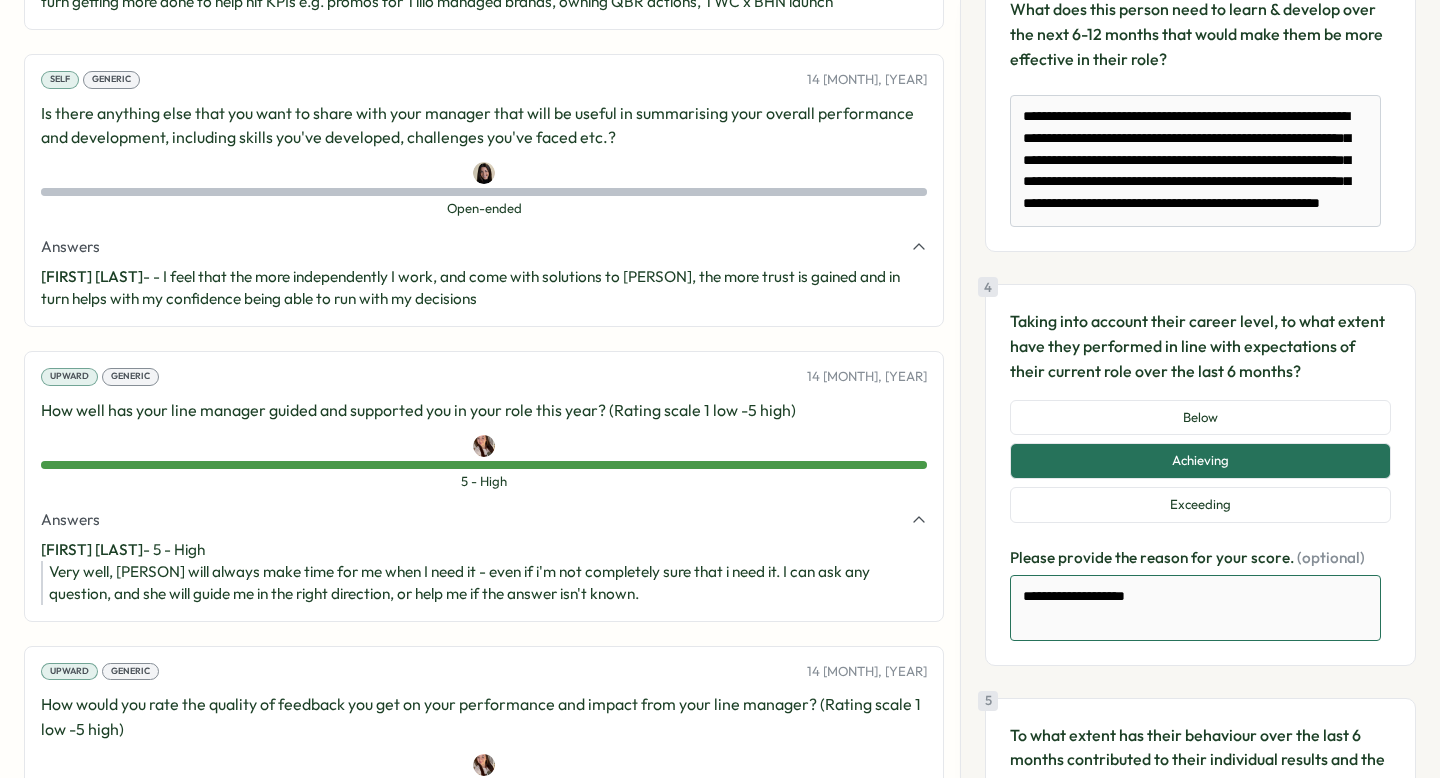type on "*" 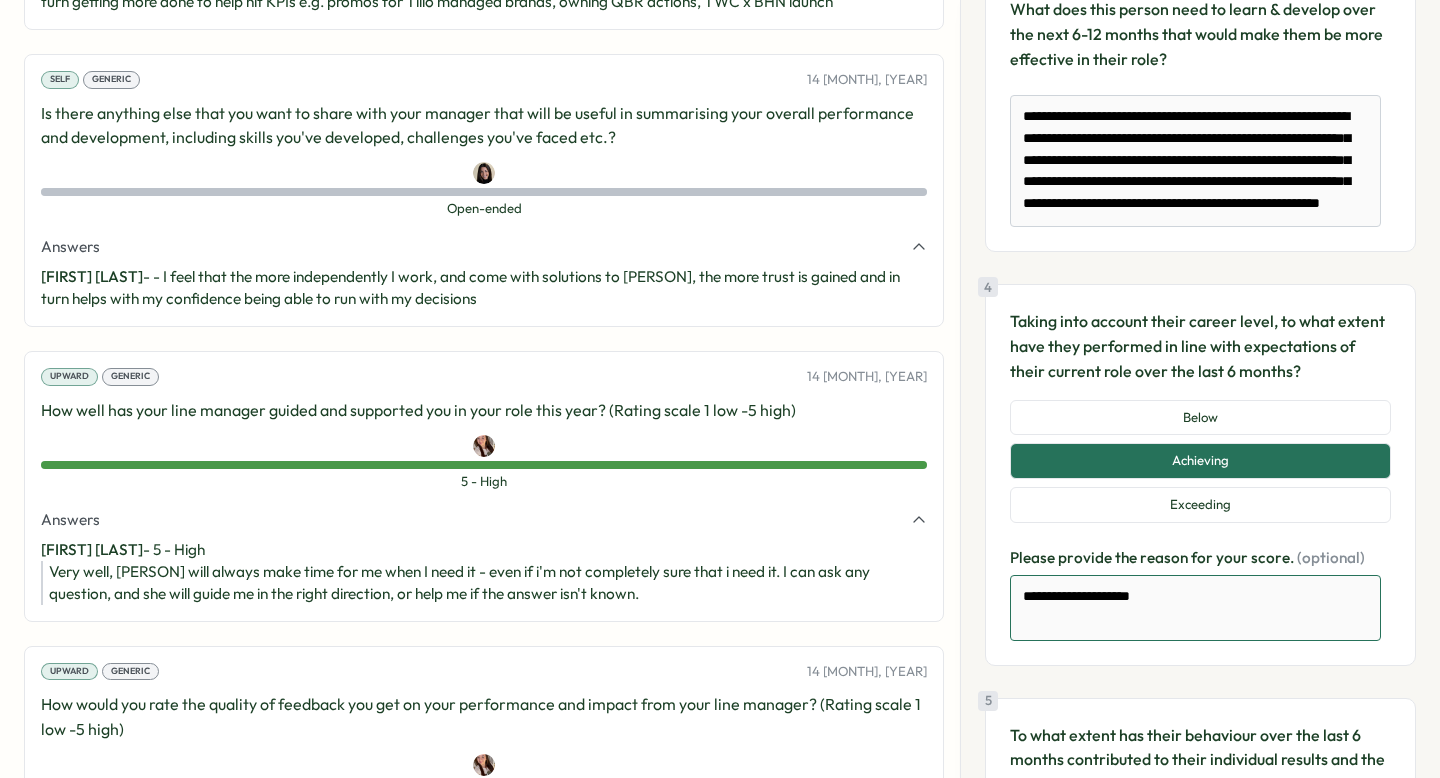 type on "*" 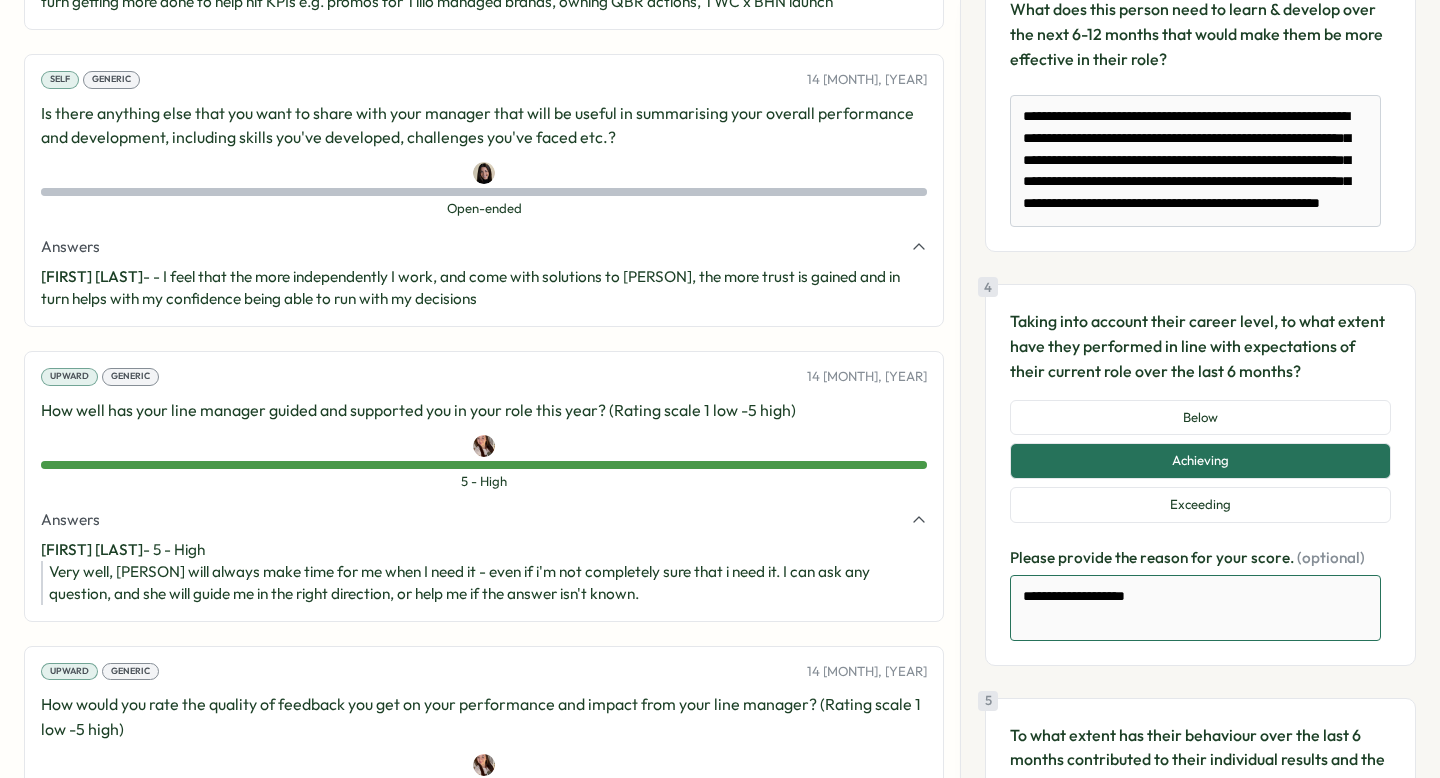 type on "*" 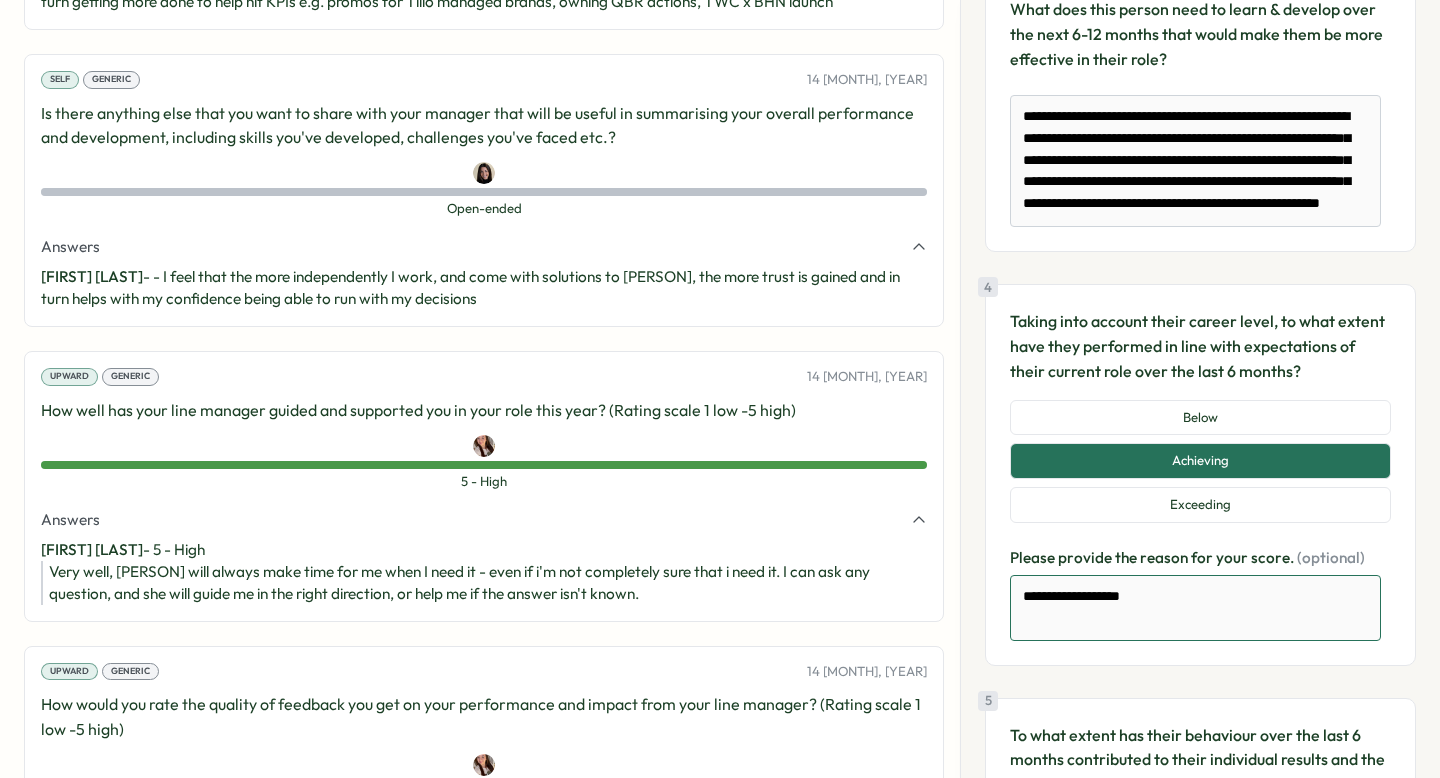 type on "*" 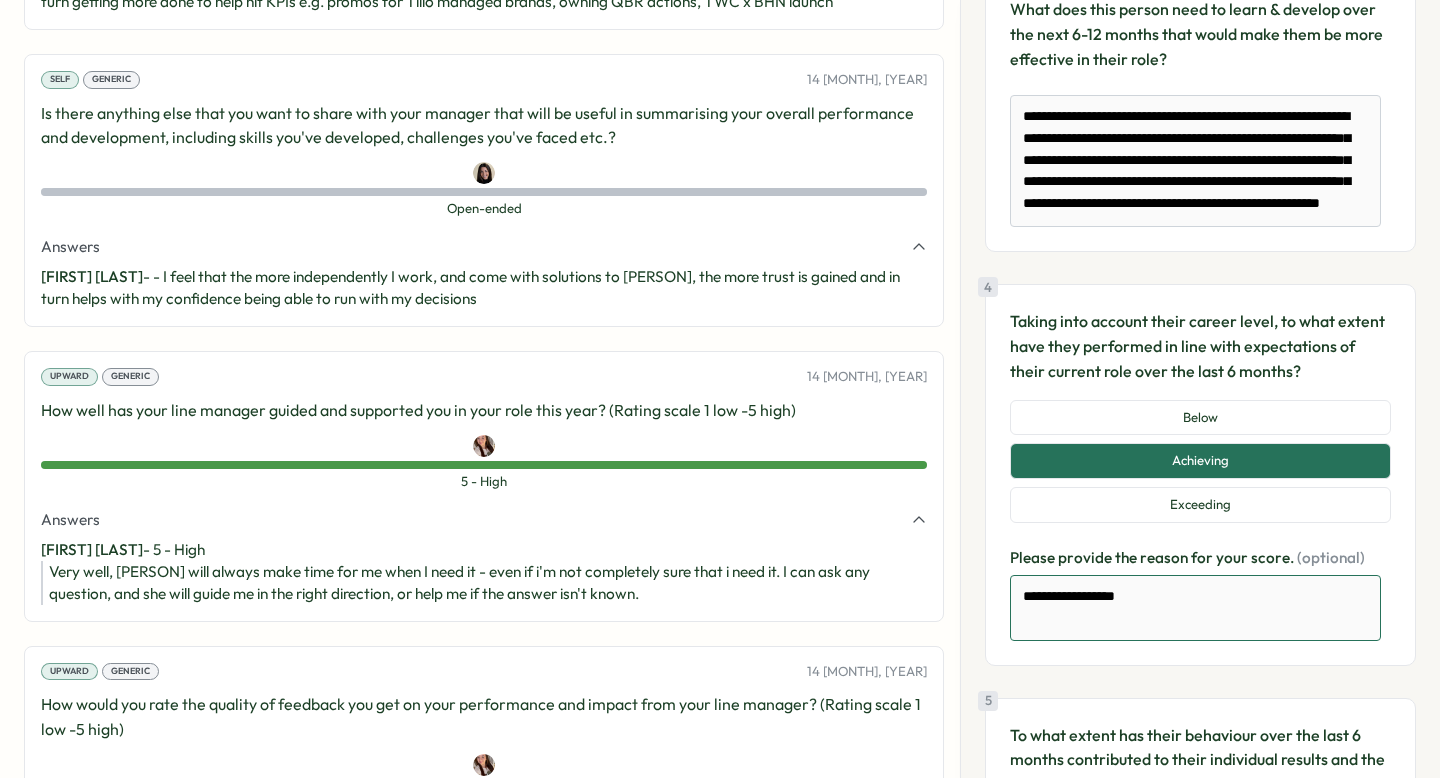 type on "*" 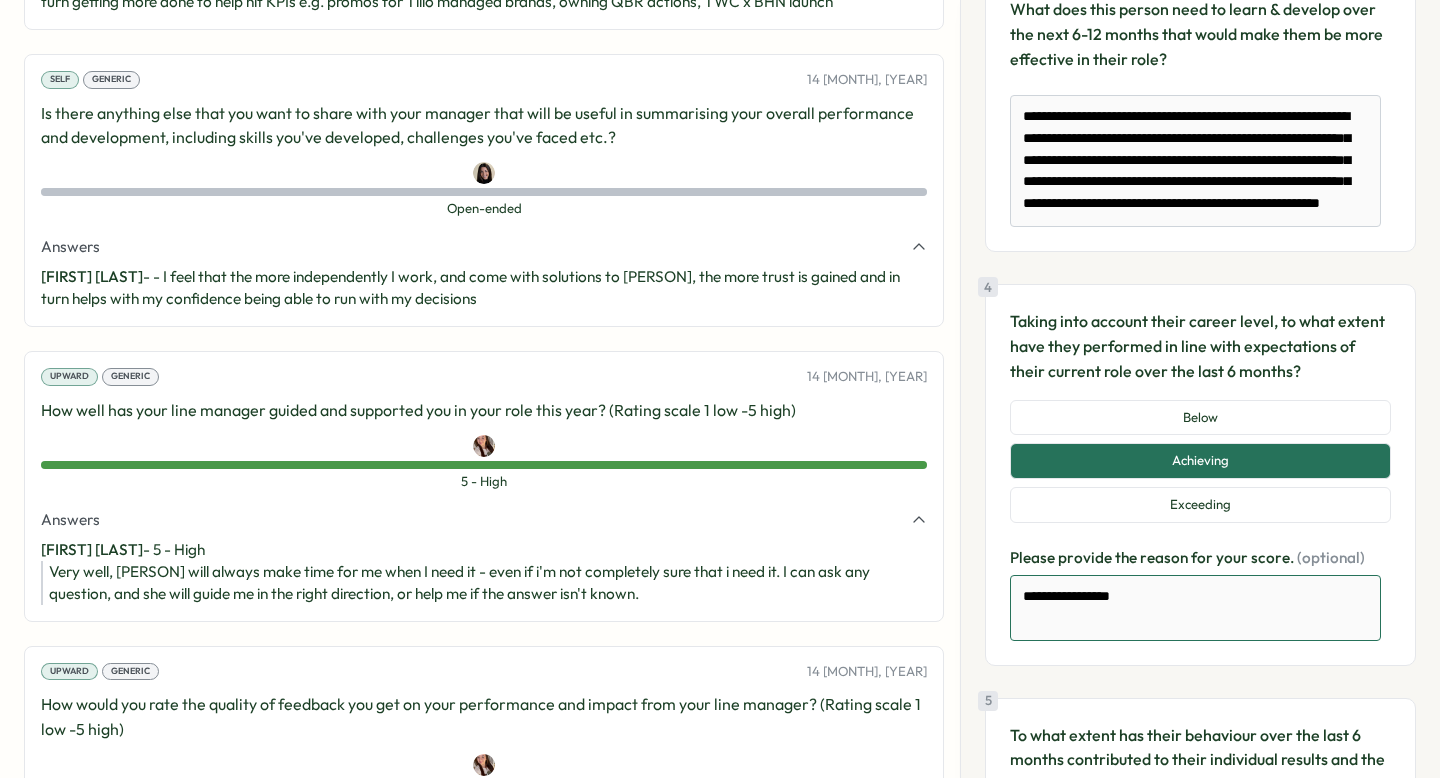 type on "*" 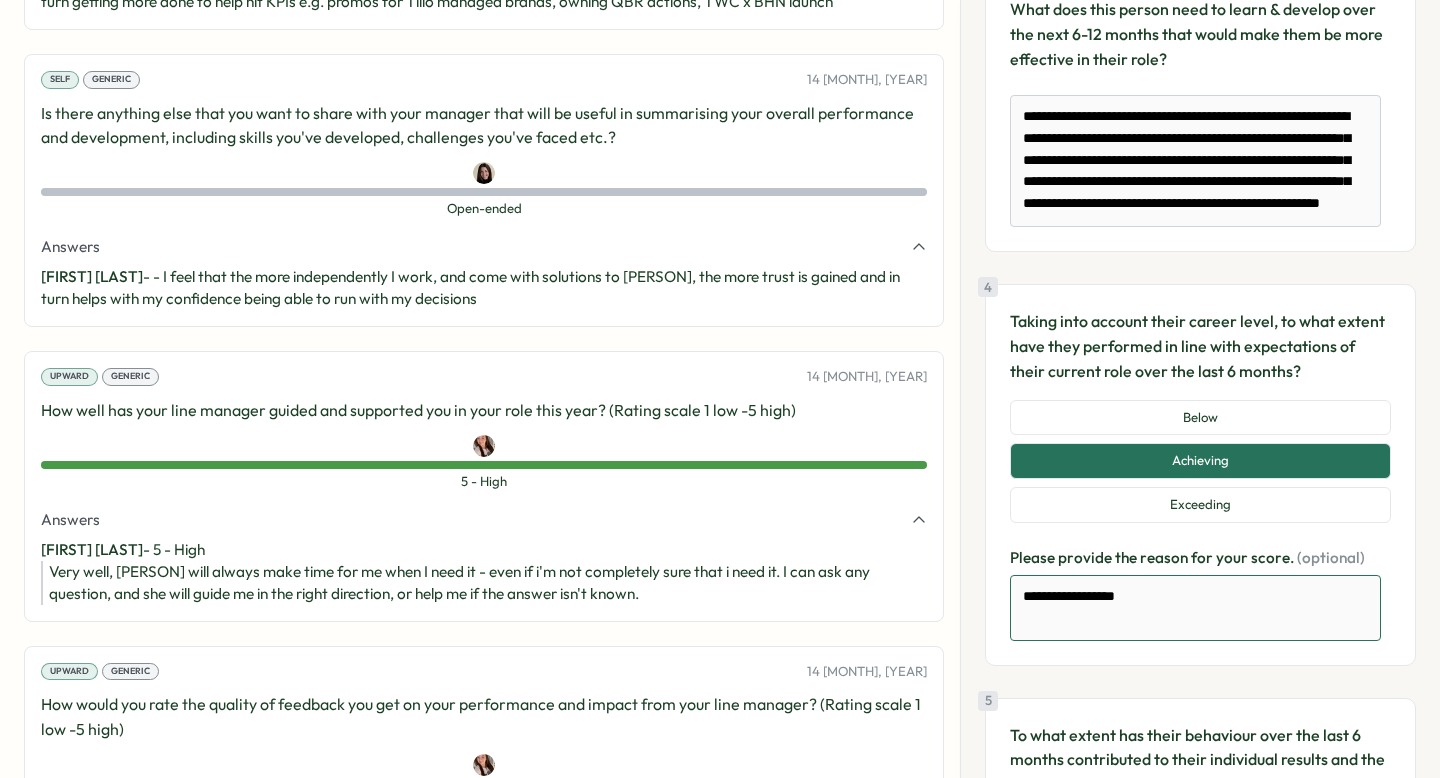 type on "*" 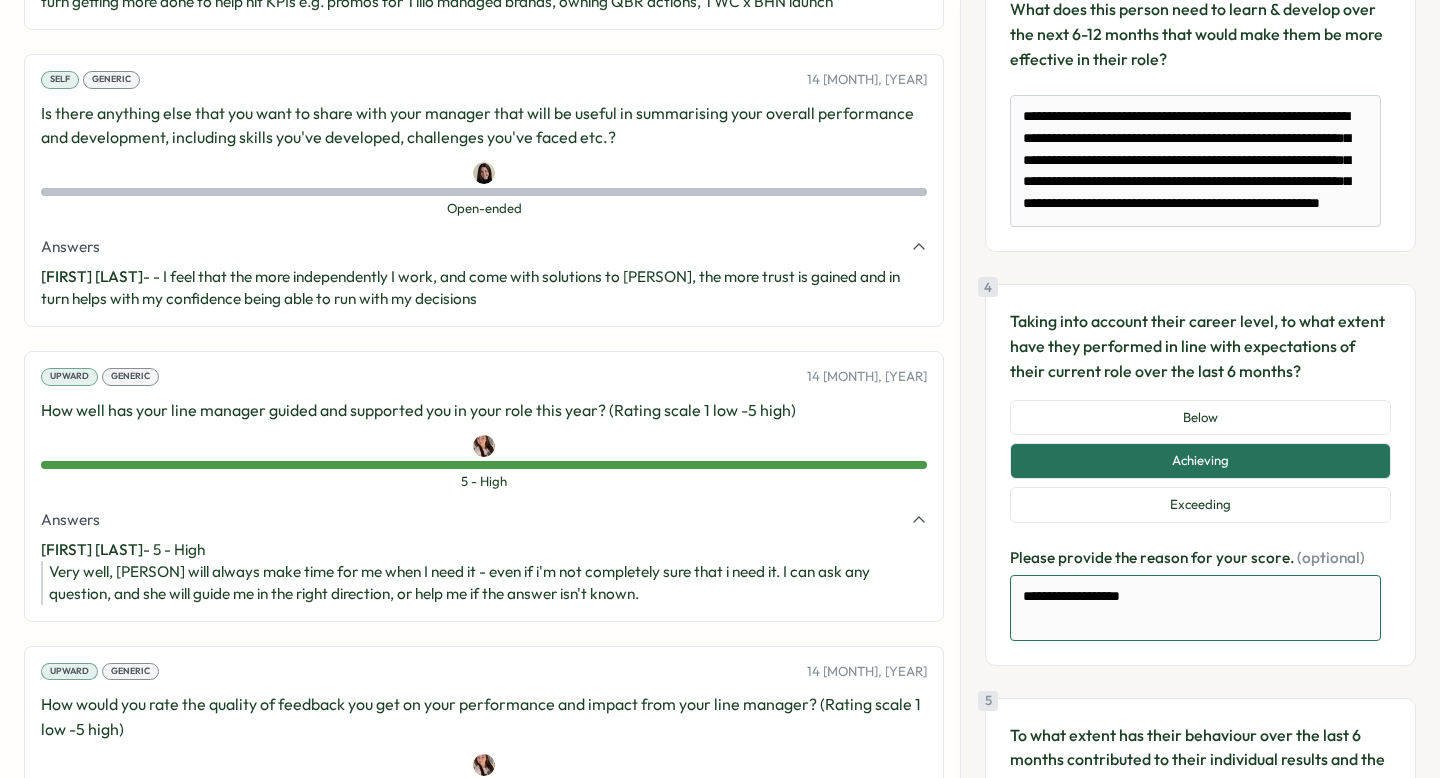 type on "*" 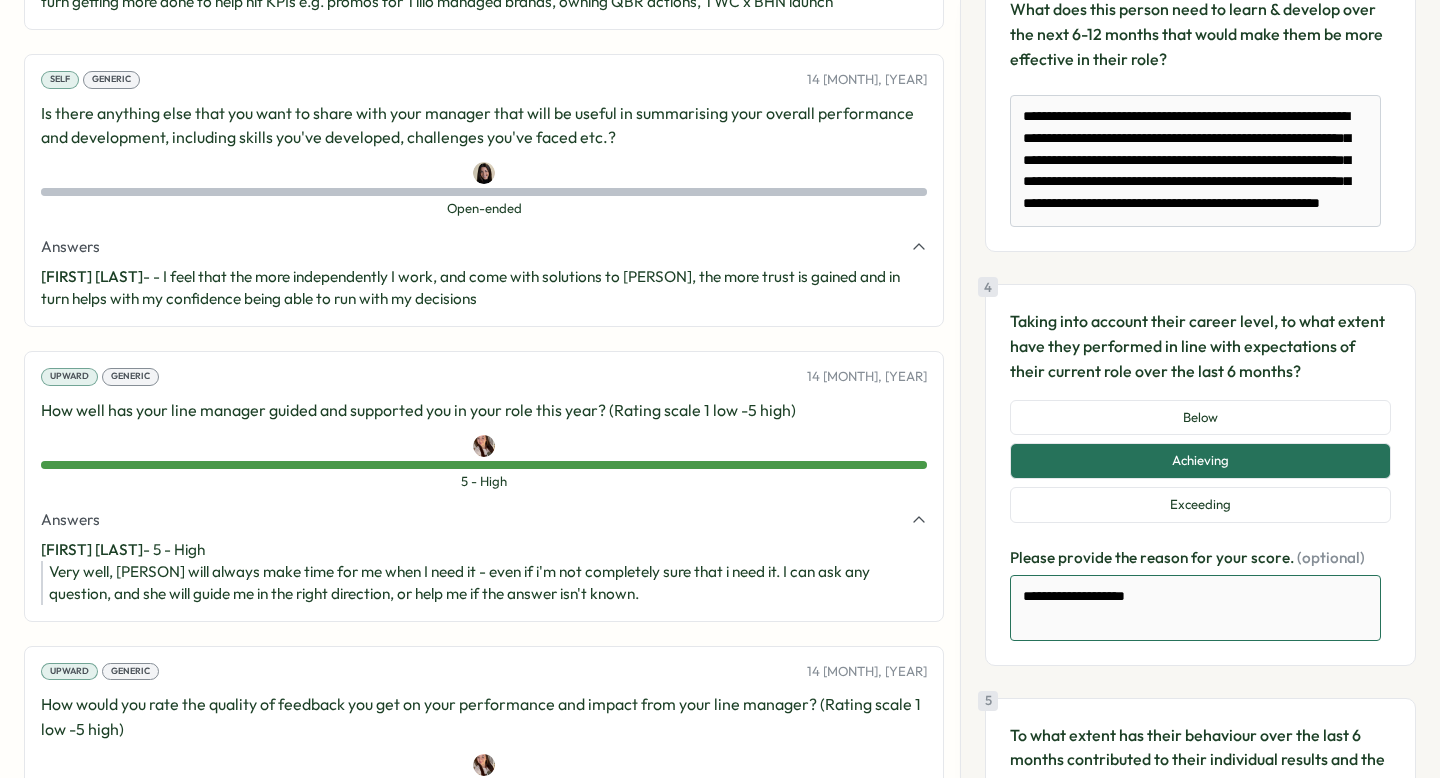 type on "*" 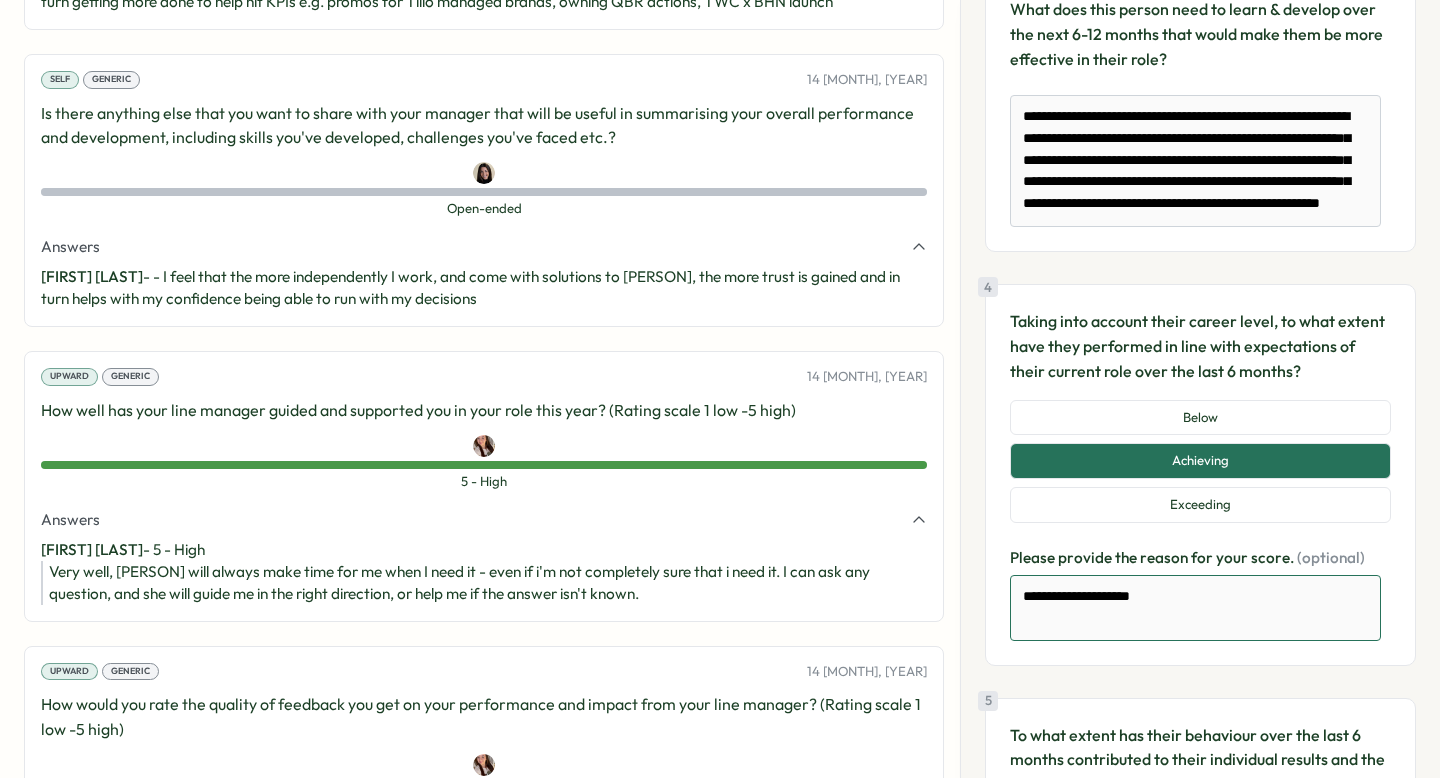 type on "*" 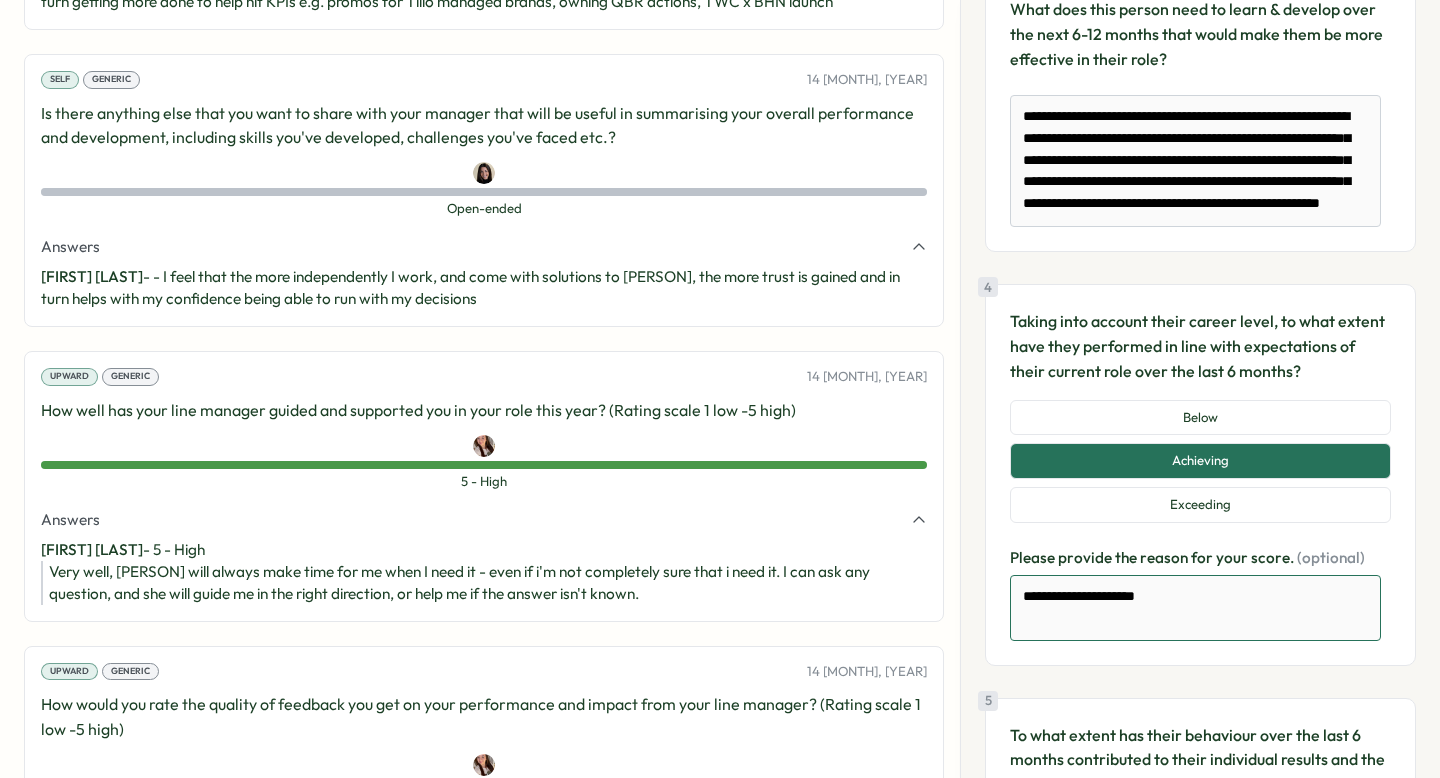 type on "*" 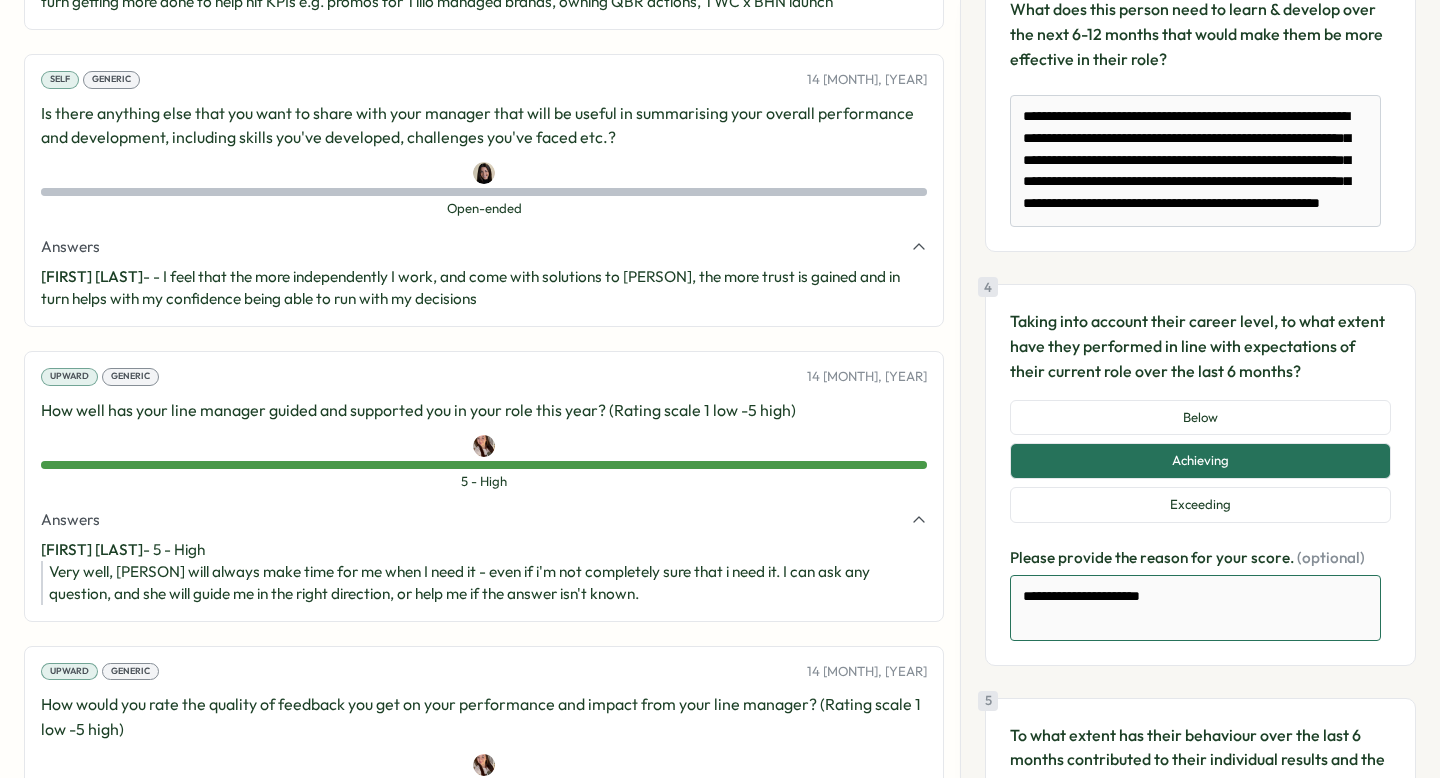 type on "*" 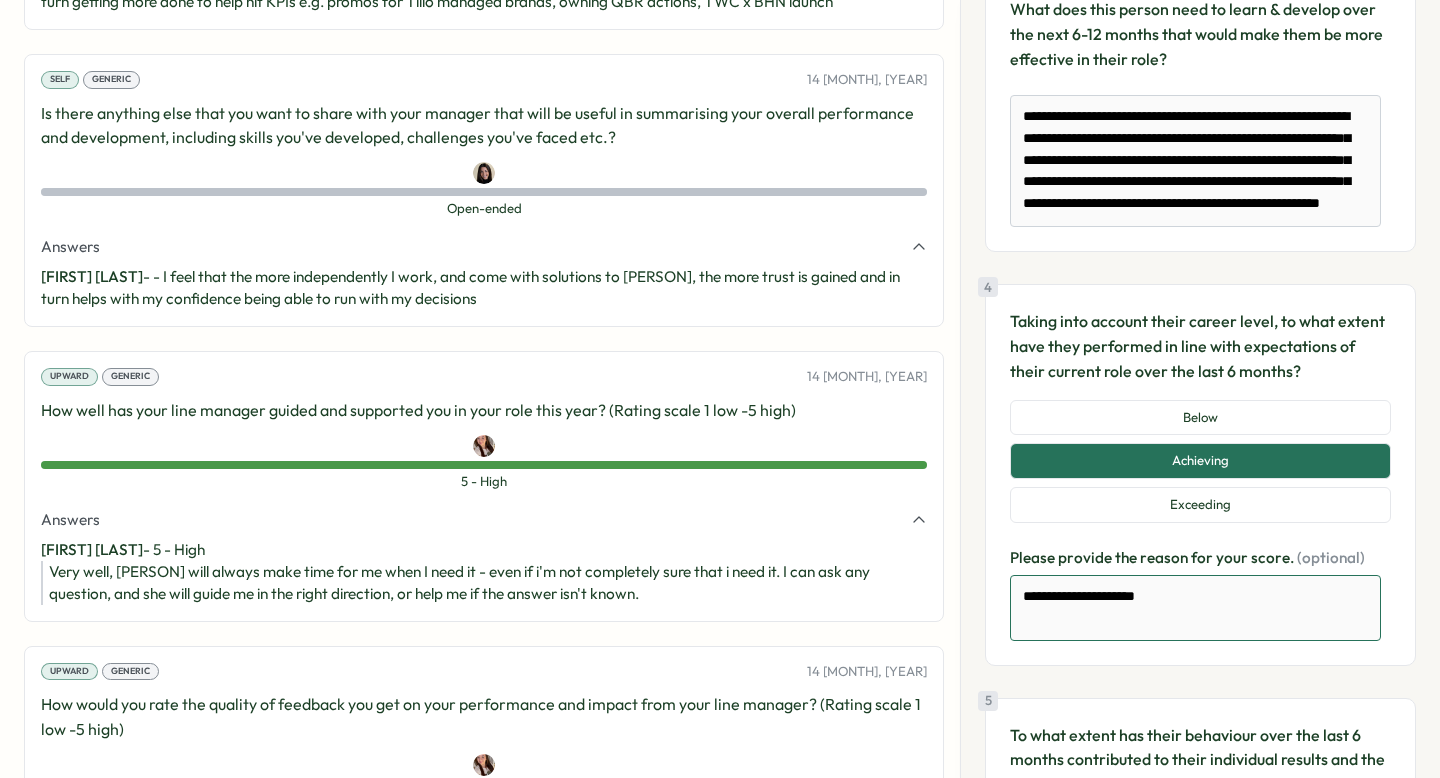 type on "*" 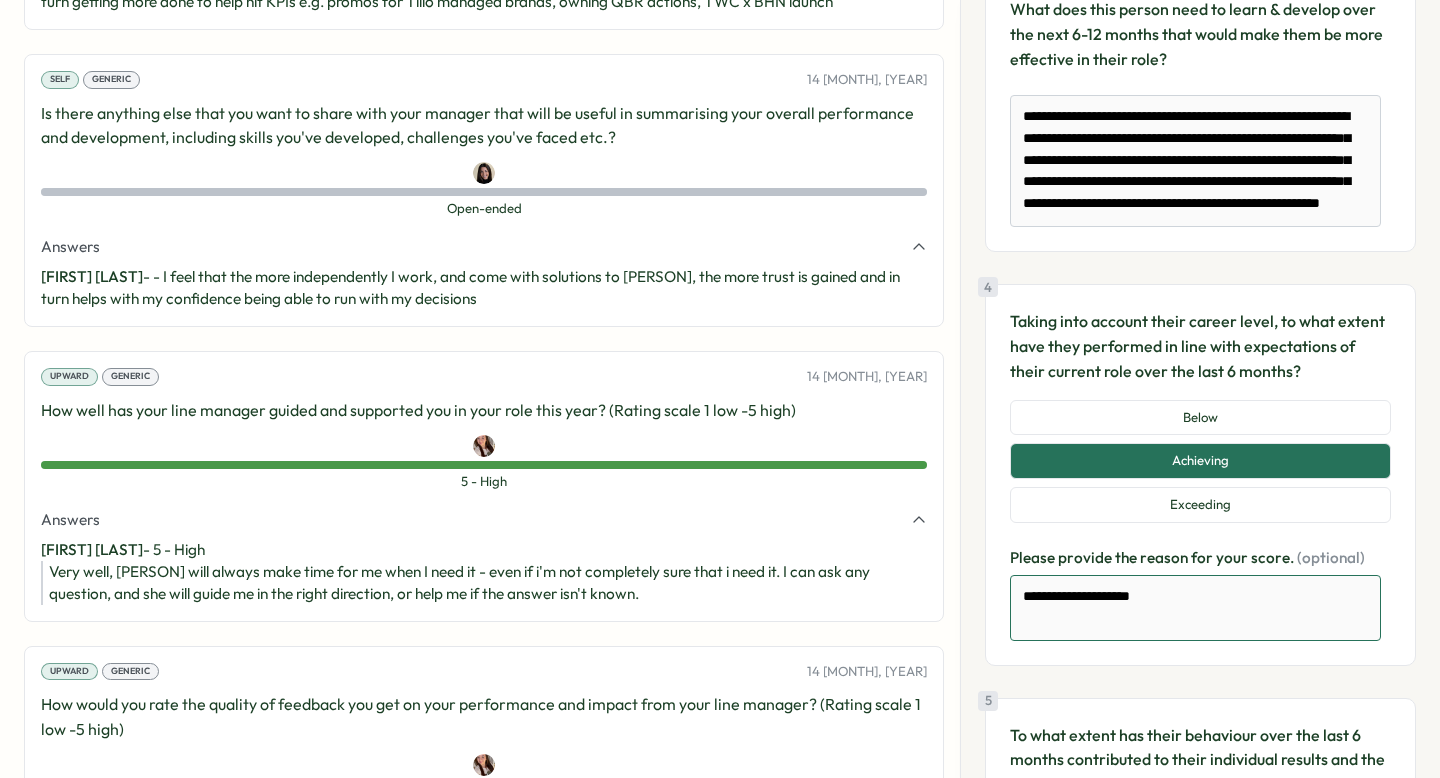 type on "*" 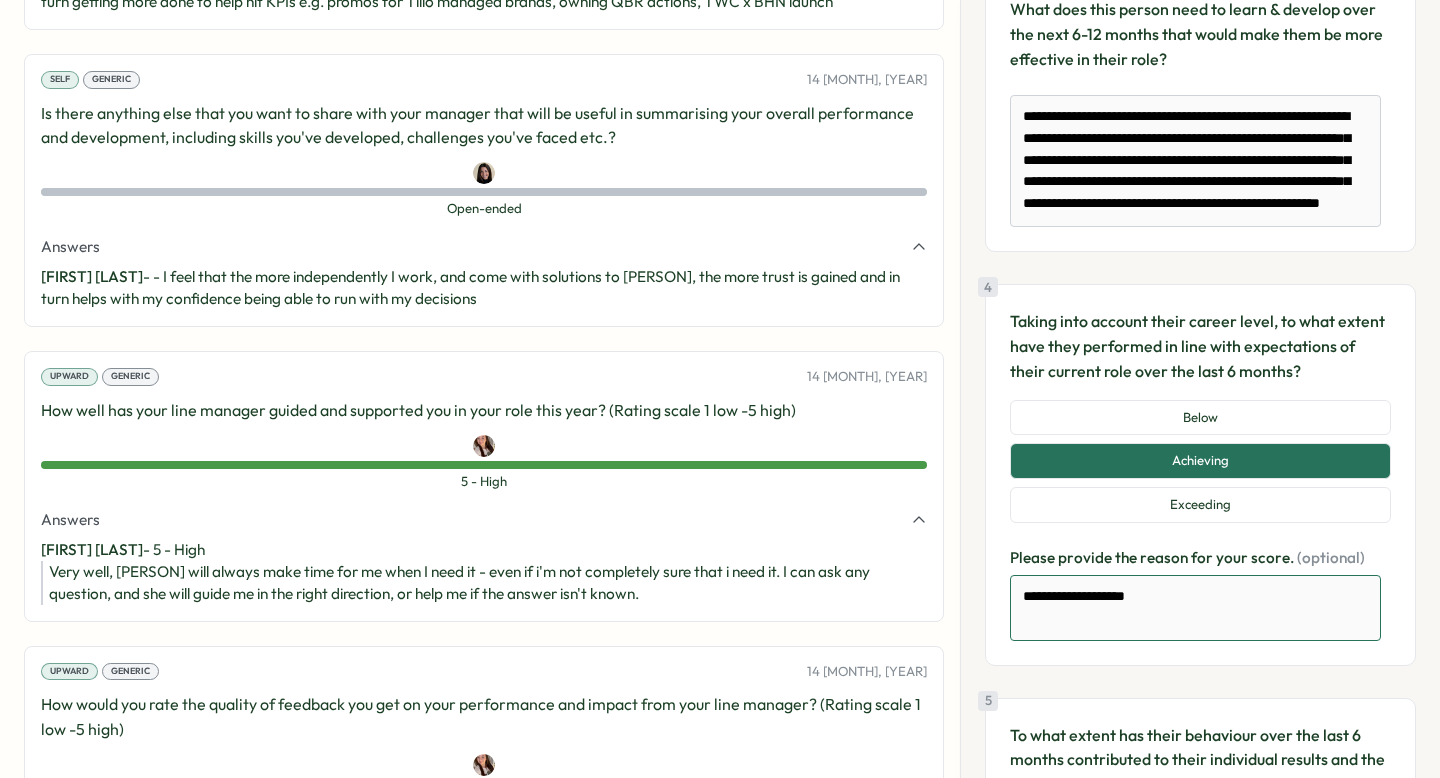 type on "*" 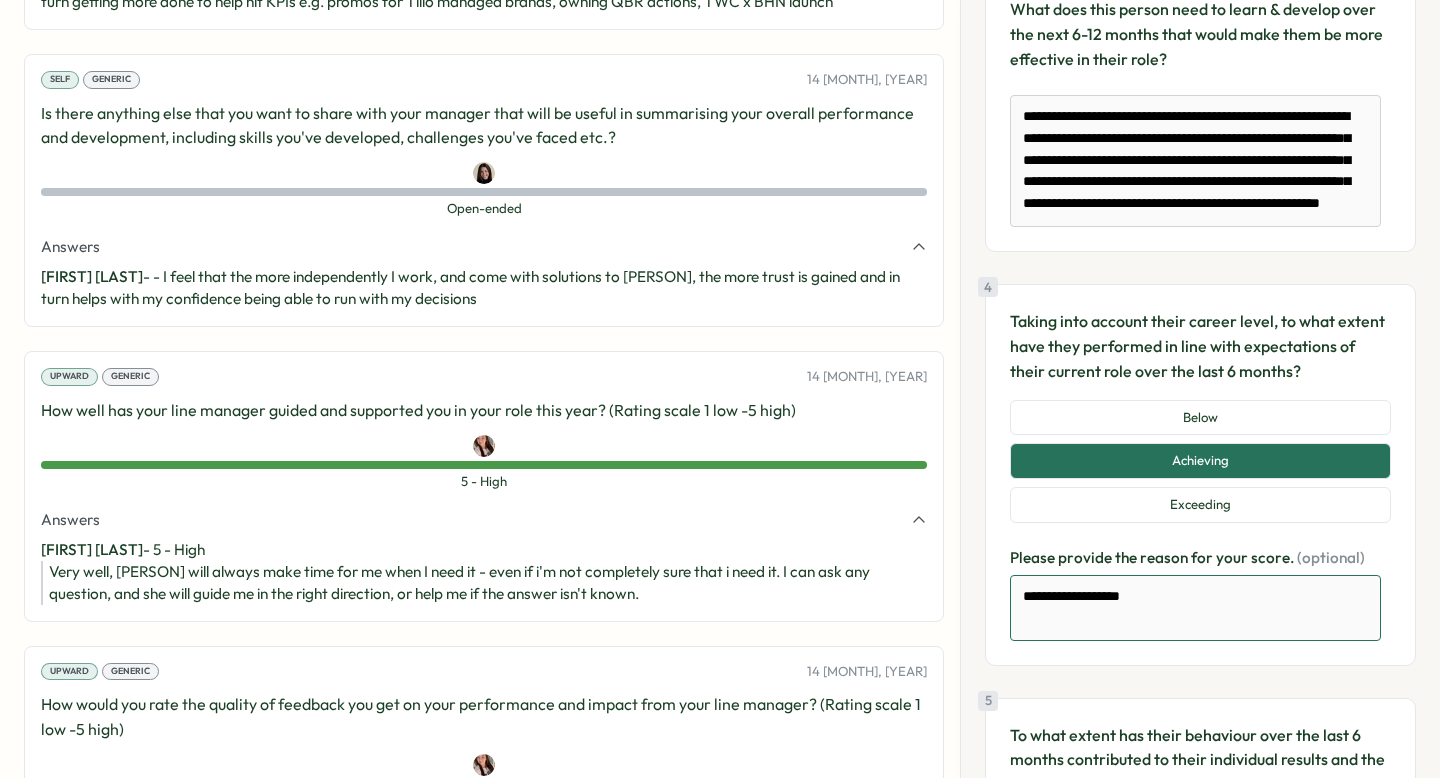 type on "*" 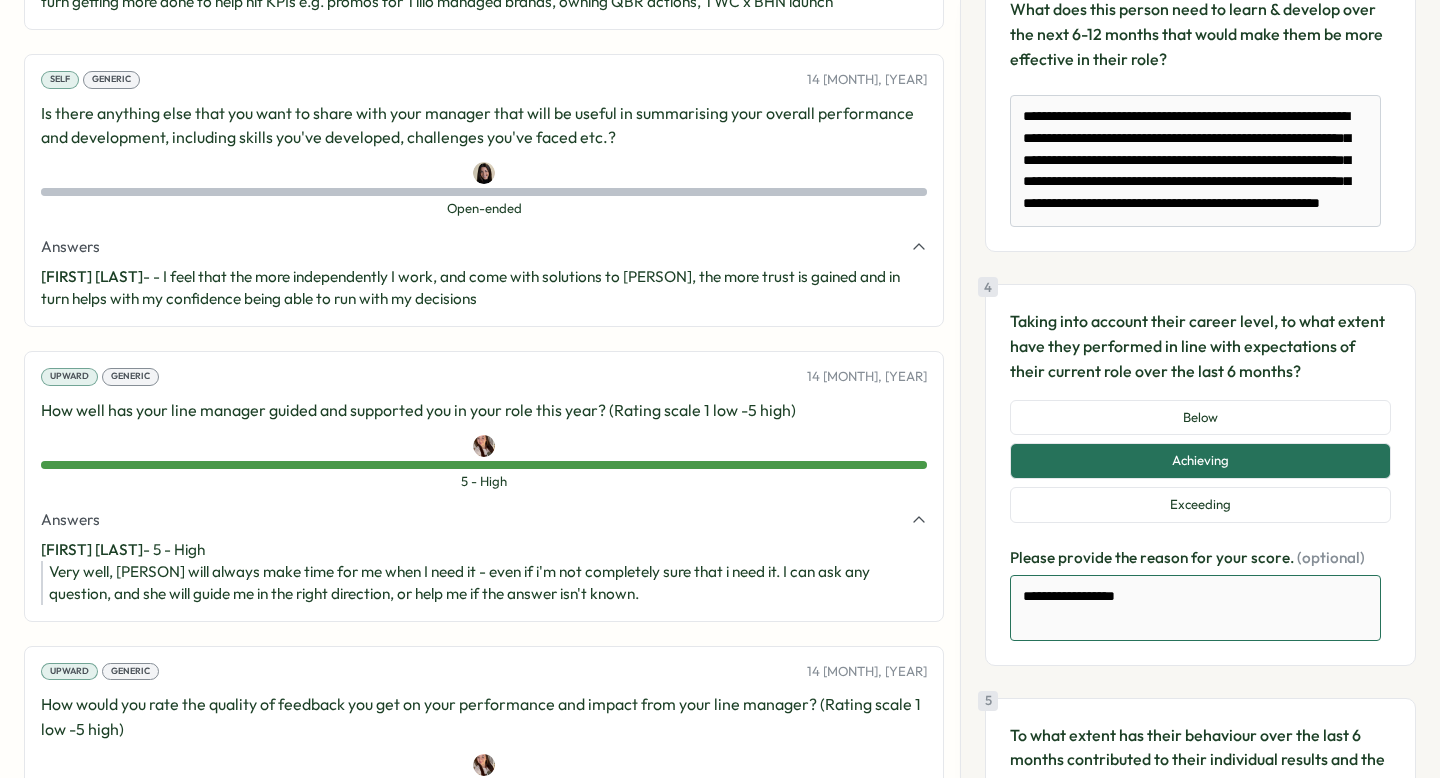 type on "*" 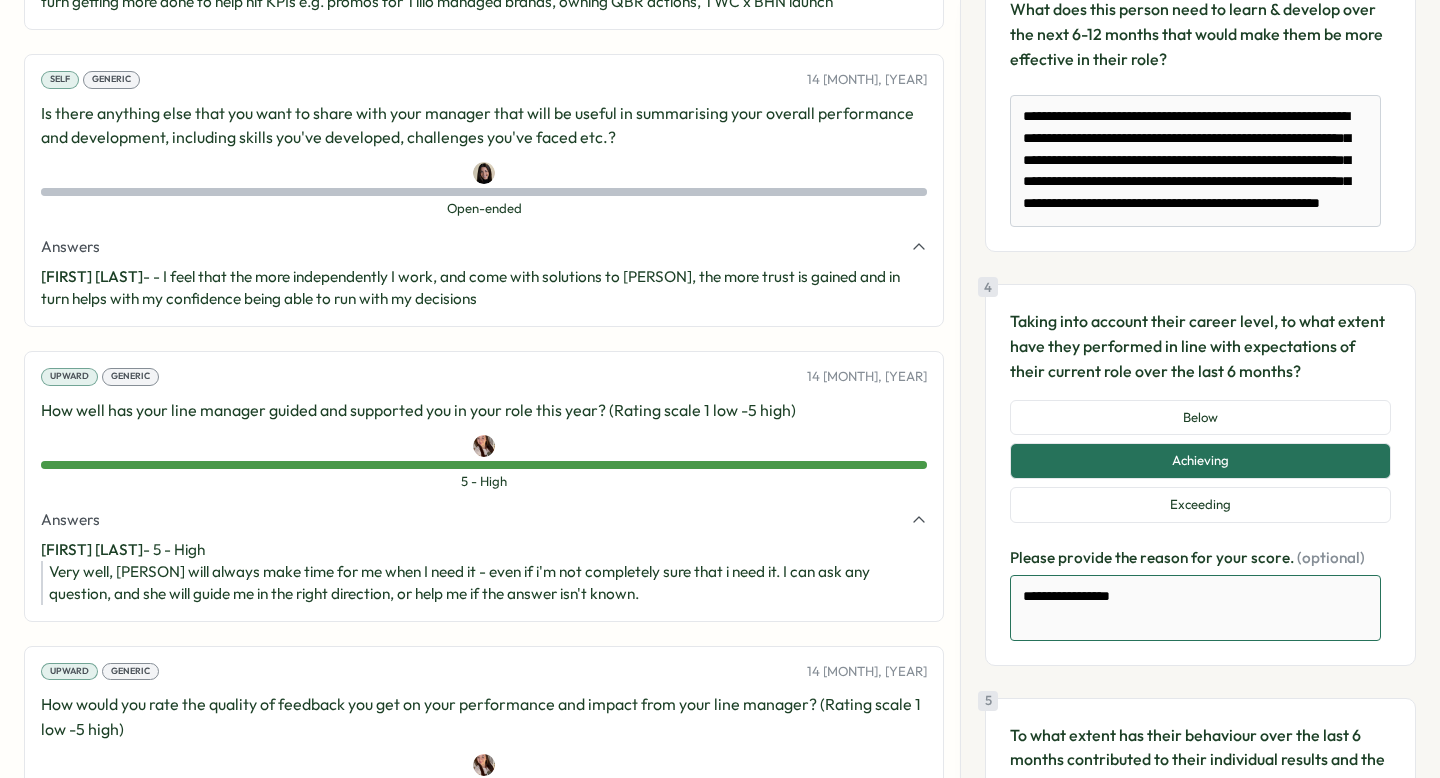 type on "*" 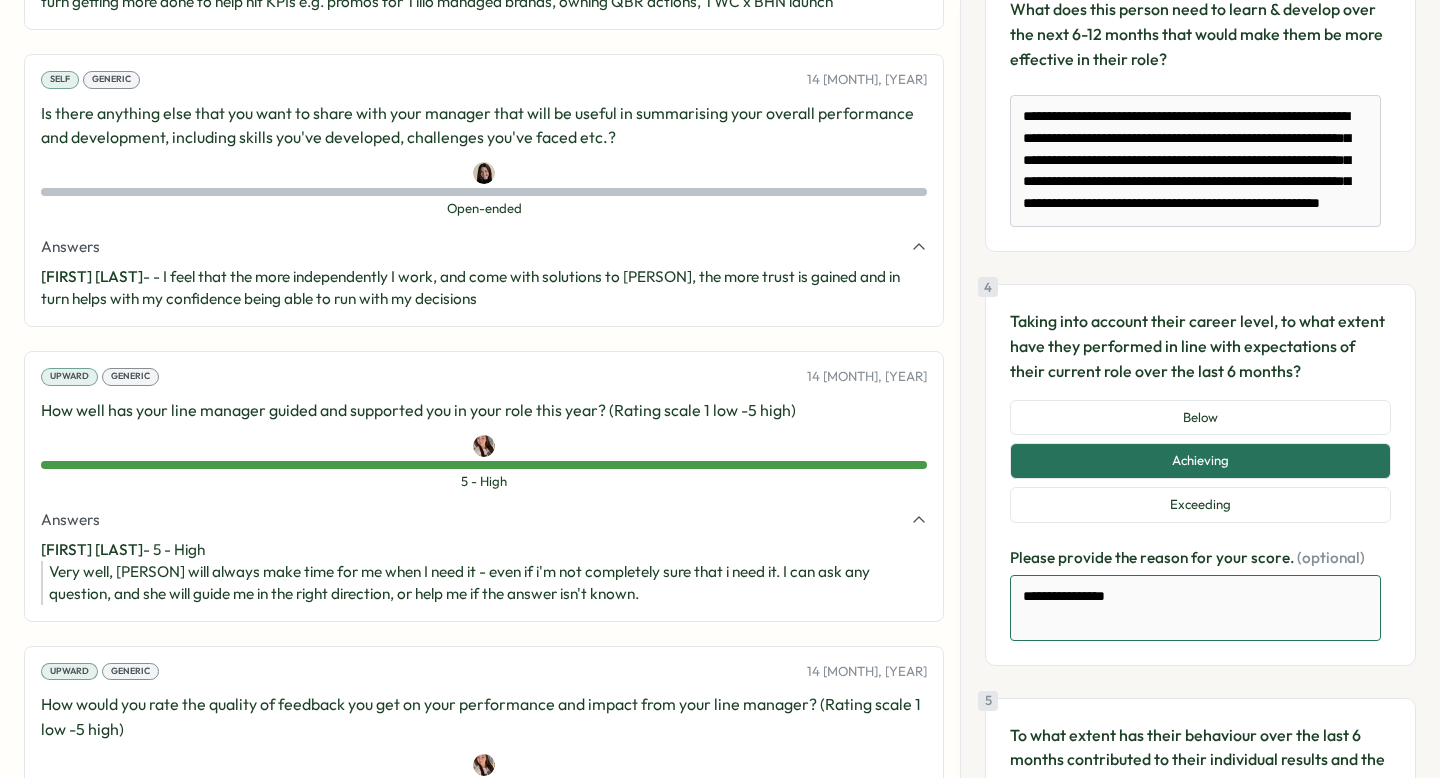 type on "*" 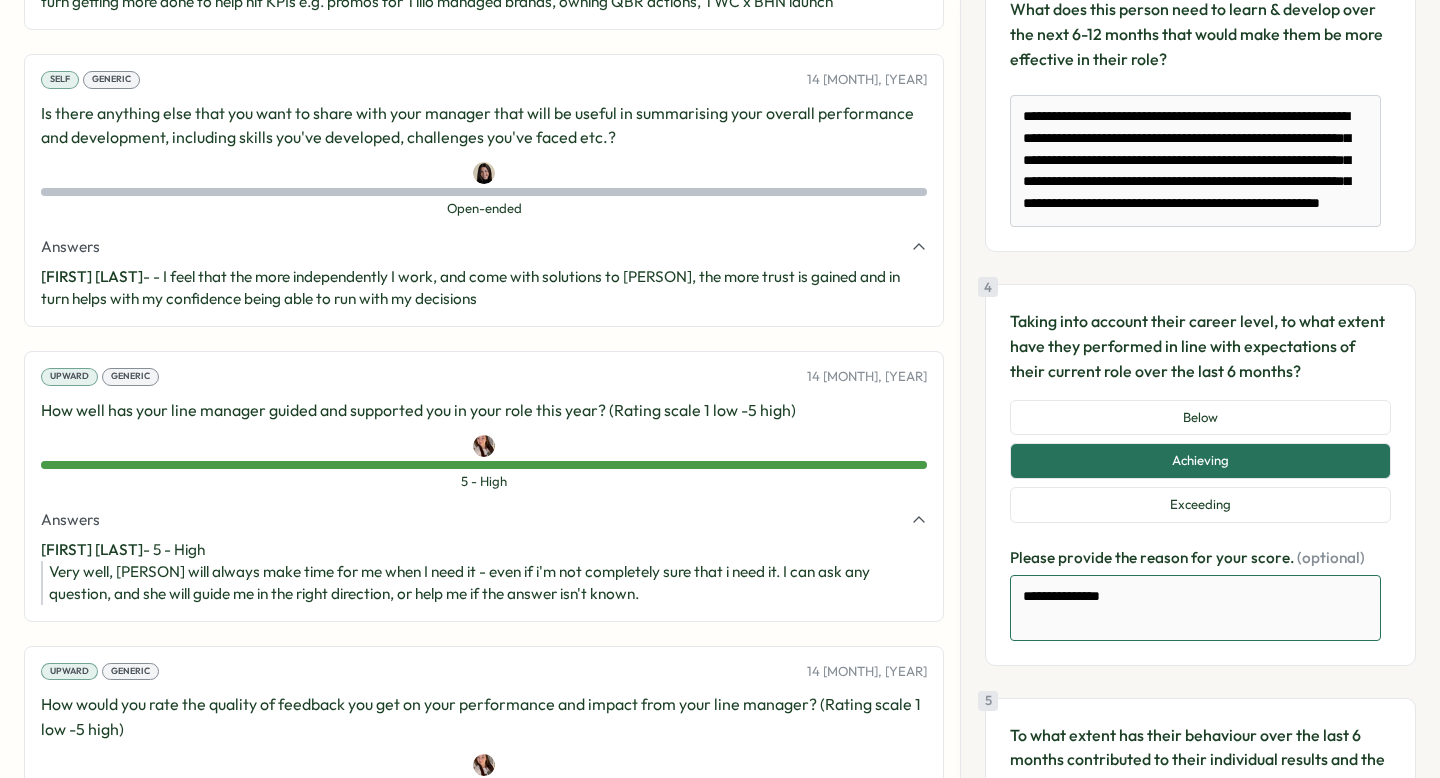 type on "*" 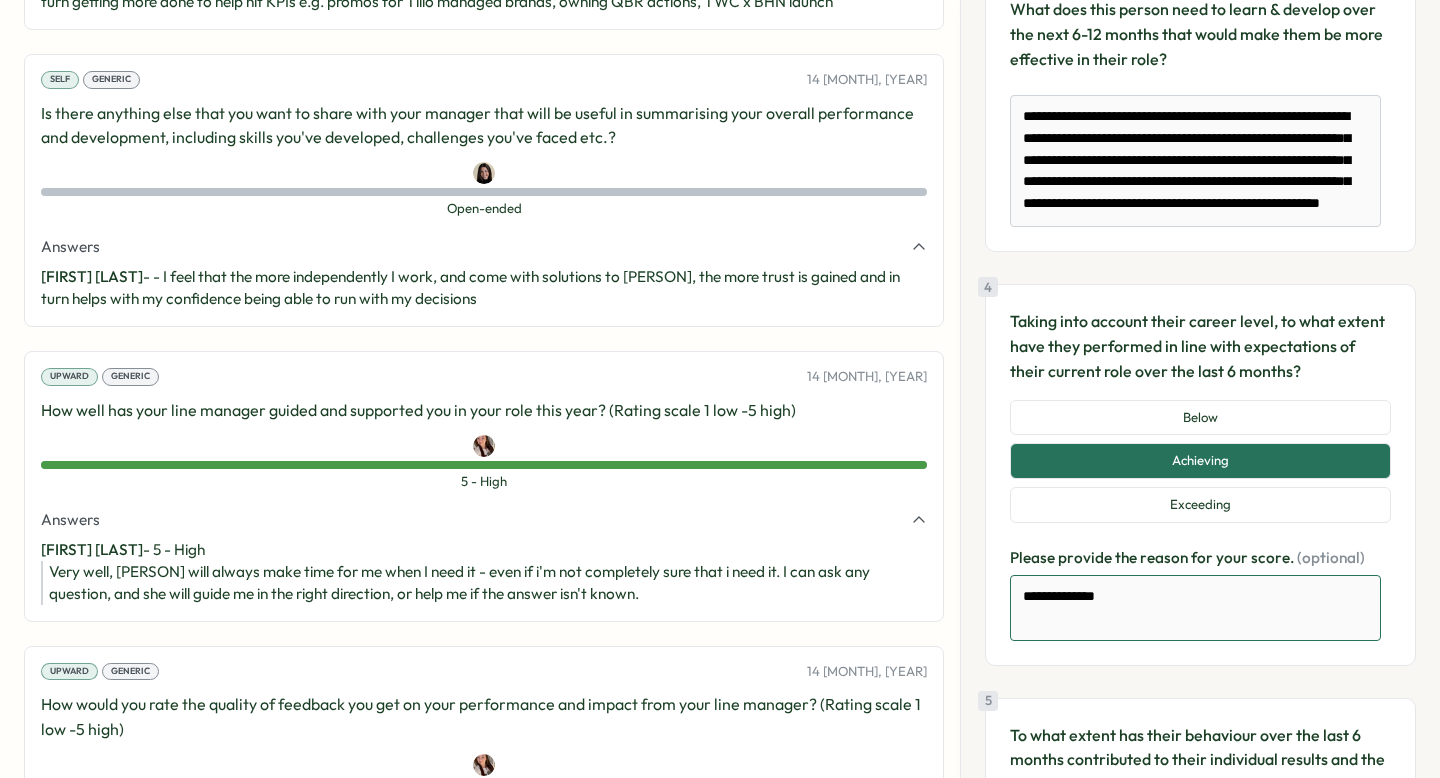 type on "*" 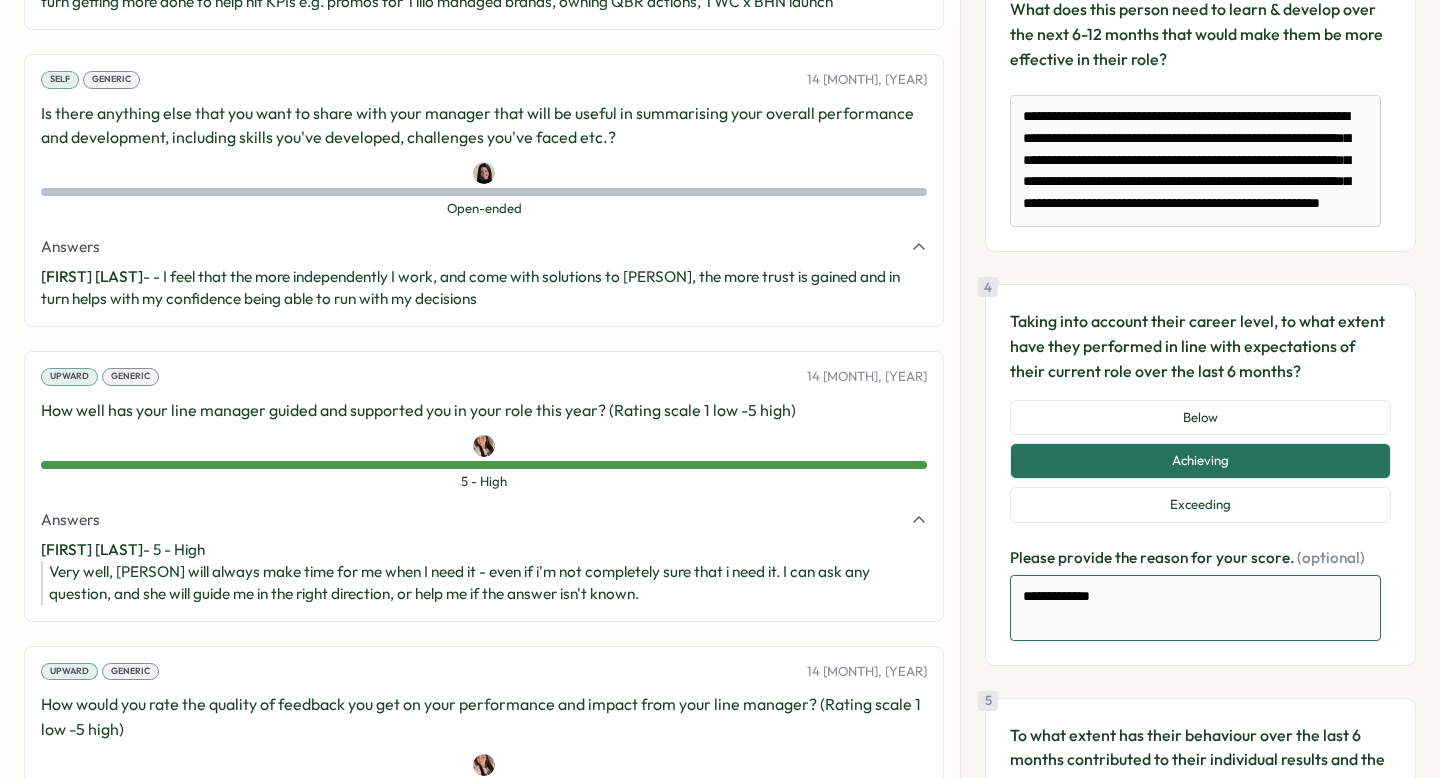 type on "*" 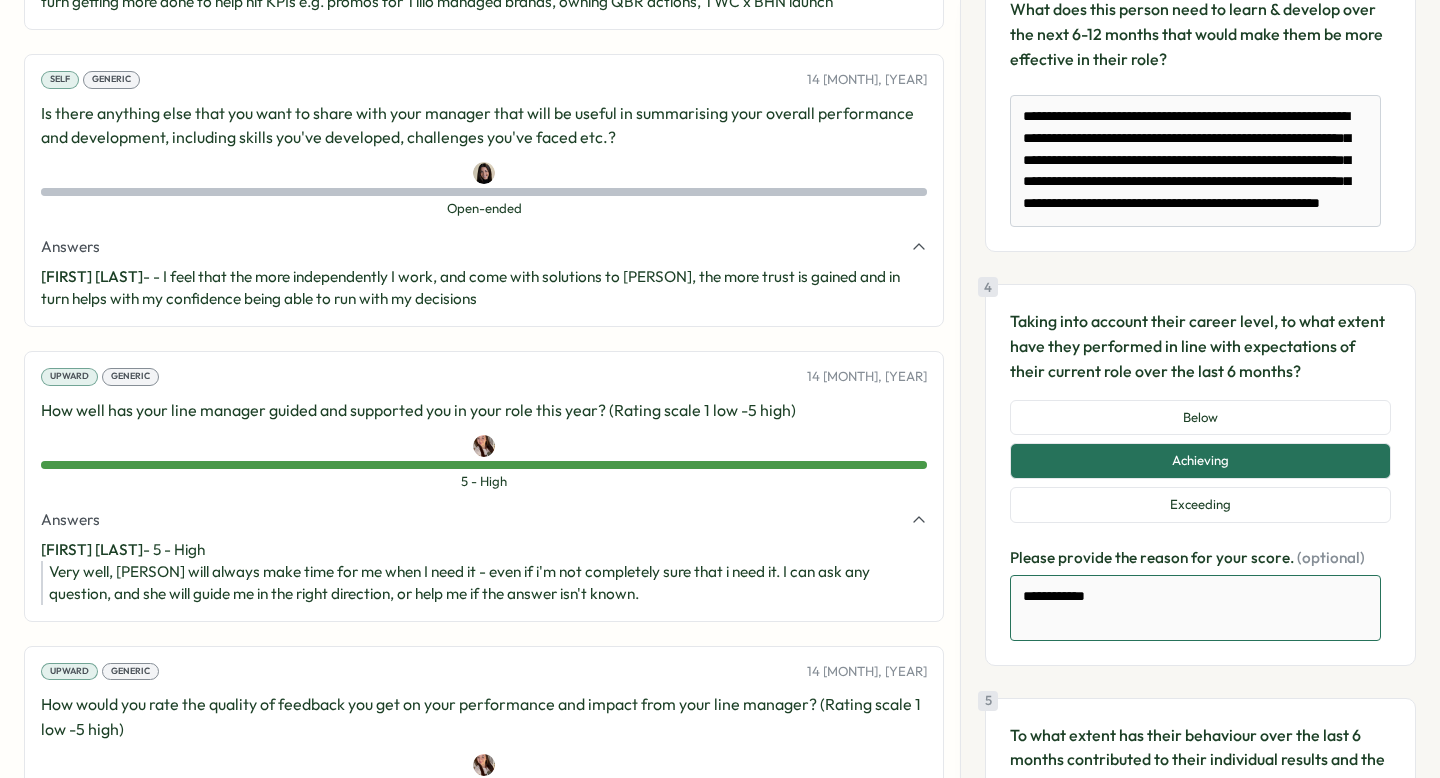 type on "*" 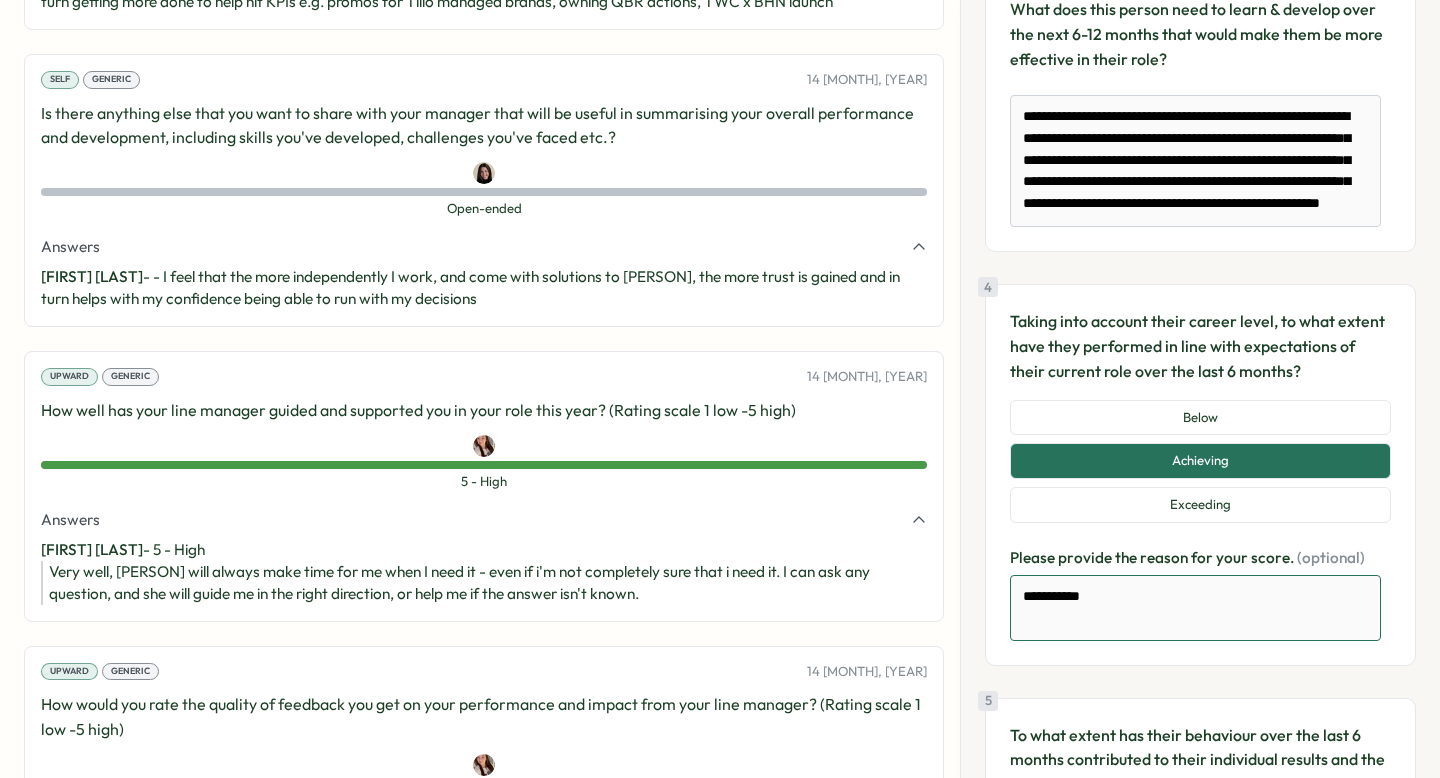 type on "*" 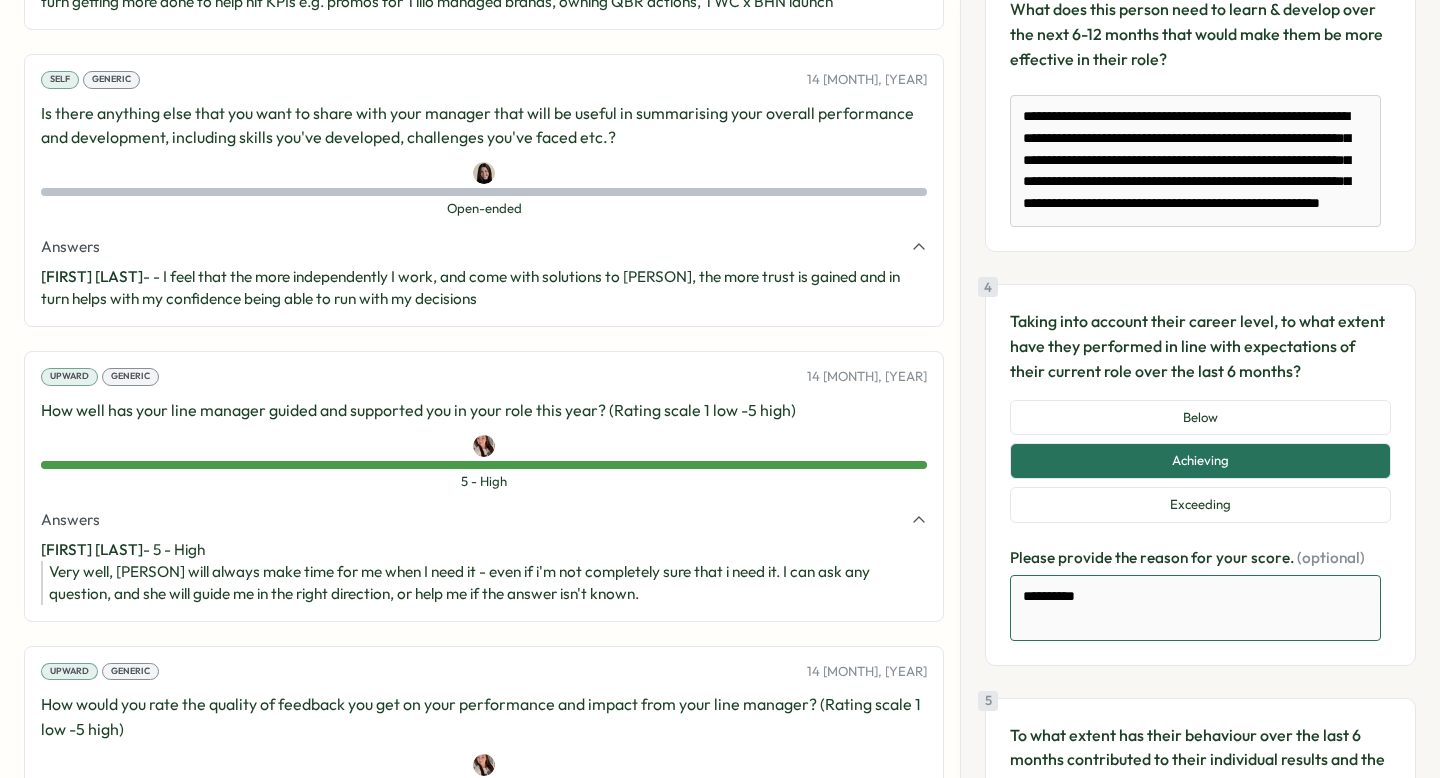 type on "*" 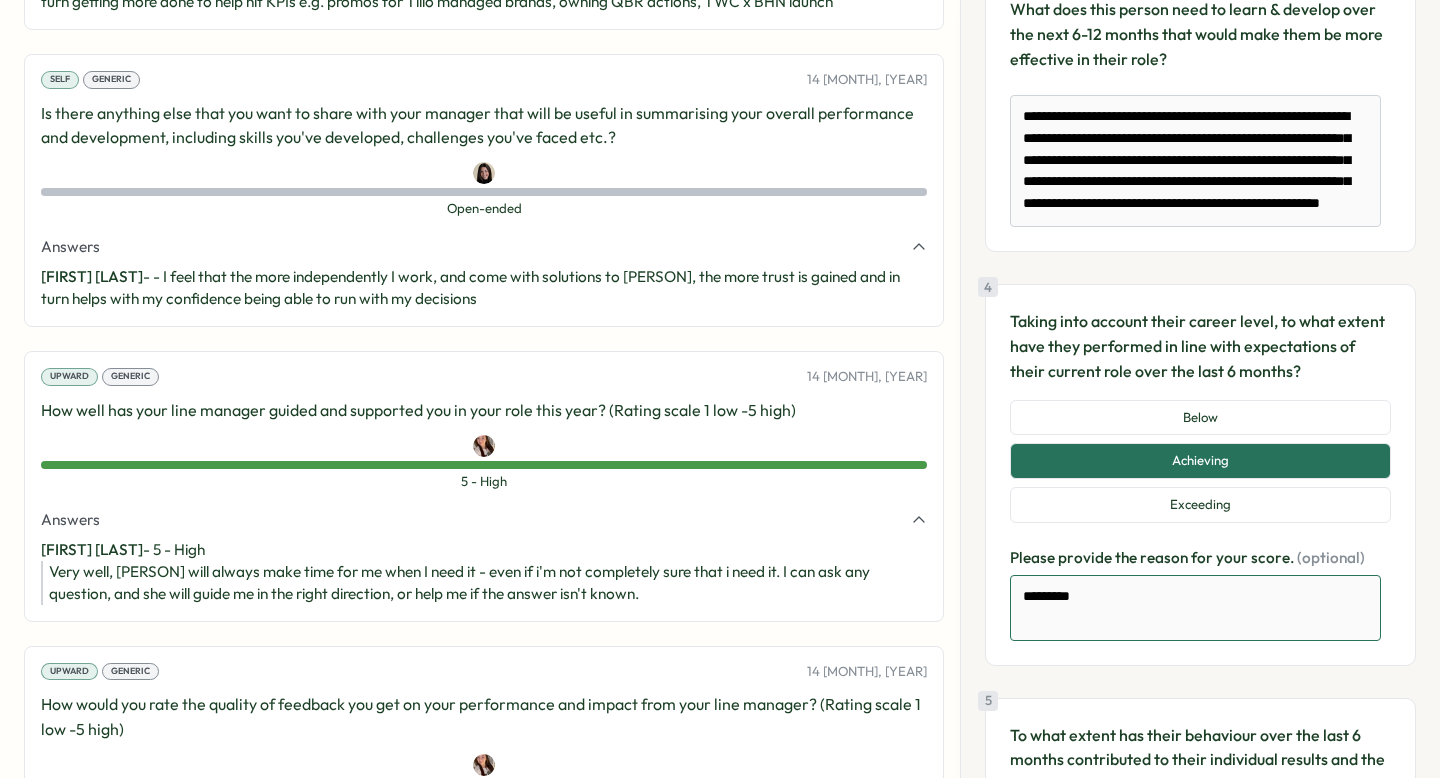 type on "*" 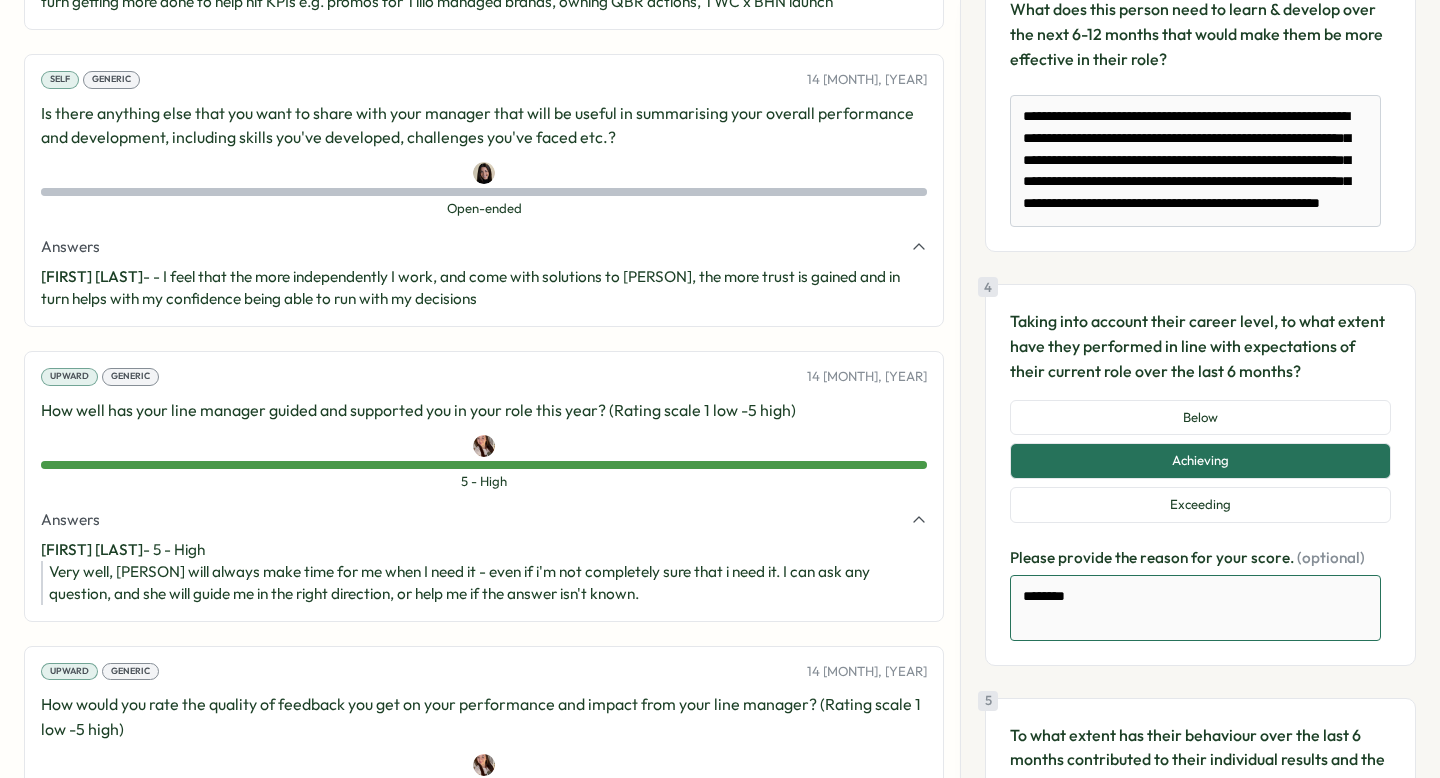 type on "*" 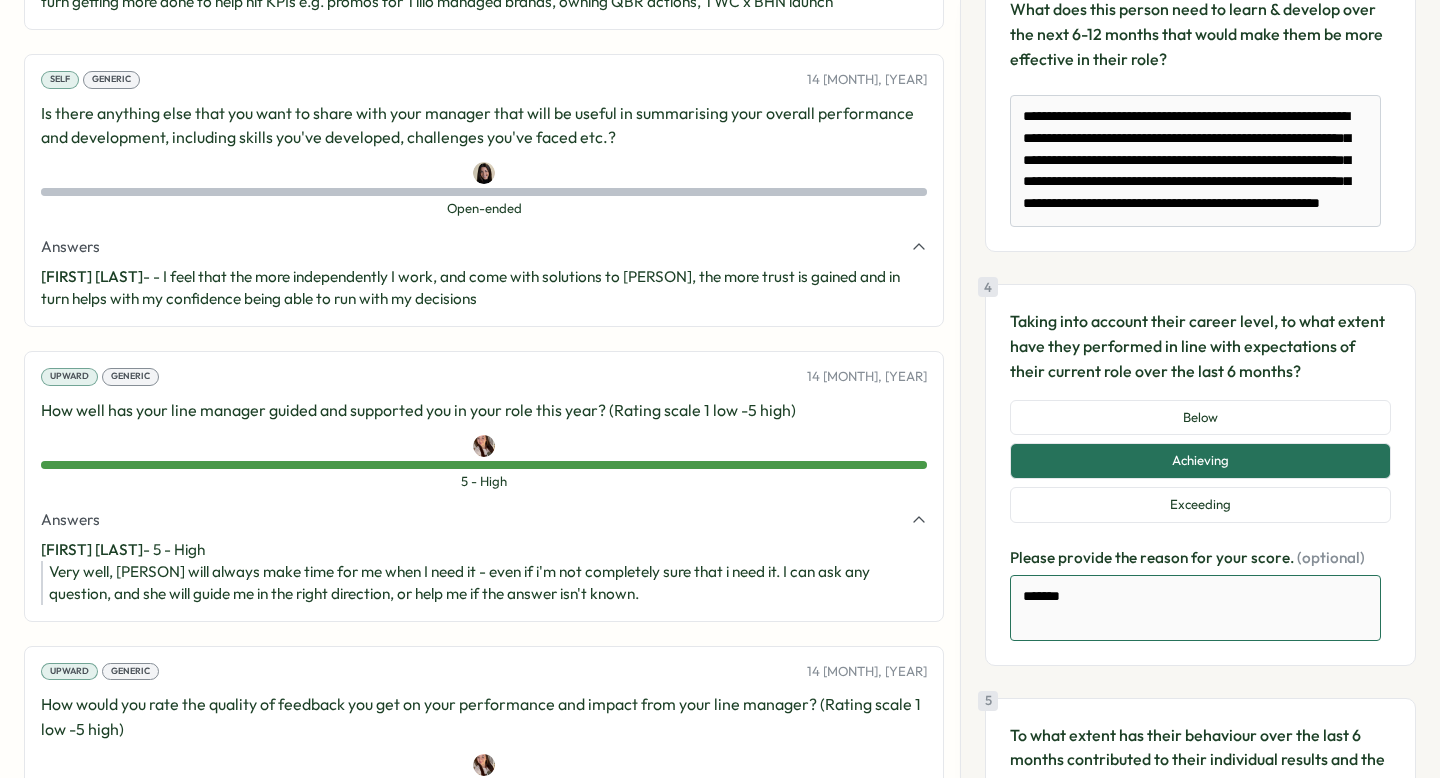 type on "*" 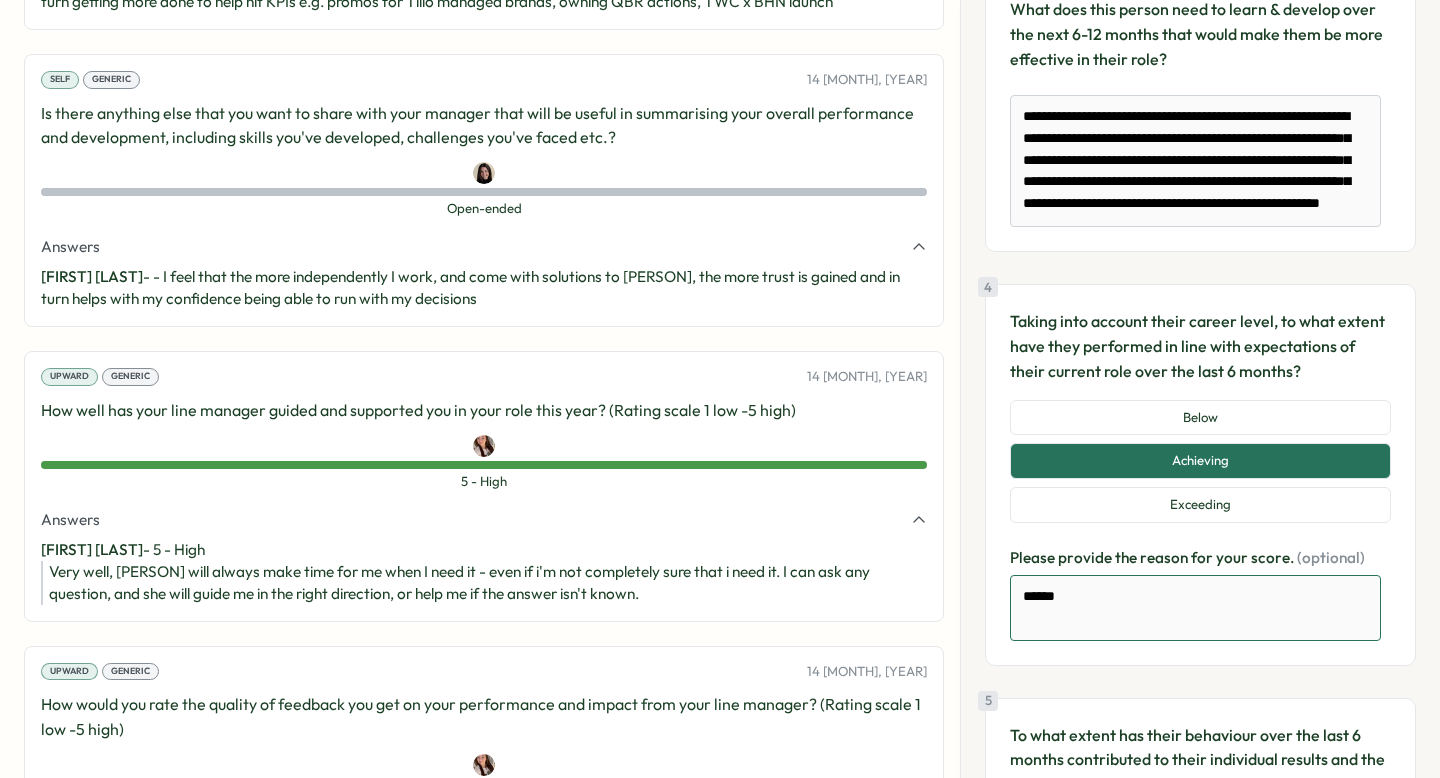 type on "*" 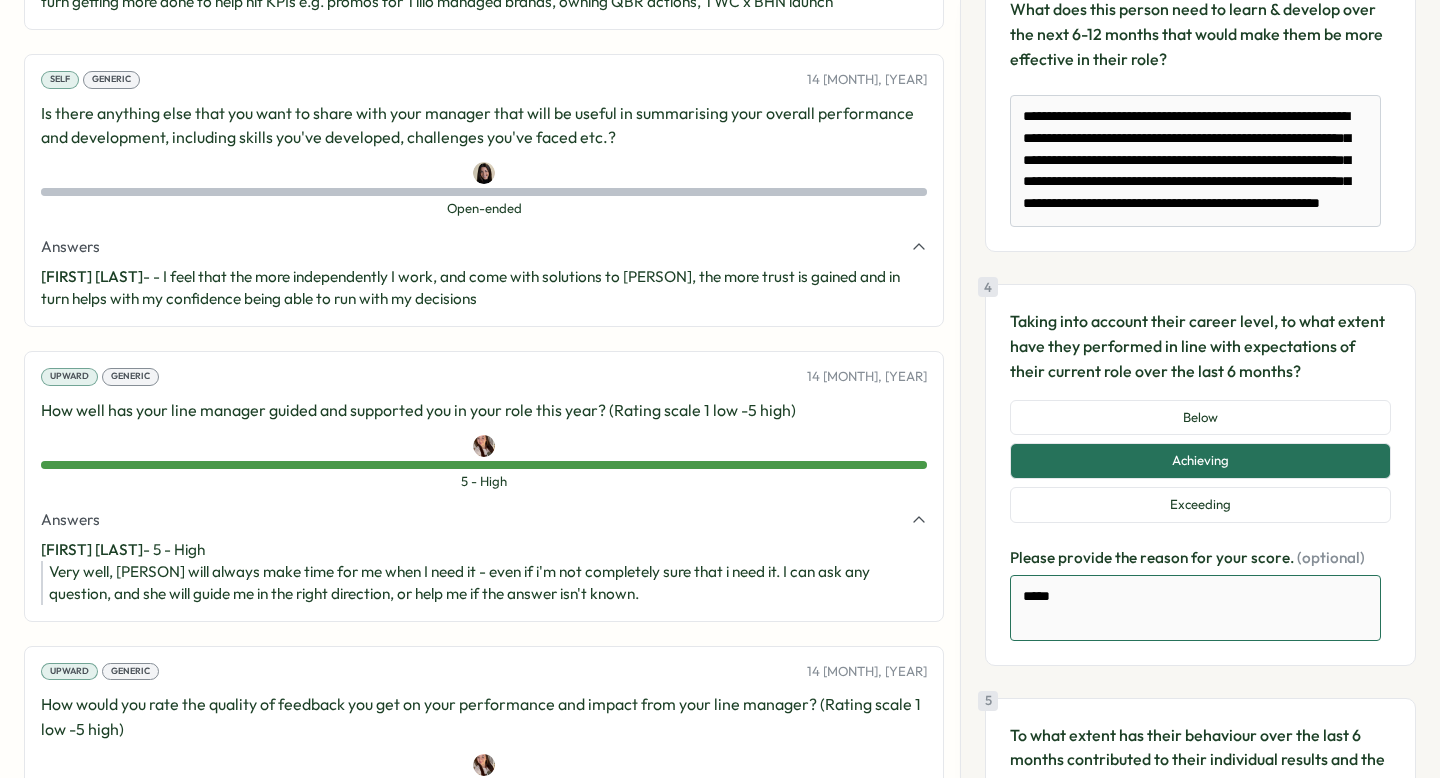 type on "*" 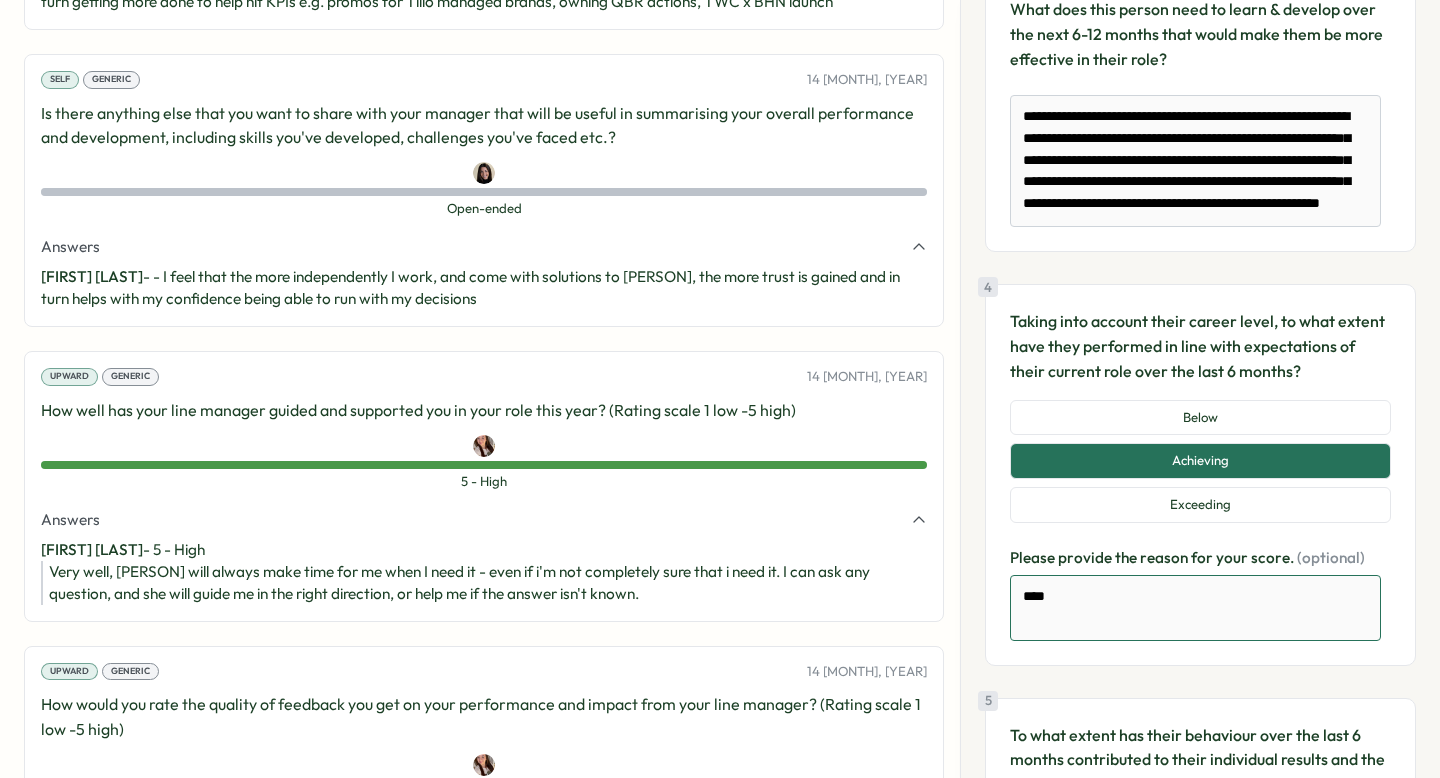 type on "*" 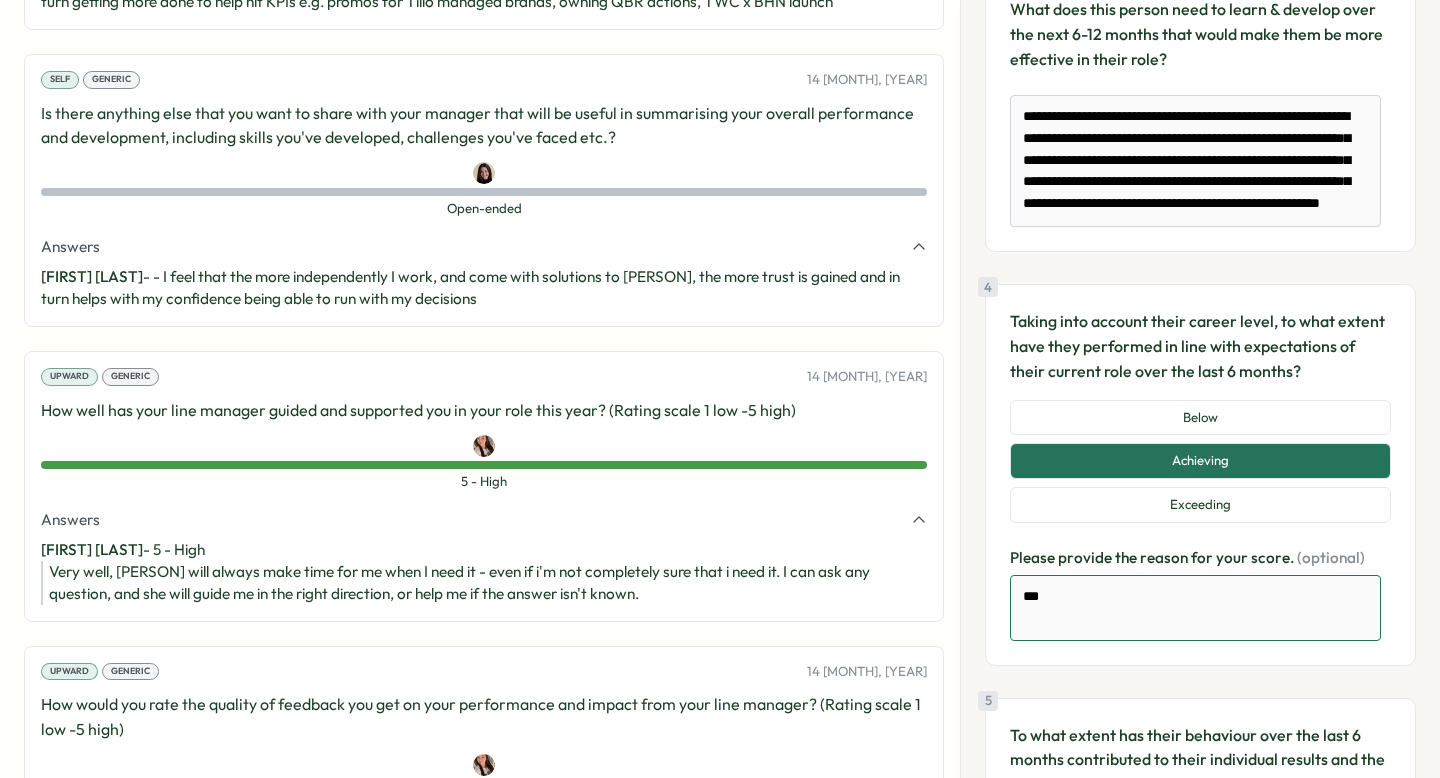type on "*" 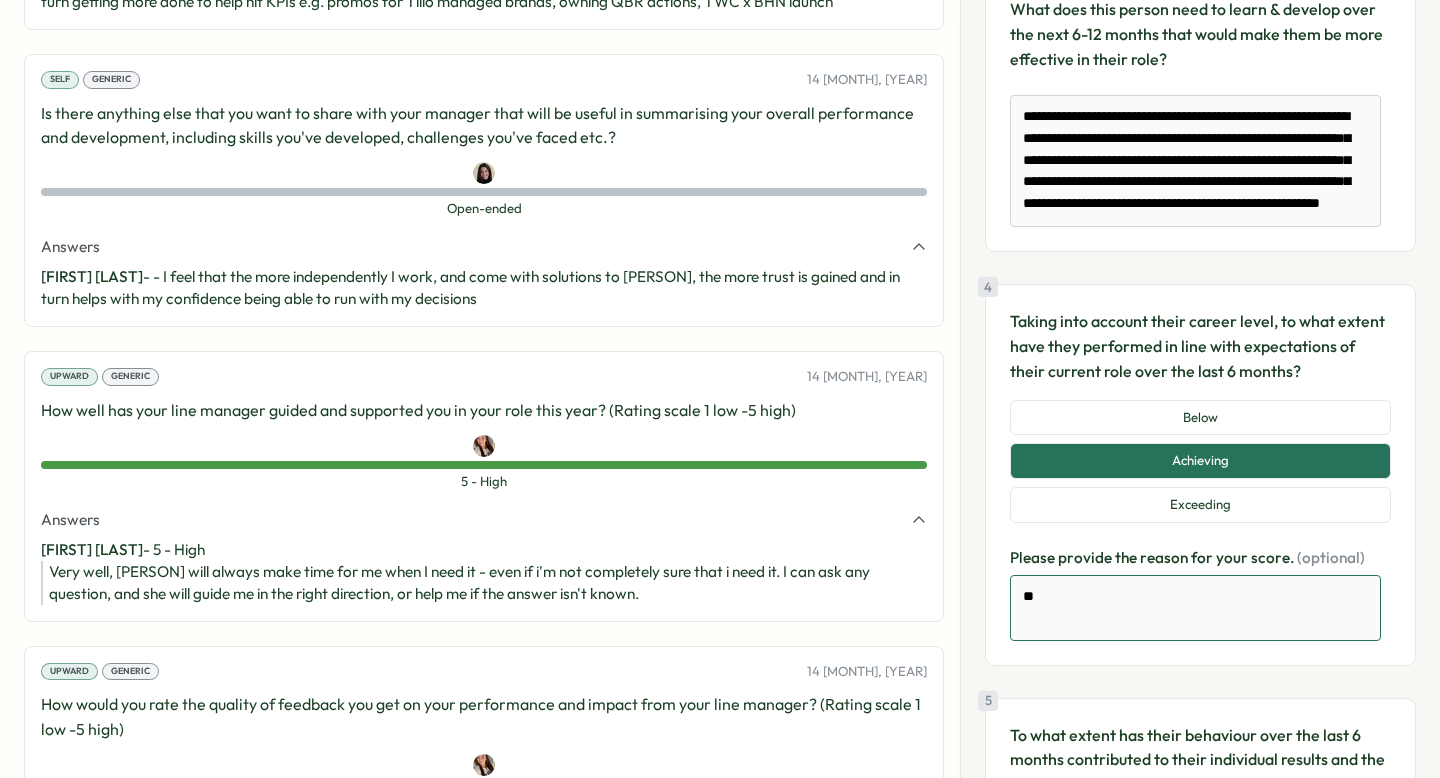type on "*" 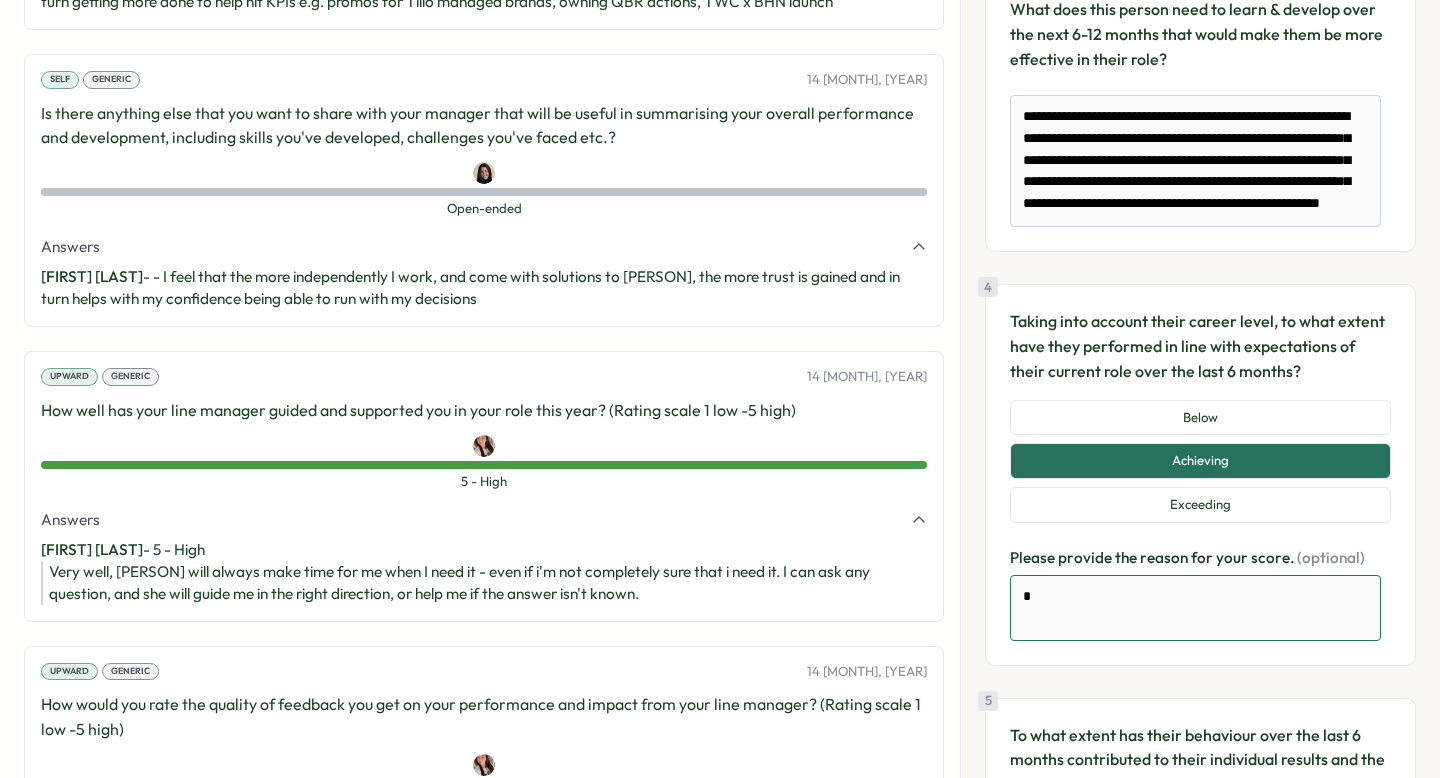type on "*" 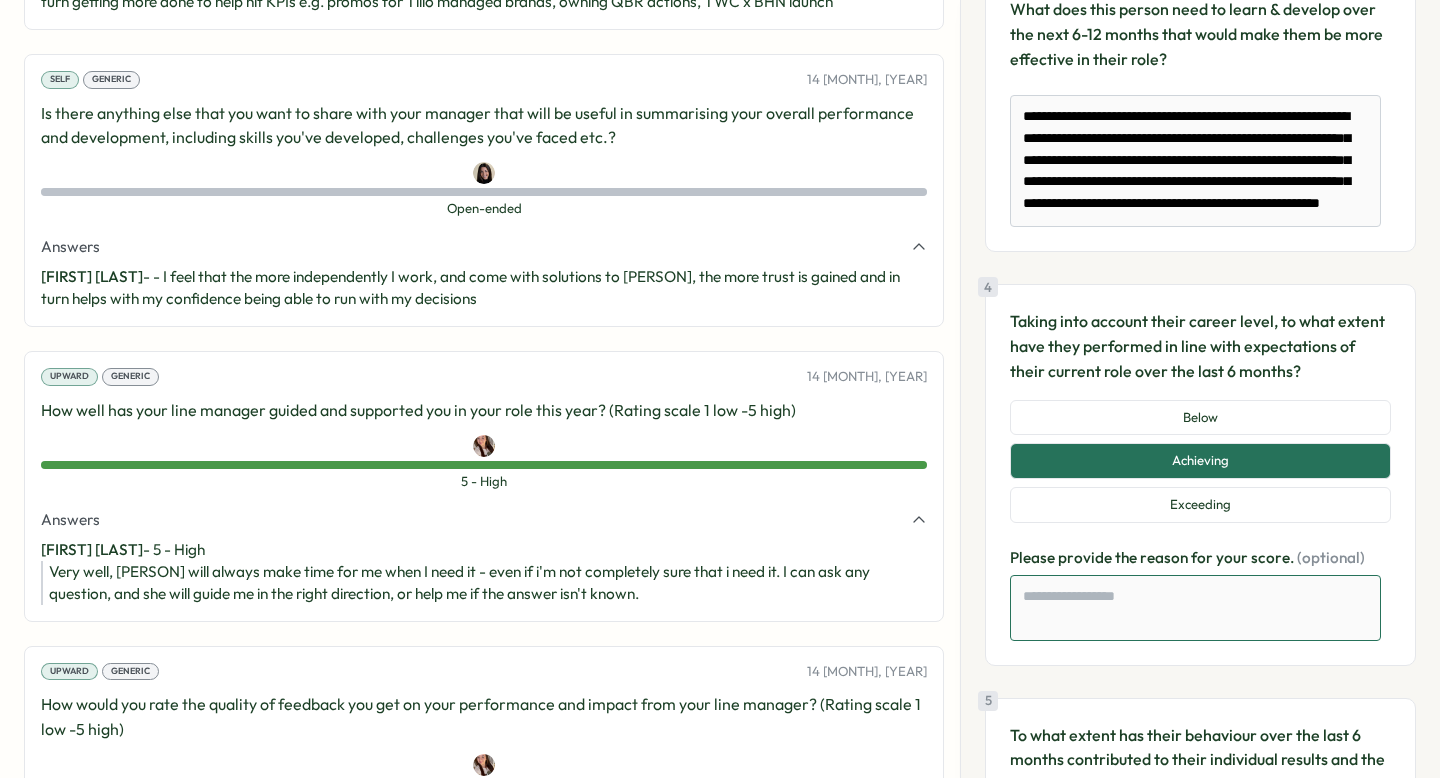 type on "*" 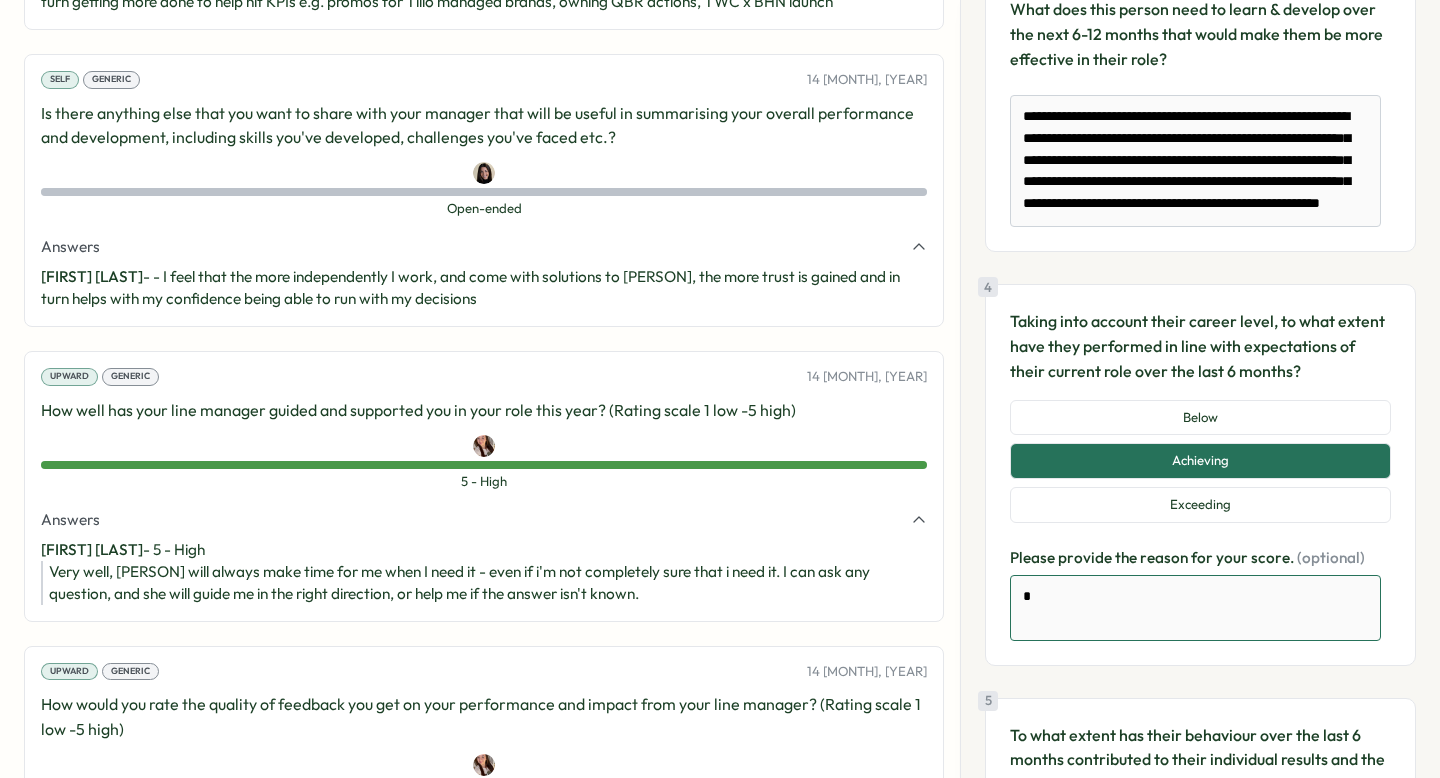 type on "*" 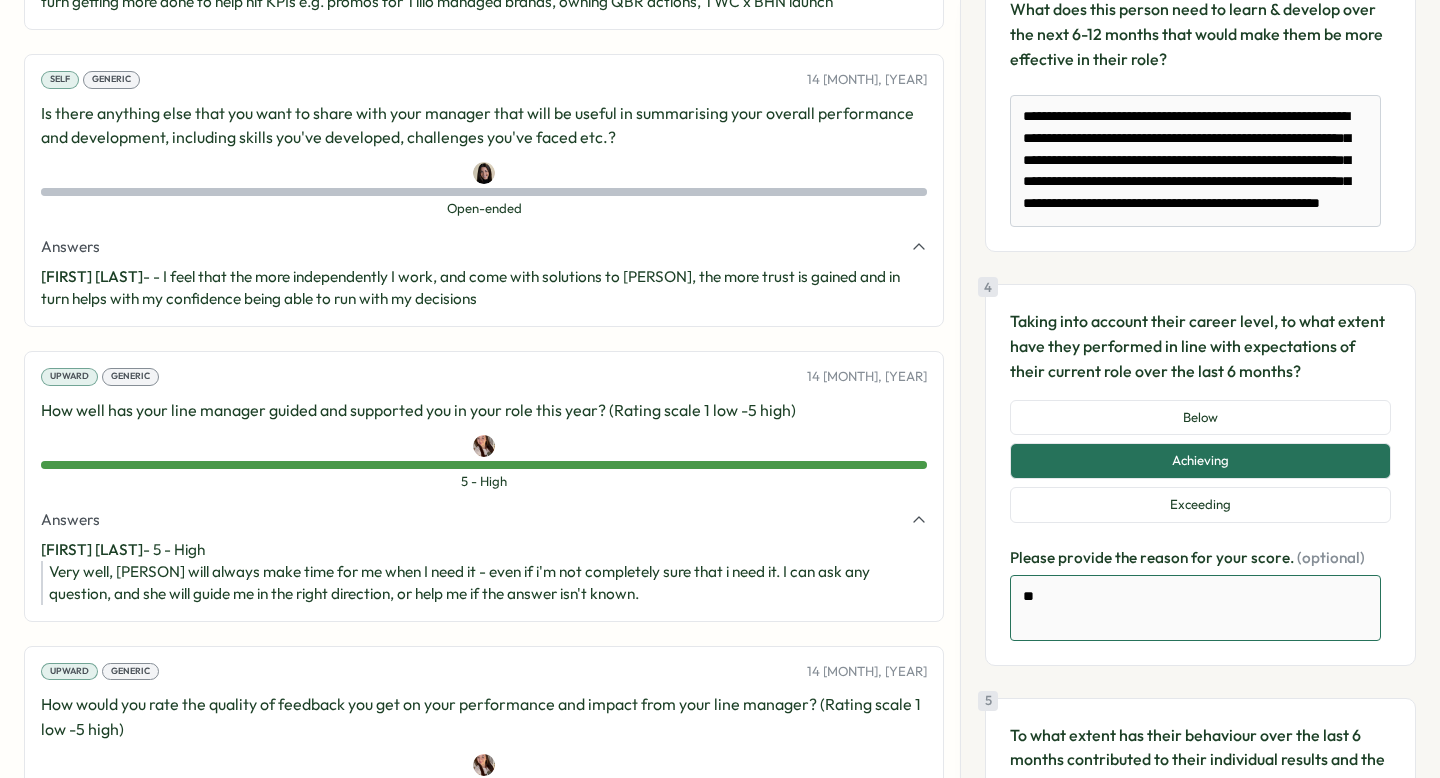 type on "*" 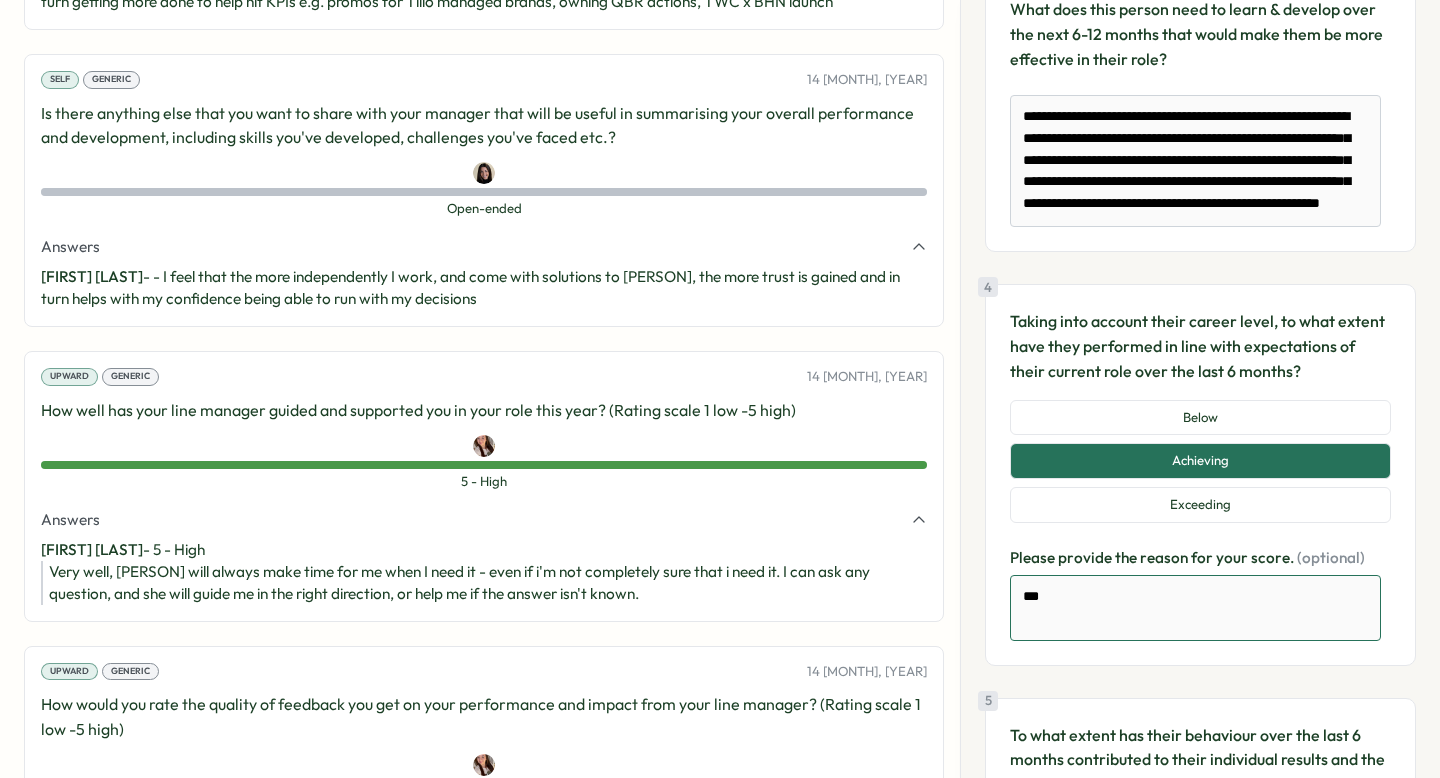 type on "*" 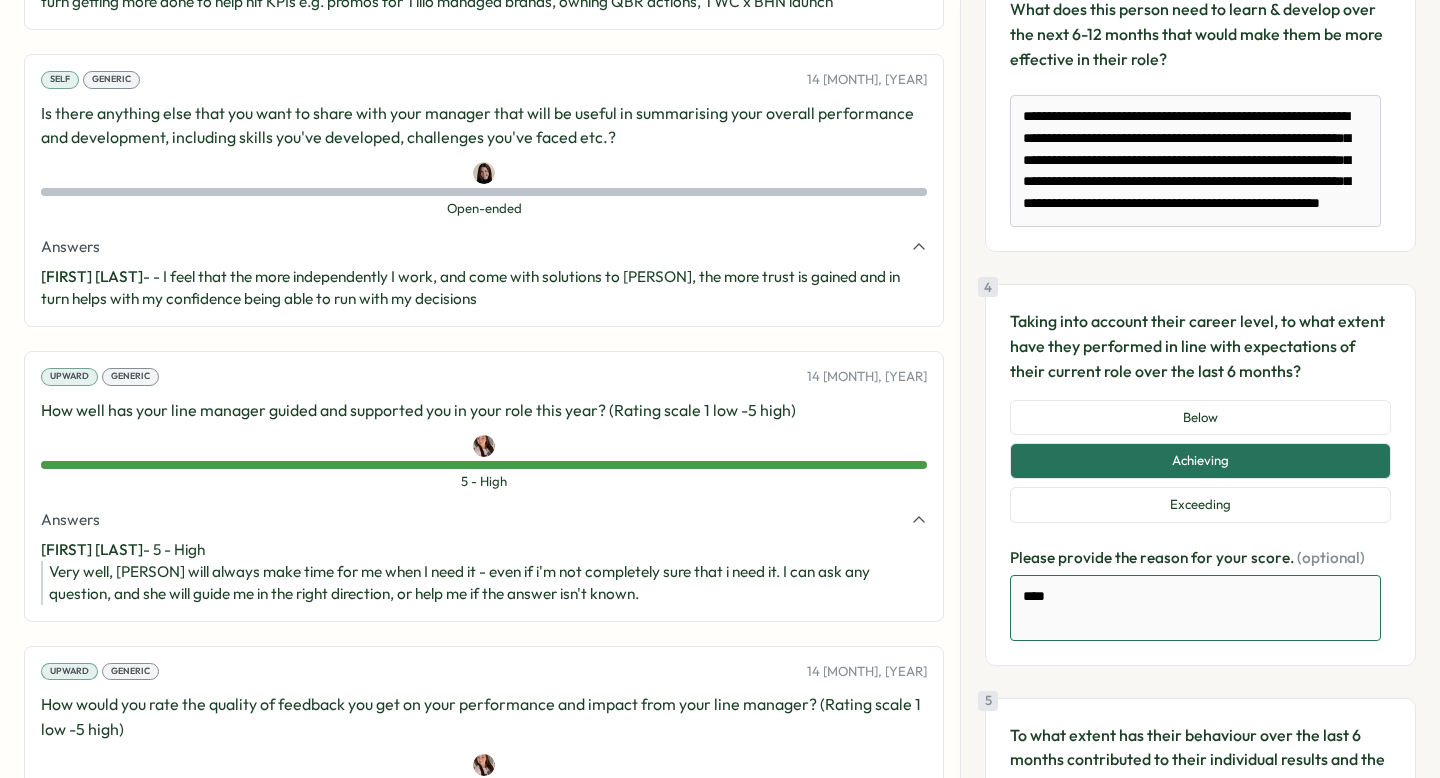 type on "*" 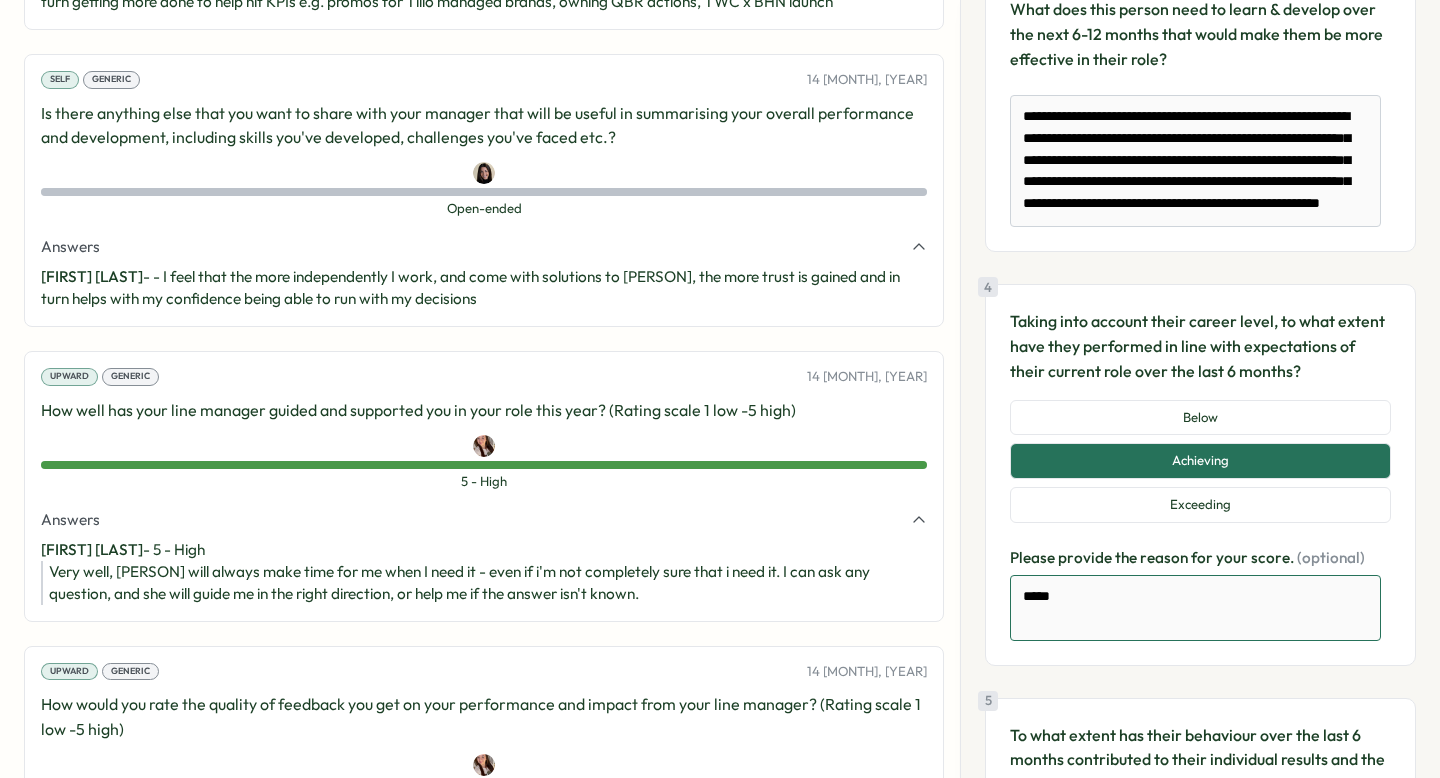 type on "*" 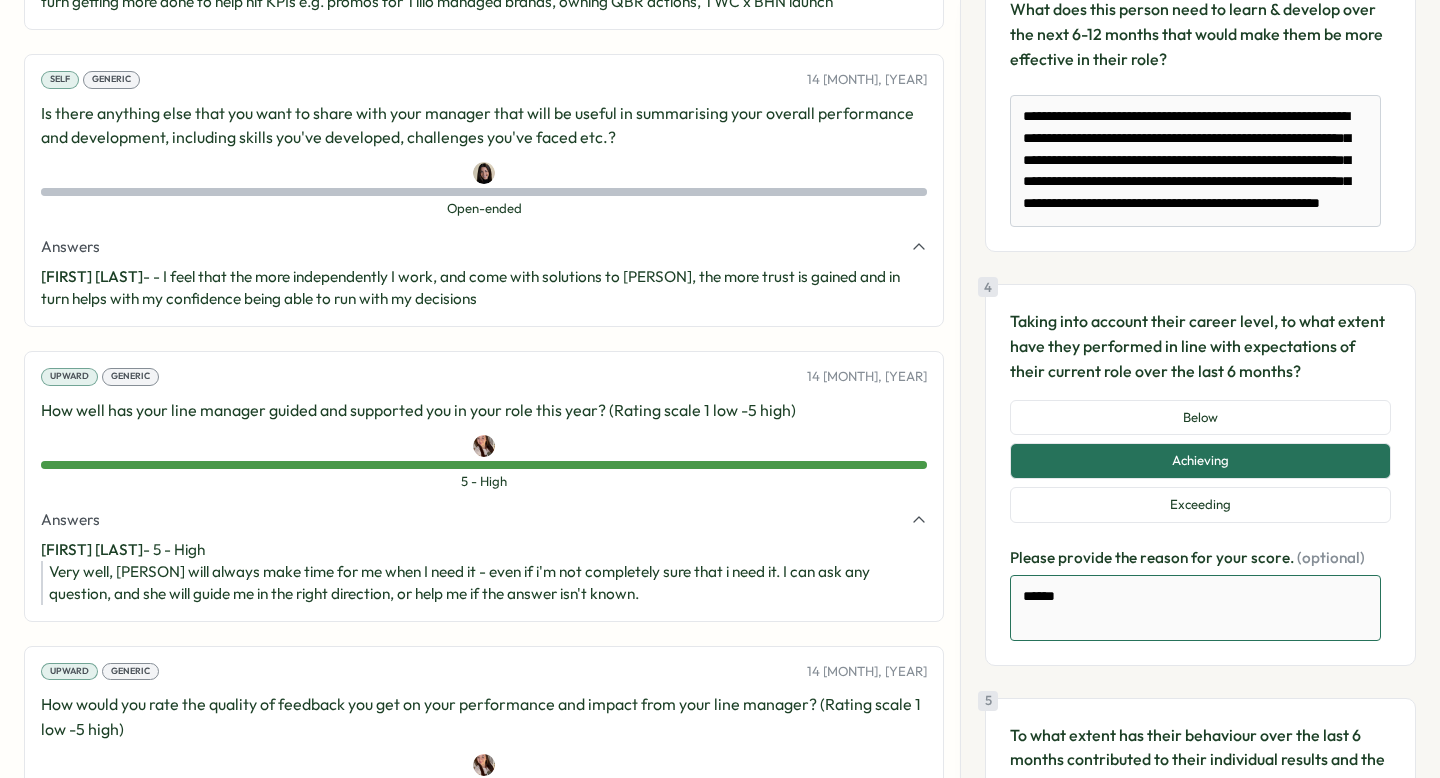 type on "*" 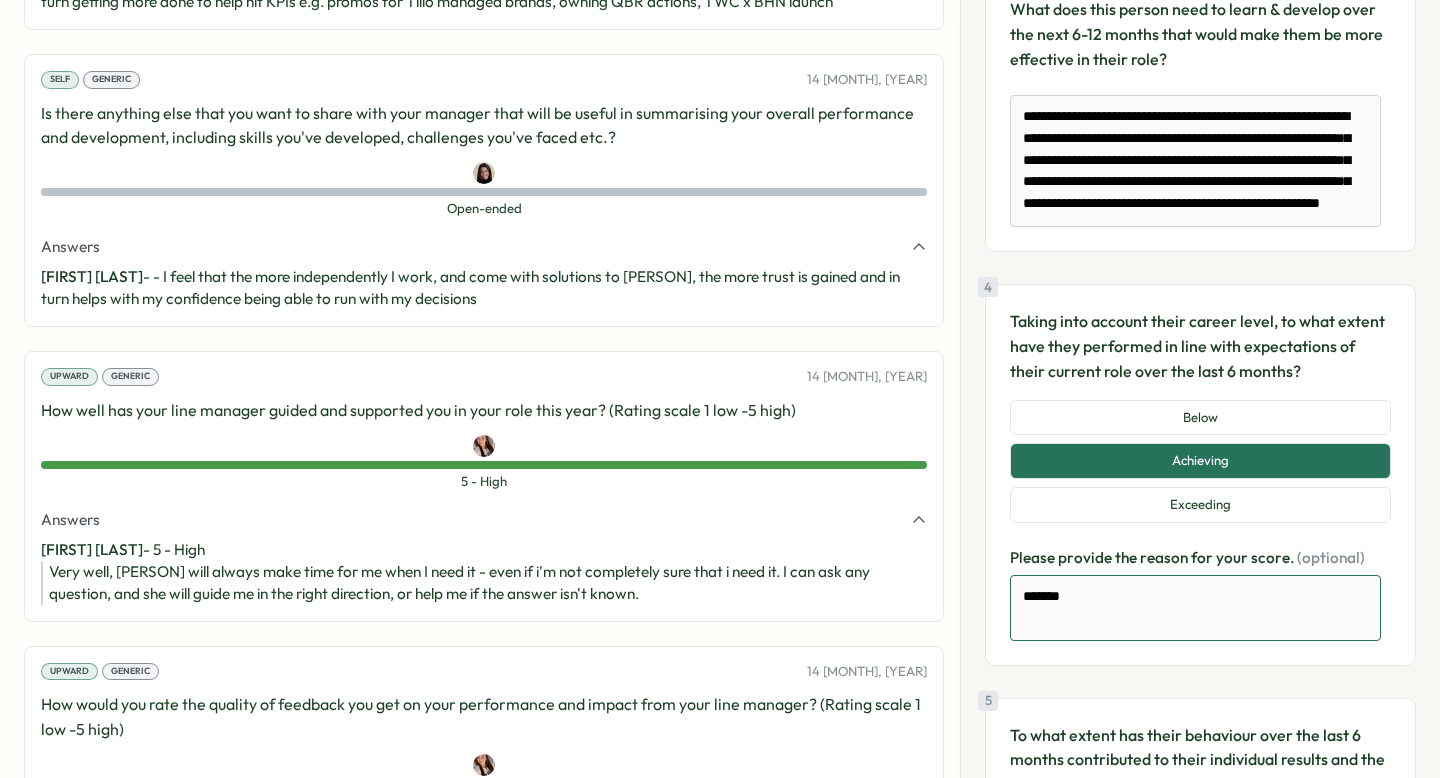 type on "*" 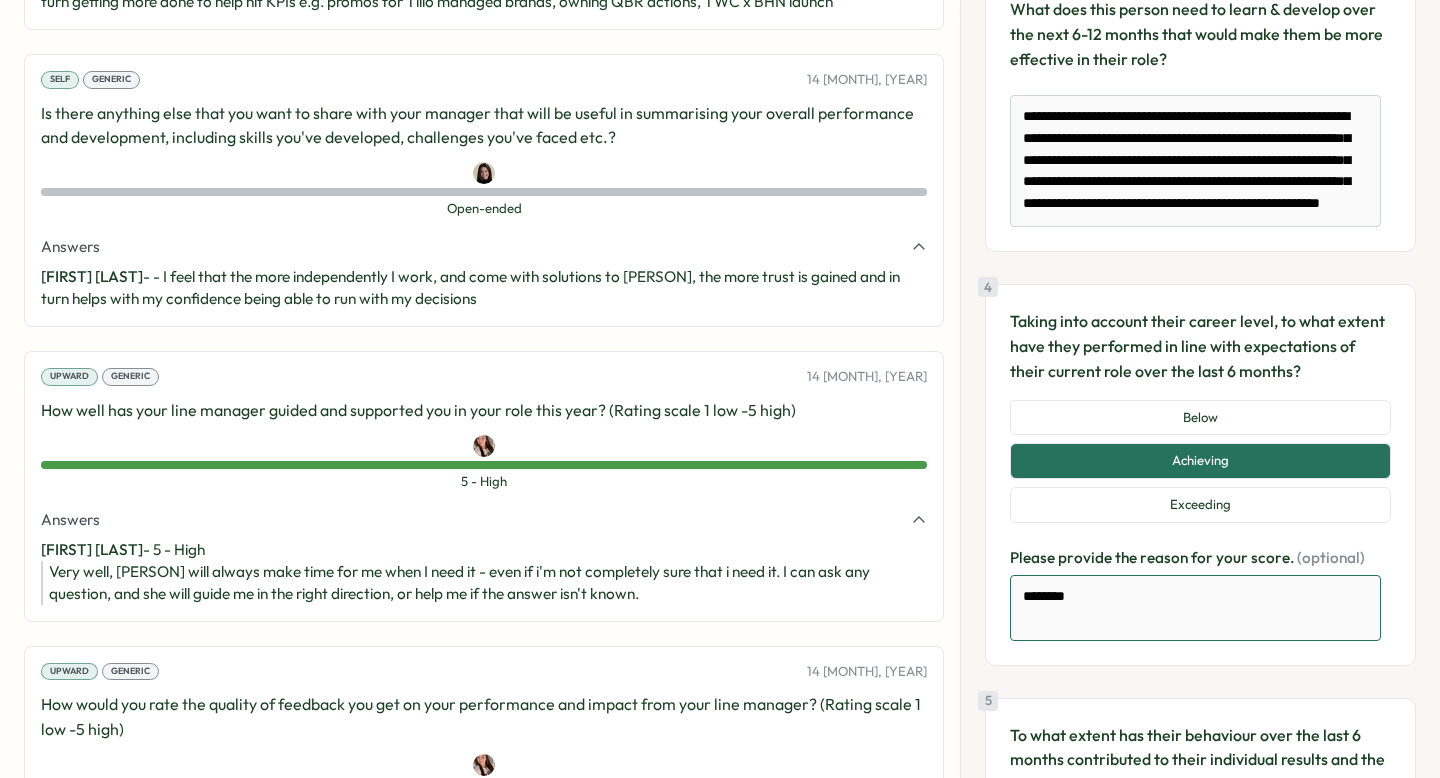 type on "*" 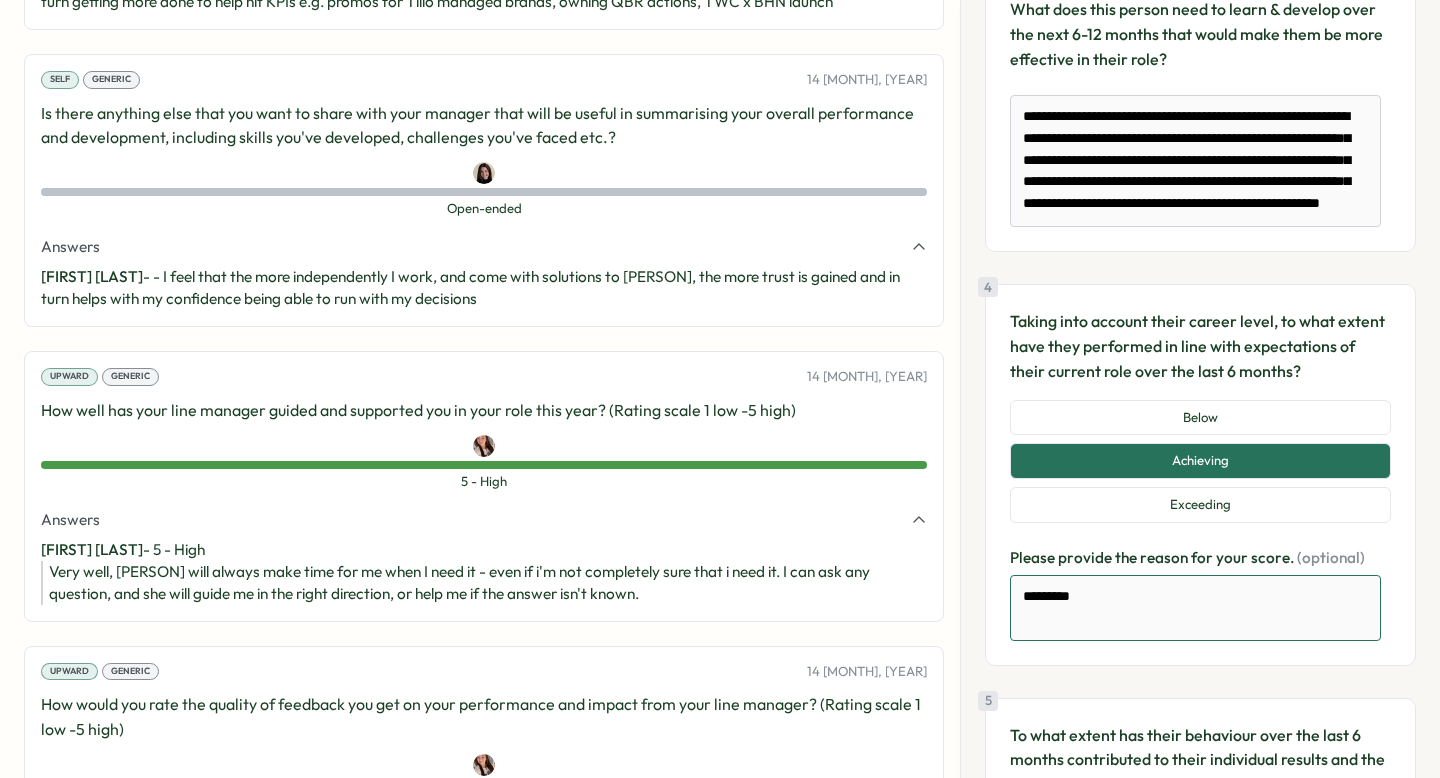 type on "**********" 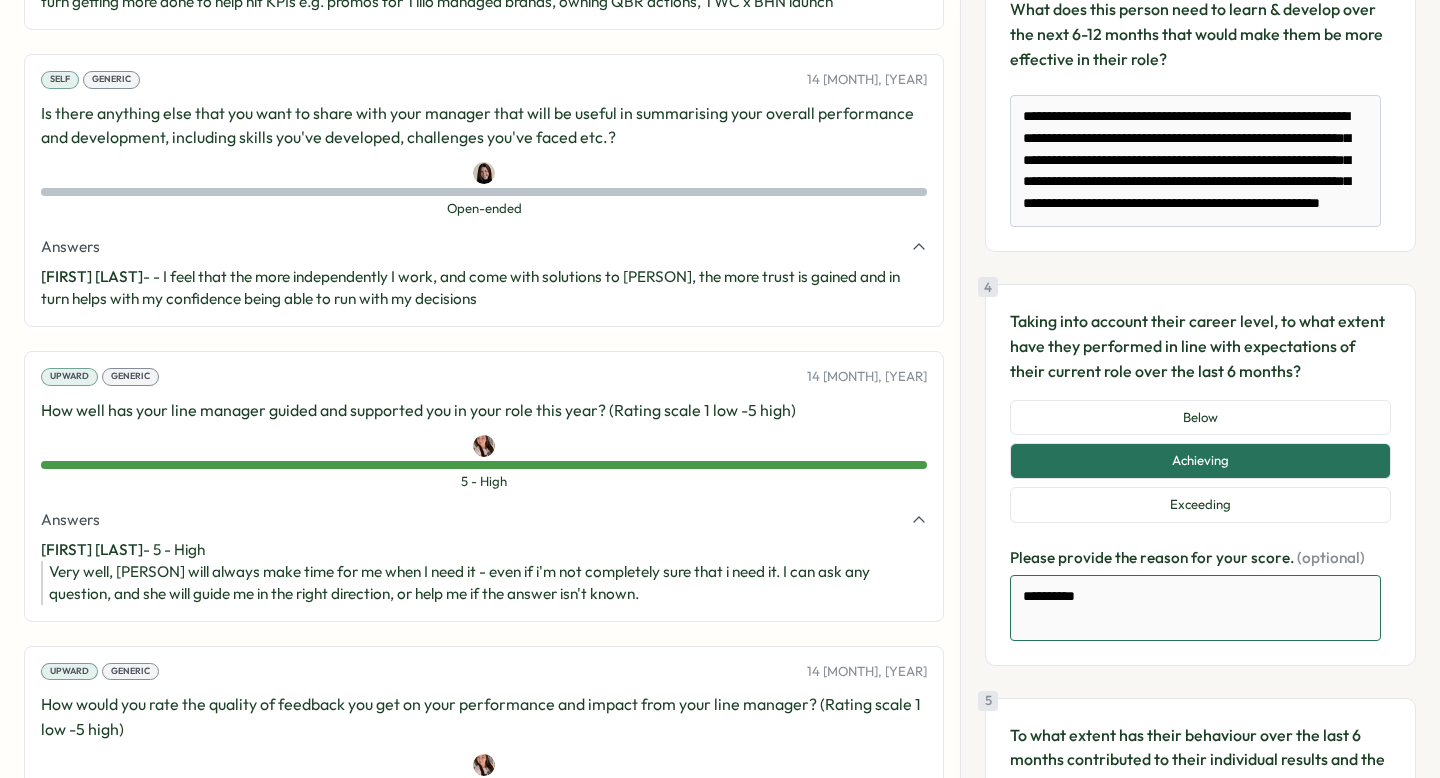type on "*" 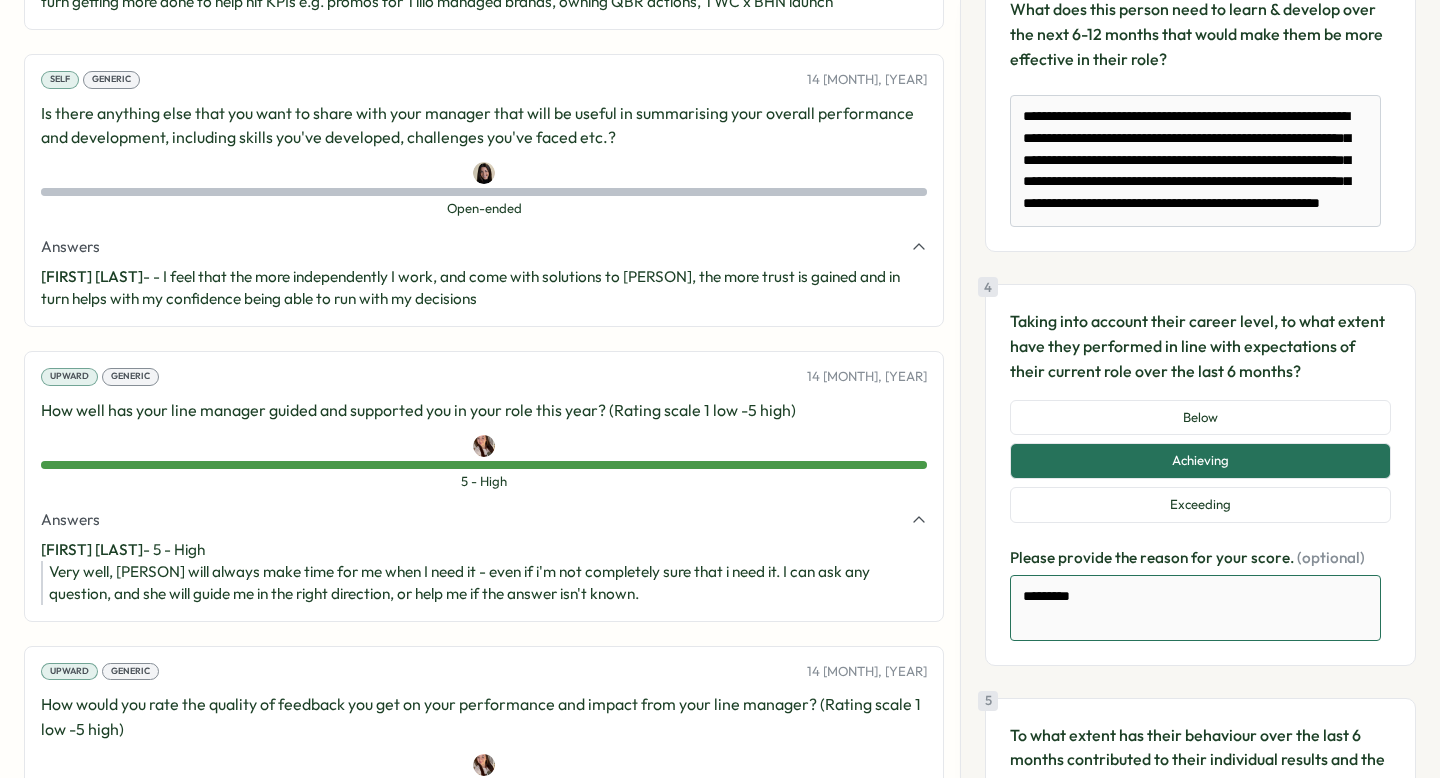 type on "*" 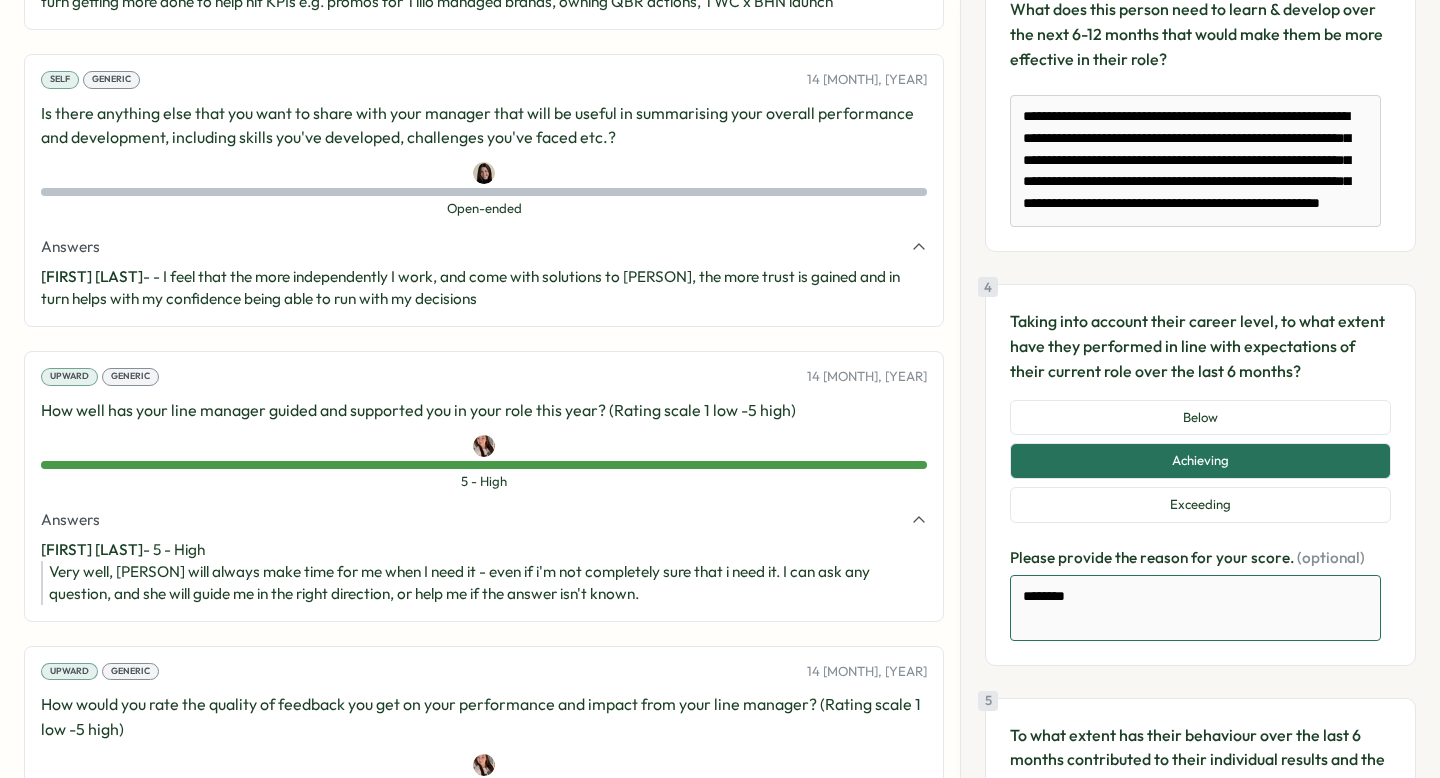 type 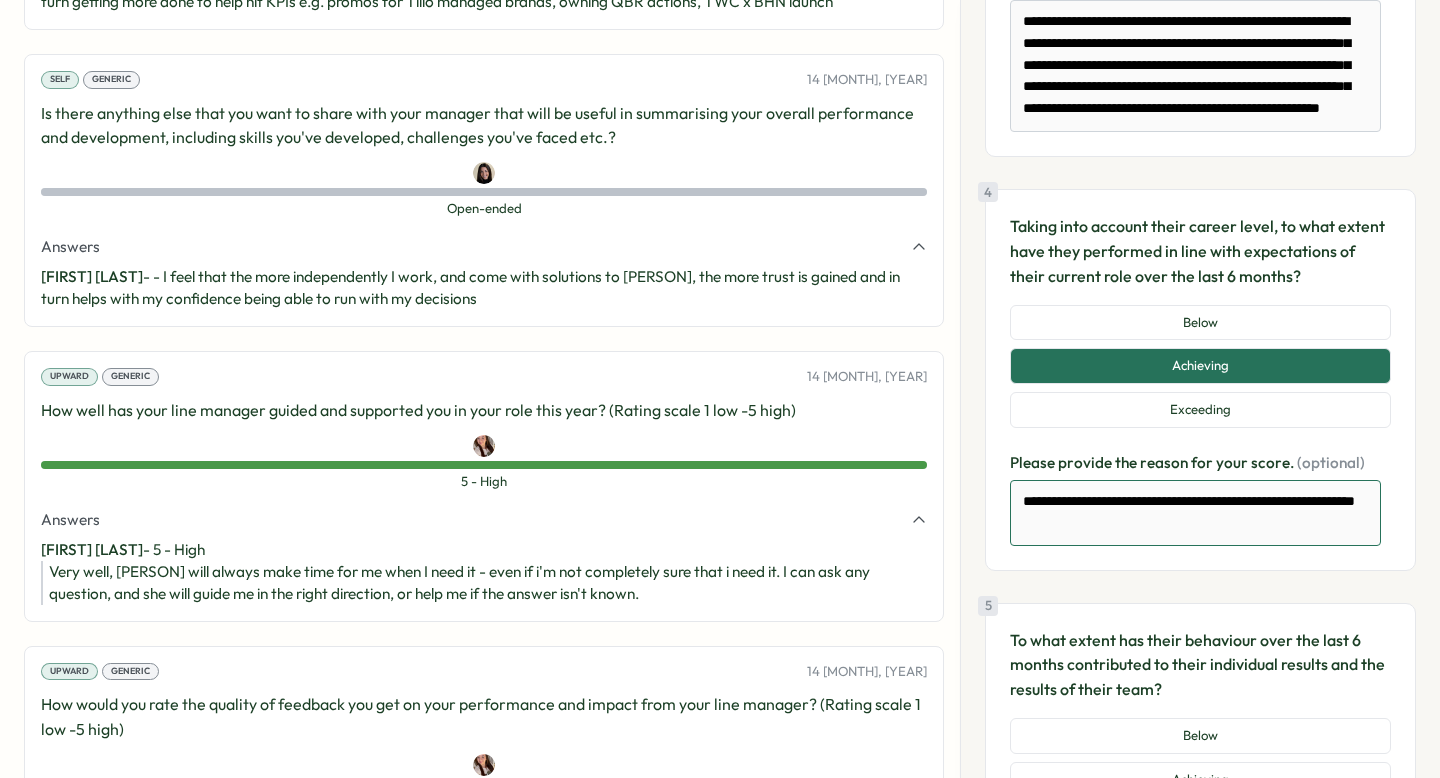 scroll, scrollTop: 874, scrollLeft: 0, axis: vertical 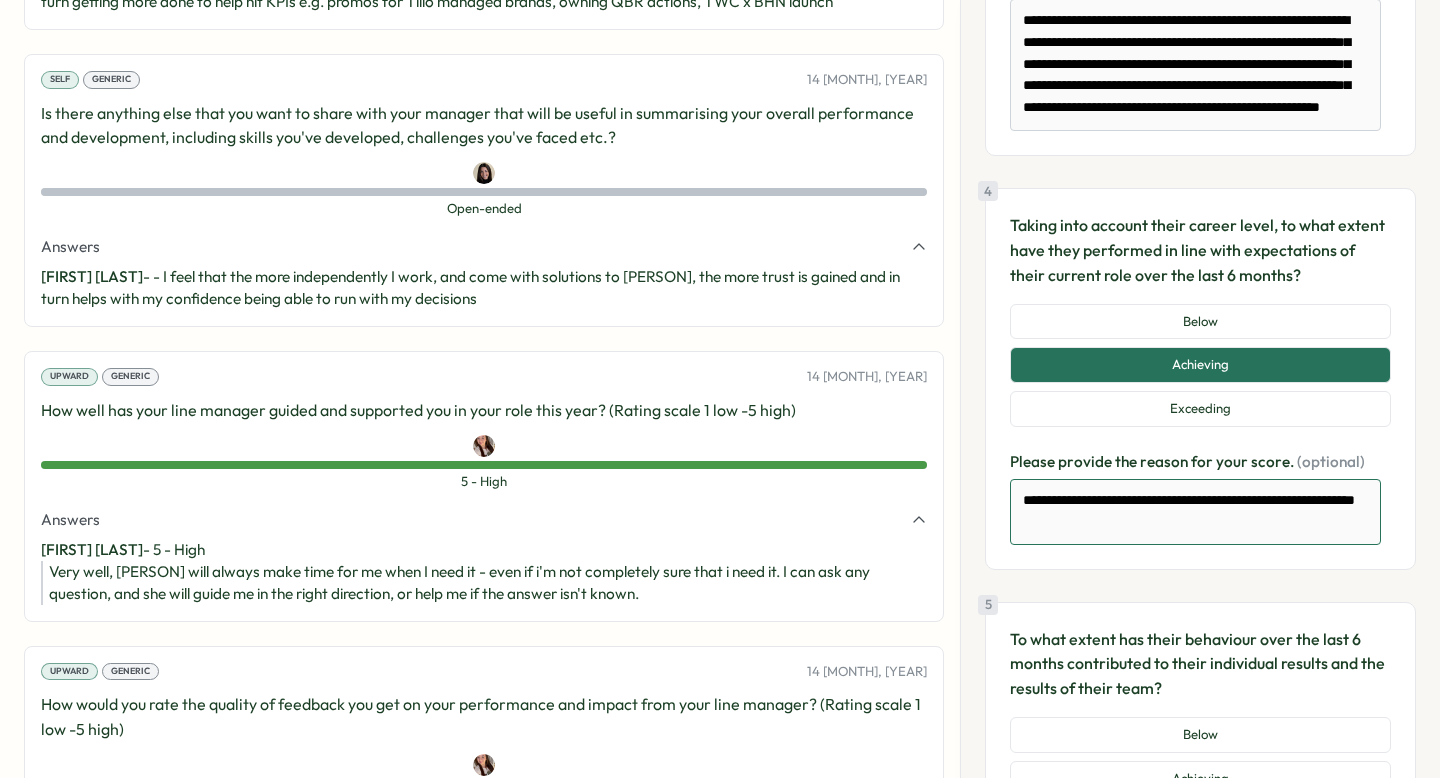 click on "**********" at bounding box center (1195, 512) 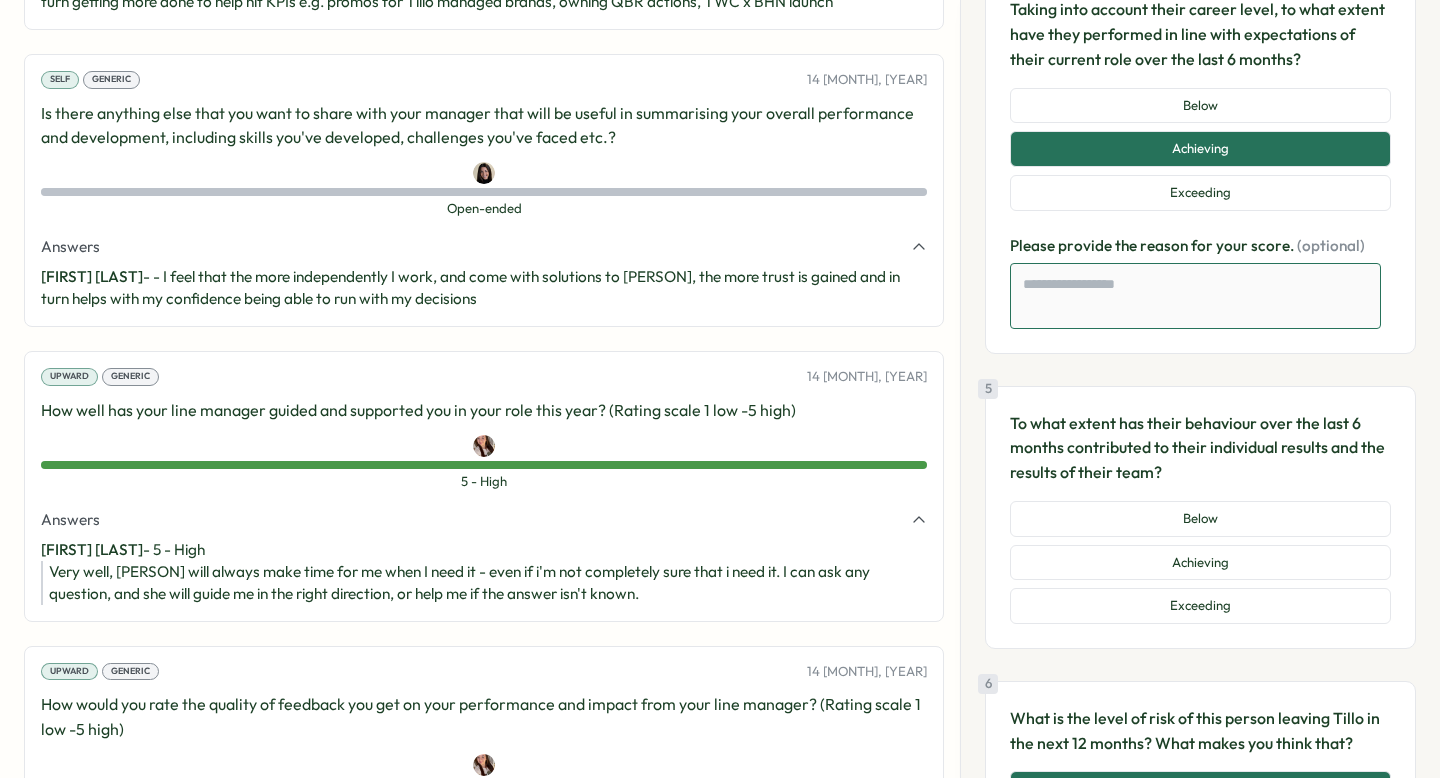 scroll, scrollTop: 1092, scrollLeft: 0, axis: vertical 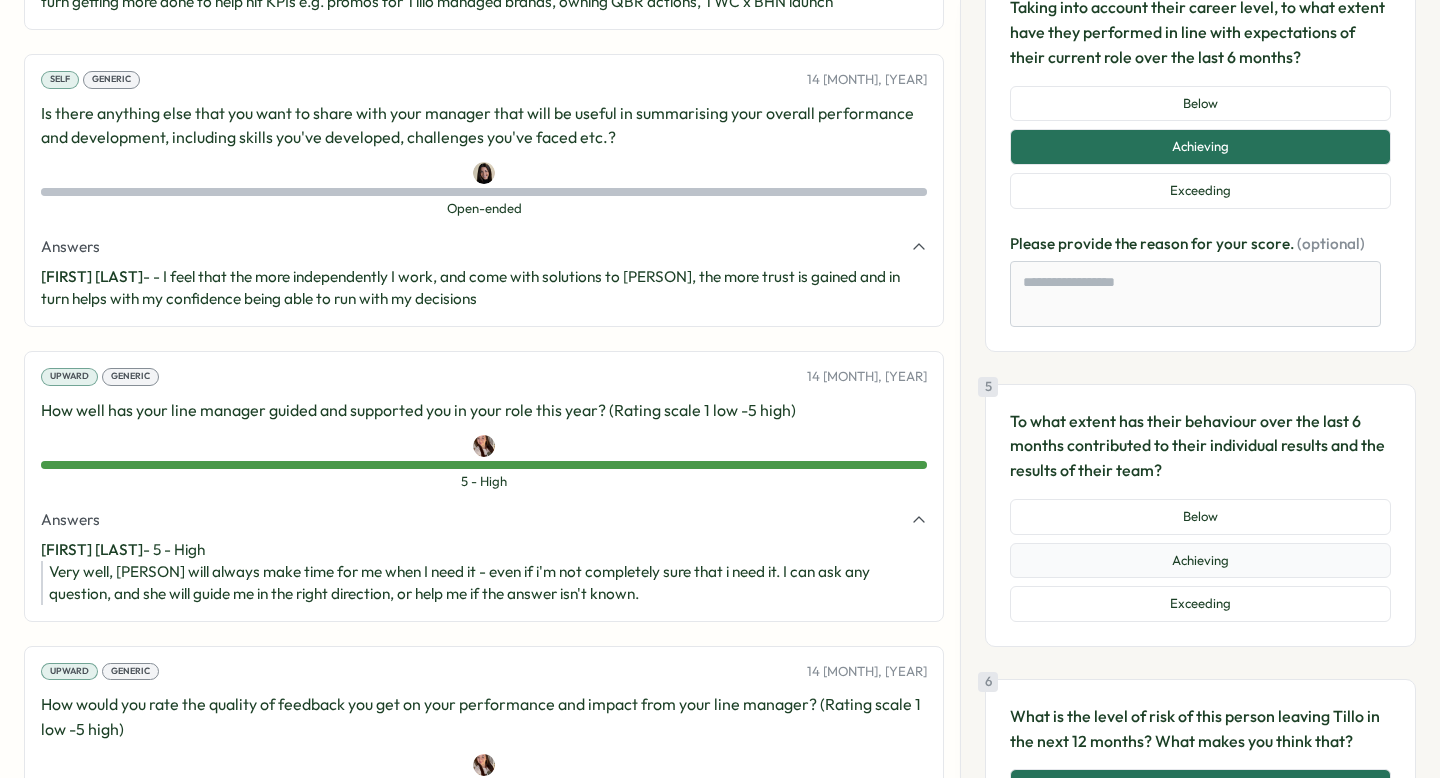 click on "Achieving" at bounding box center [1200, 561] 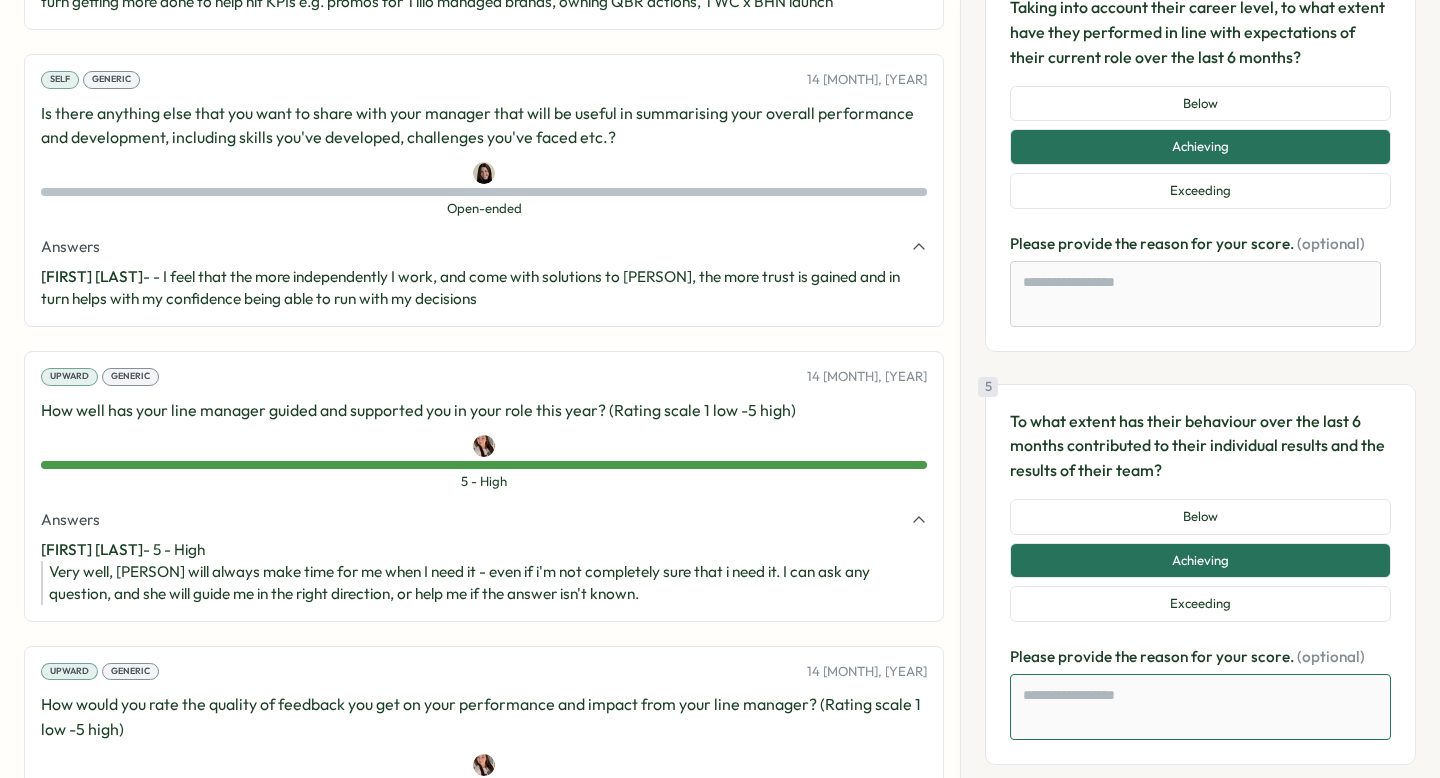 click at bounding box center (1200, 707) 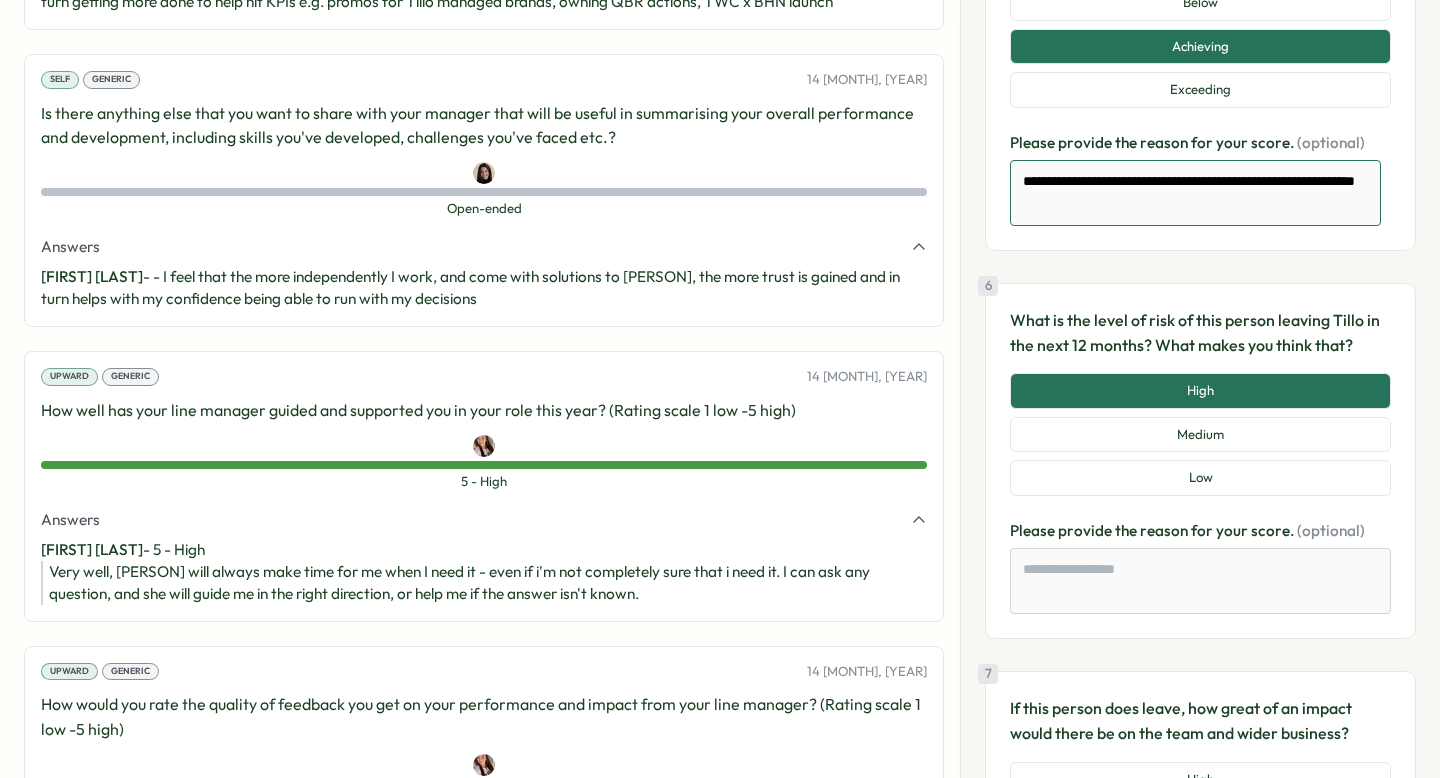 scroll, scrollTop: 1607, scrollLeft: 0, axis: vertical 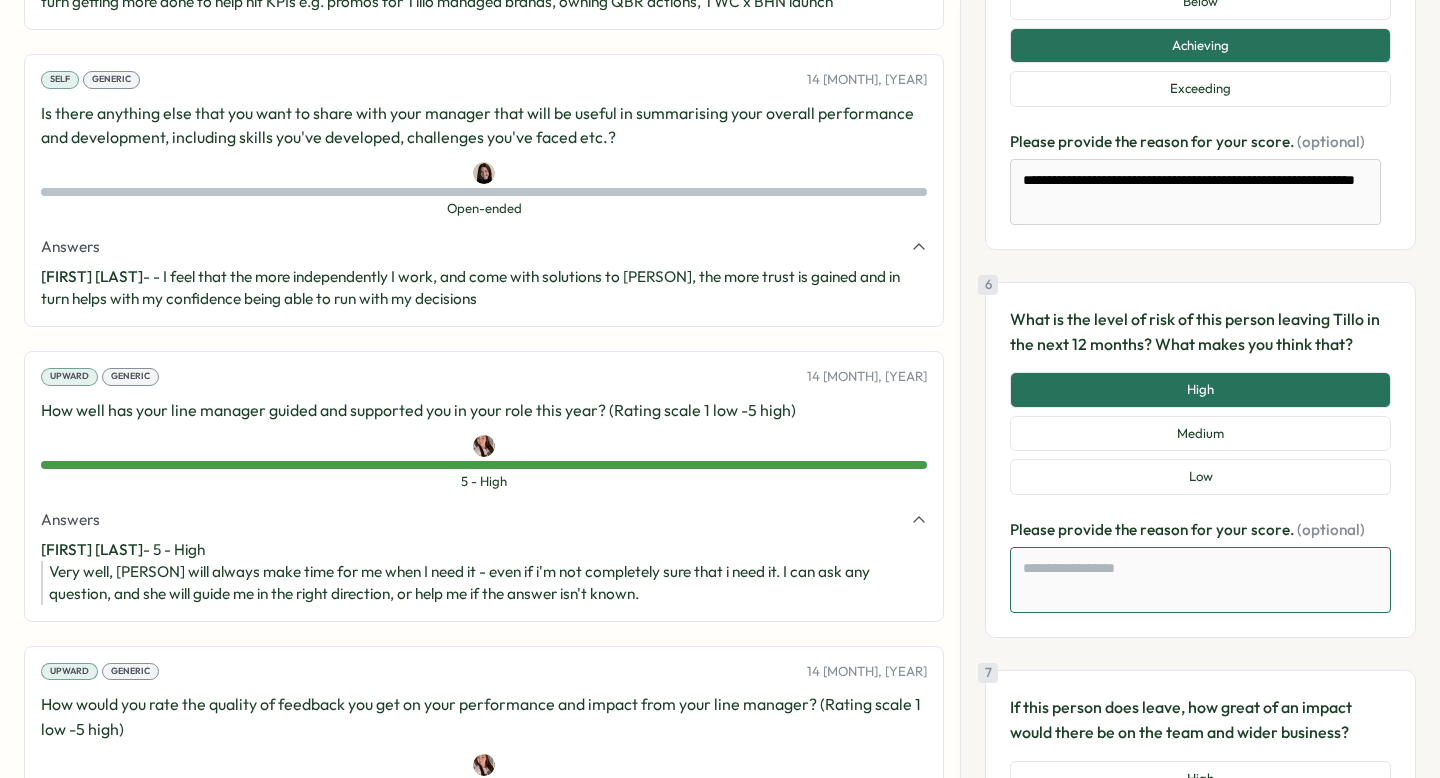 click at bounding box center (1200, 580) 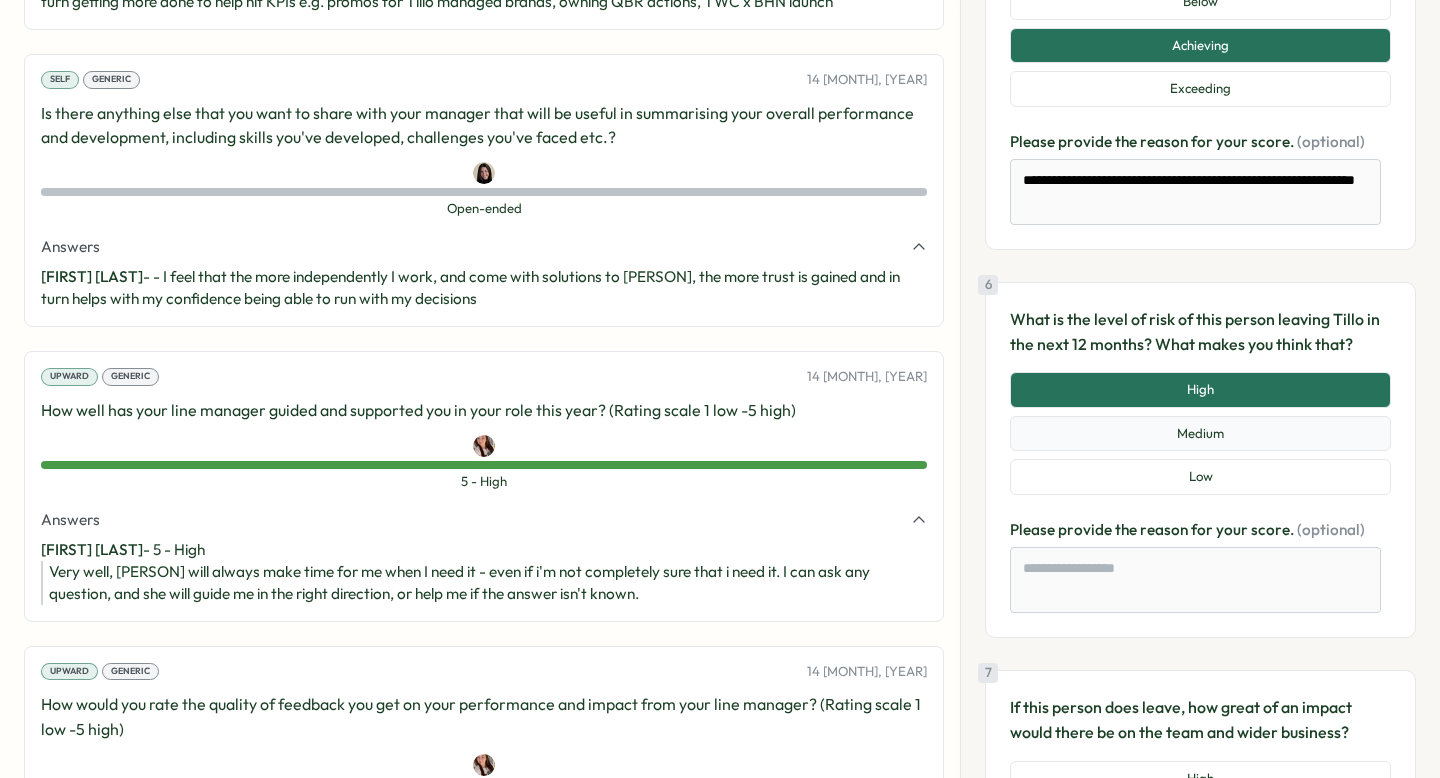 click on "Medium" at bounding box center (1200, 434) 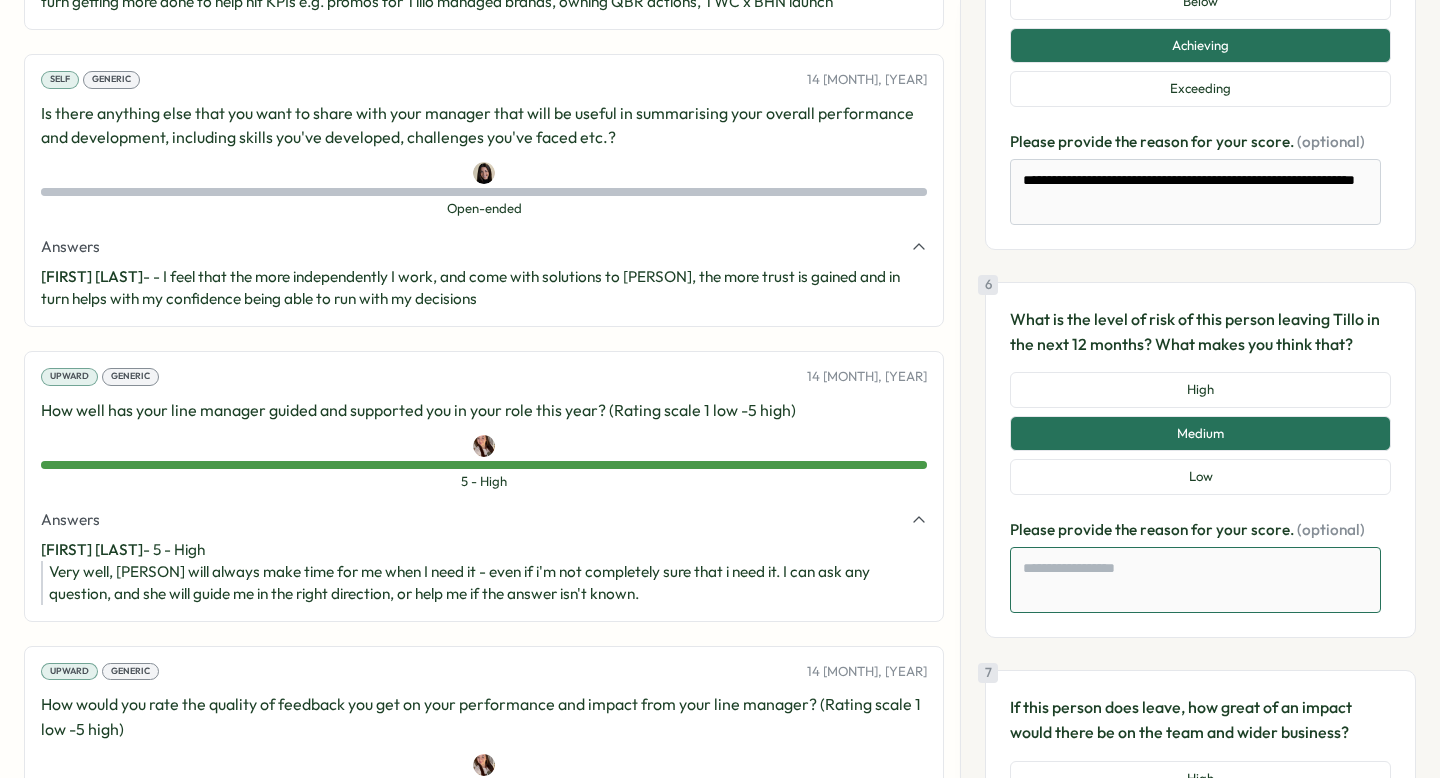 click at bounding box center [1195, 580] 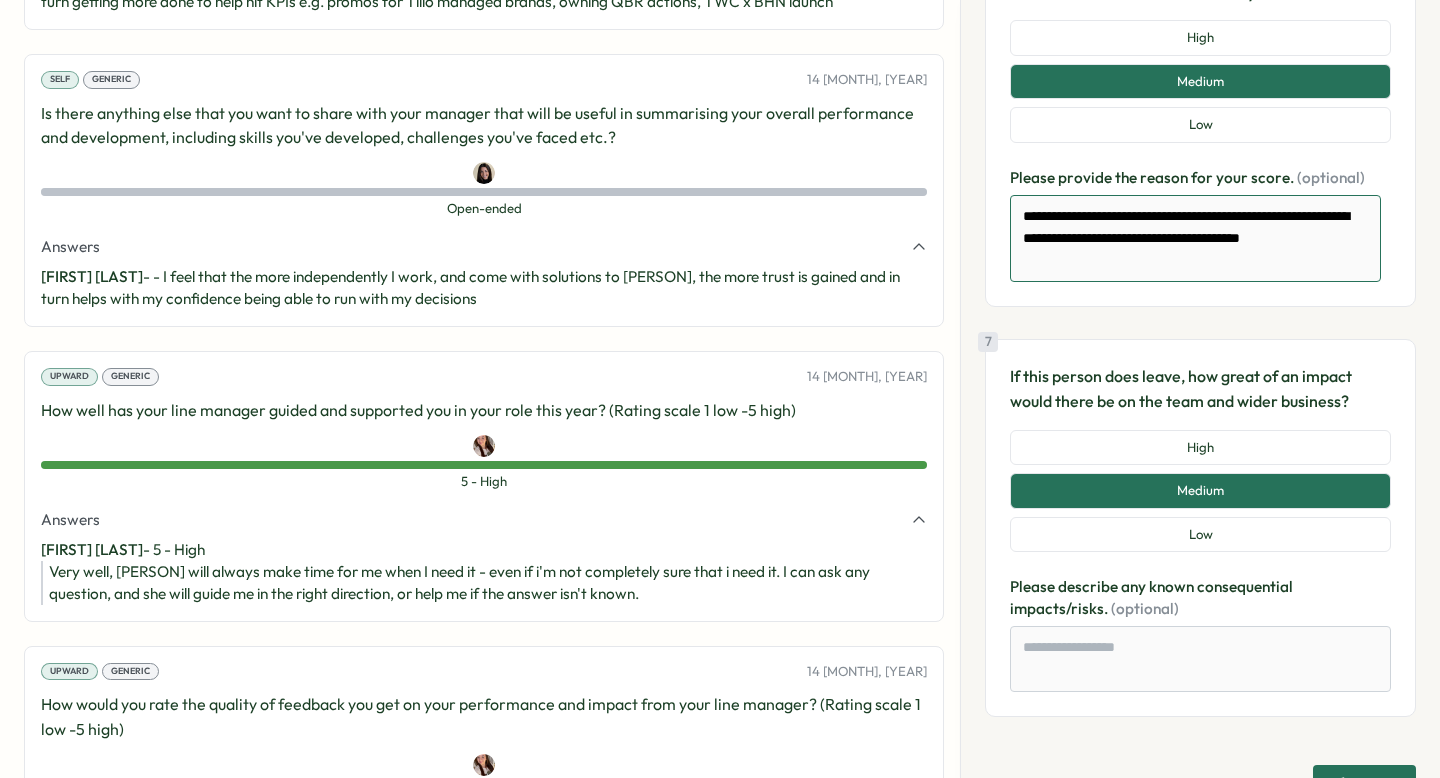 scroll, scrollTop: 2024, scrollLeft: 0, axis: vertical 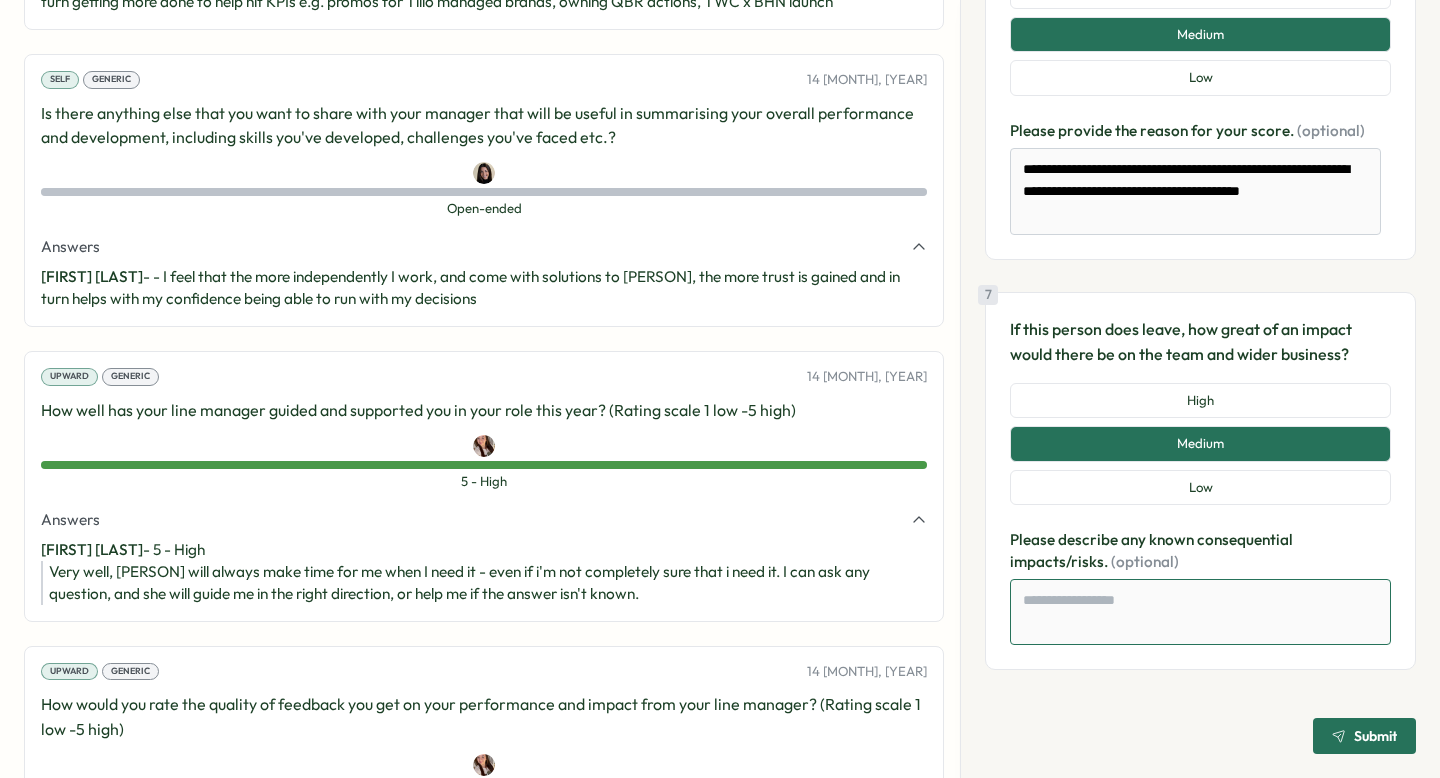 click at bounding box center (1200, 612) 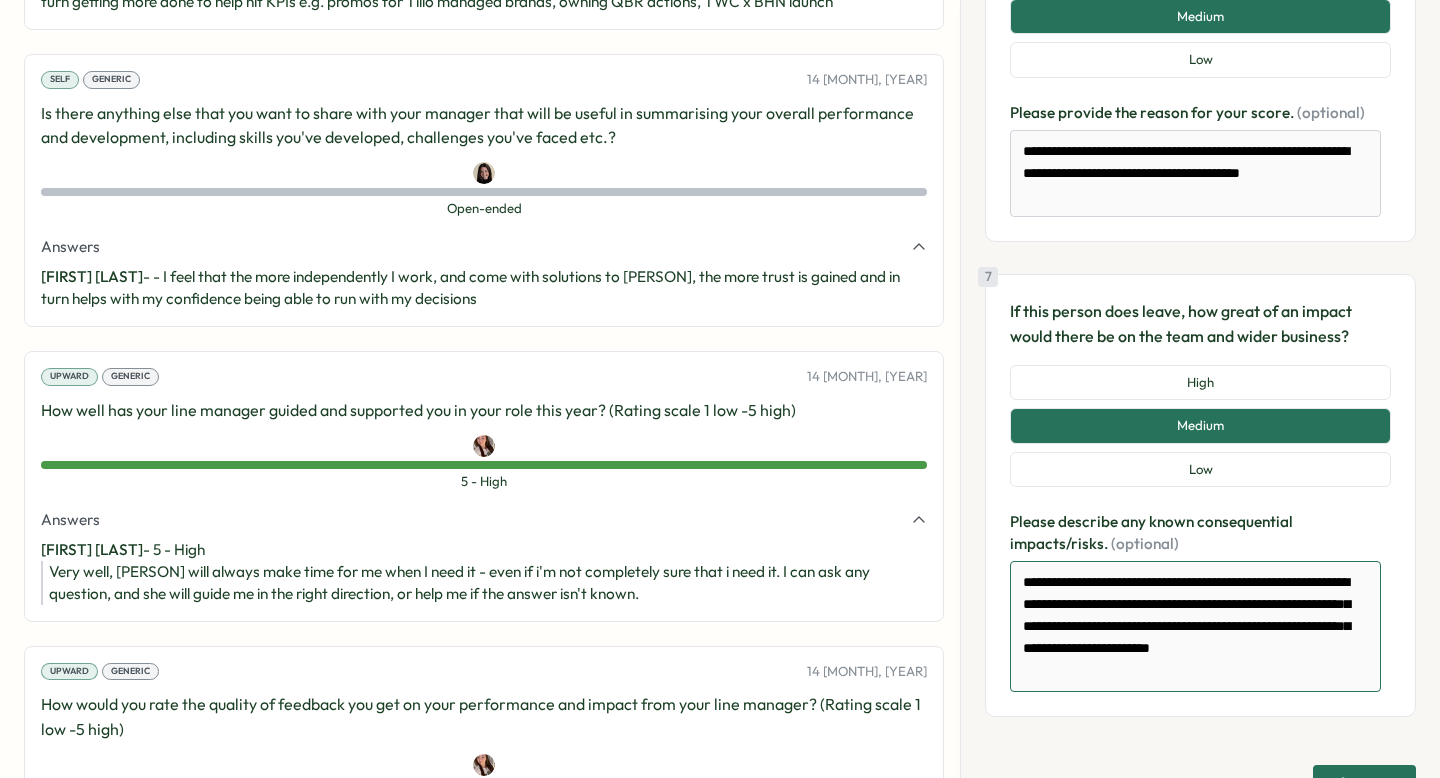 scroll, scrollTop: 2089, scrollLeft: 0, axis: vertical 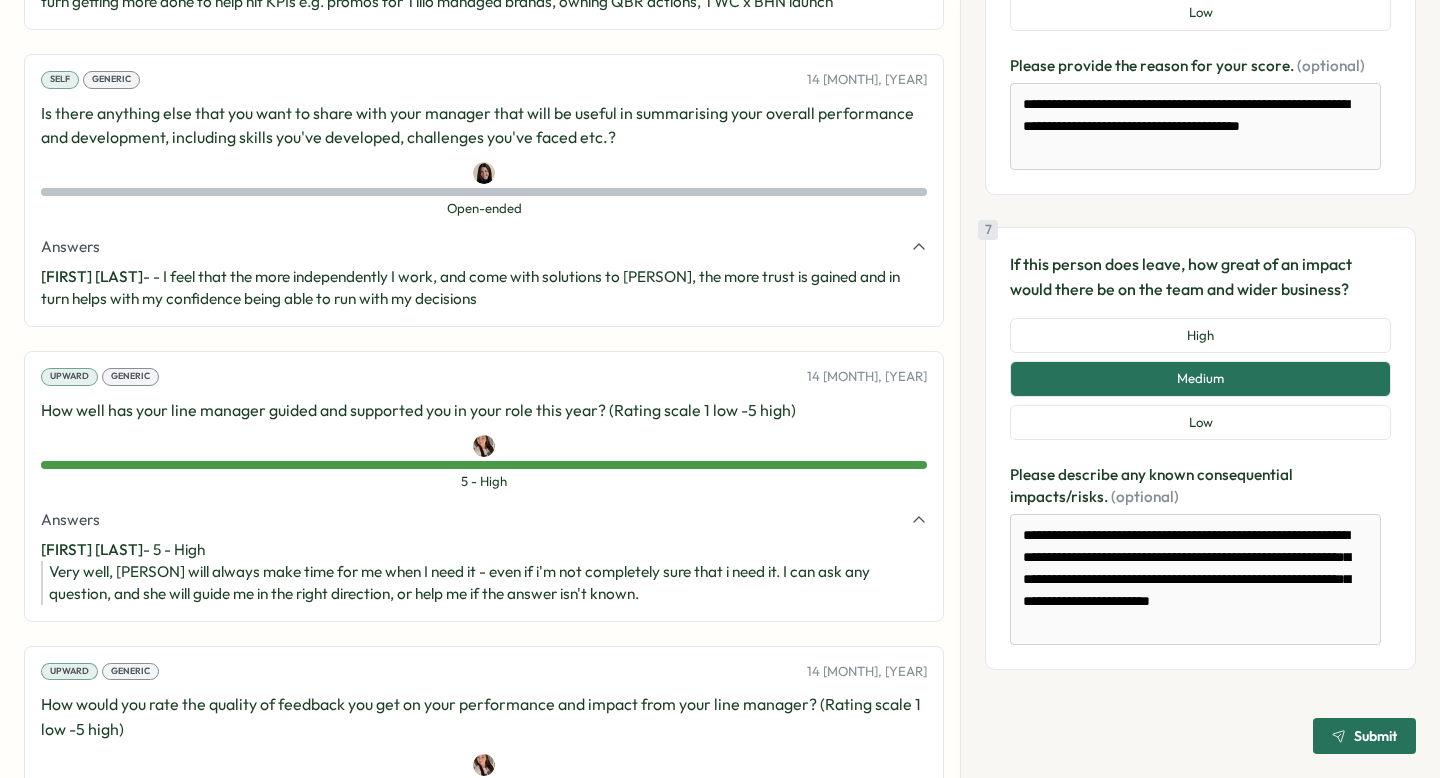 click on "Submit" at bounding box center (1375, 736) 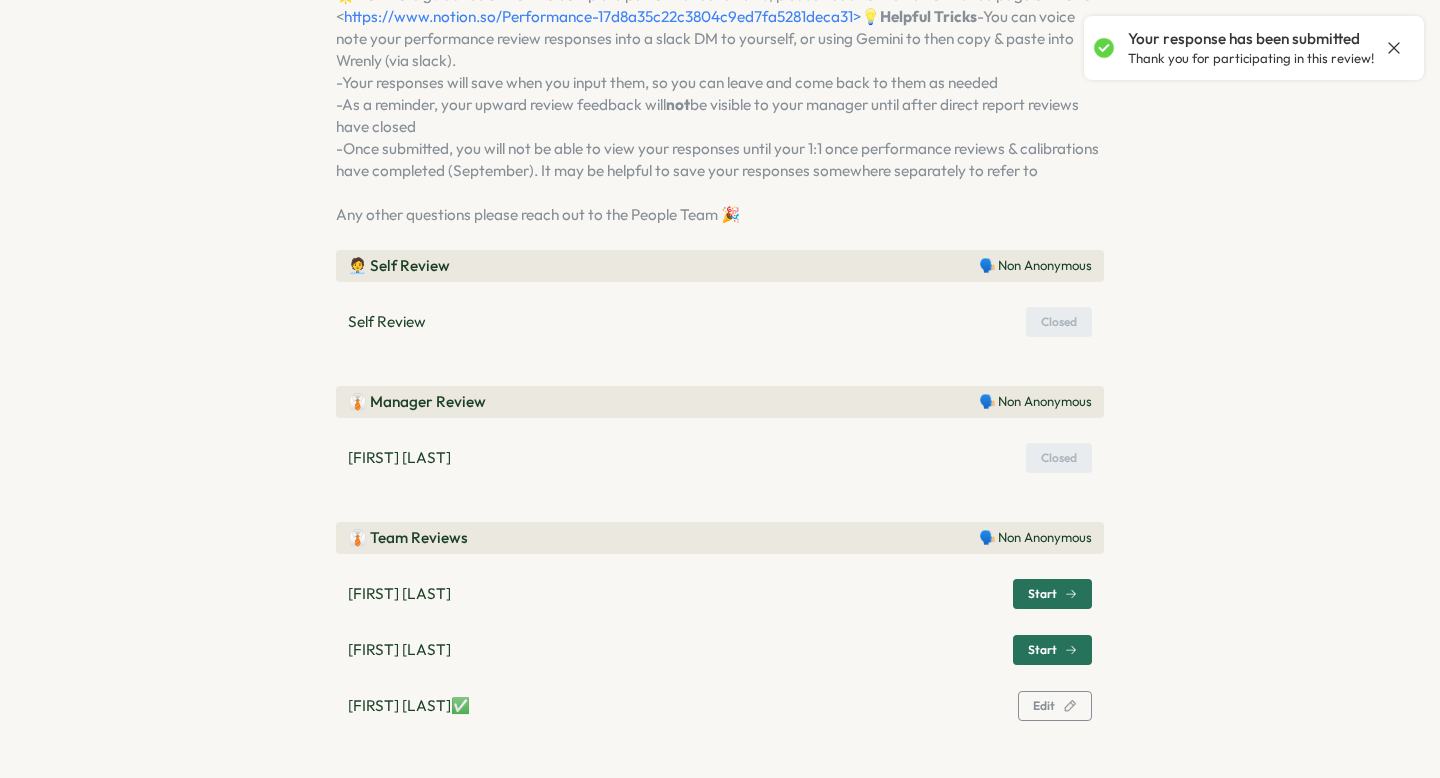 scroll, scrollTop: 285, scrollLeft: 0, axis: vertical 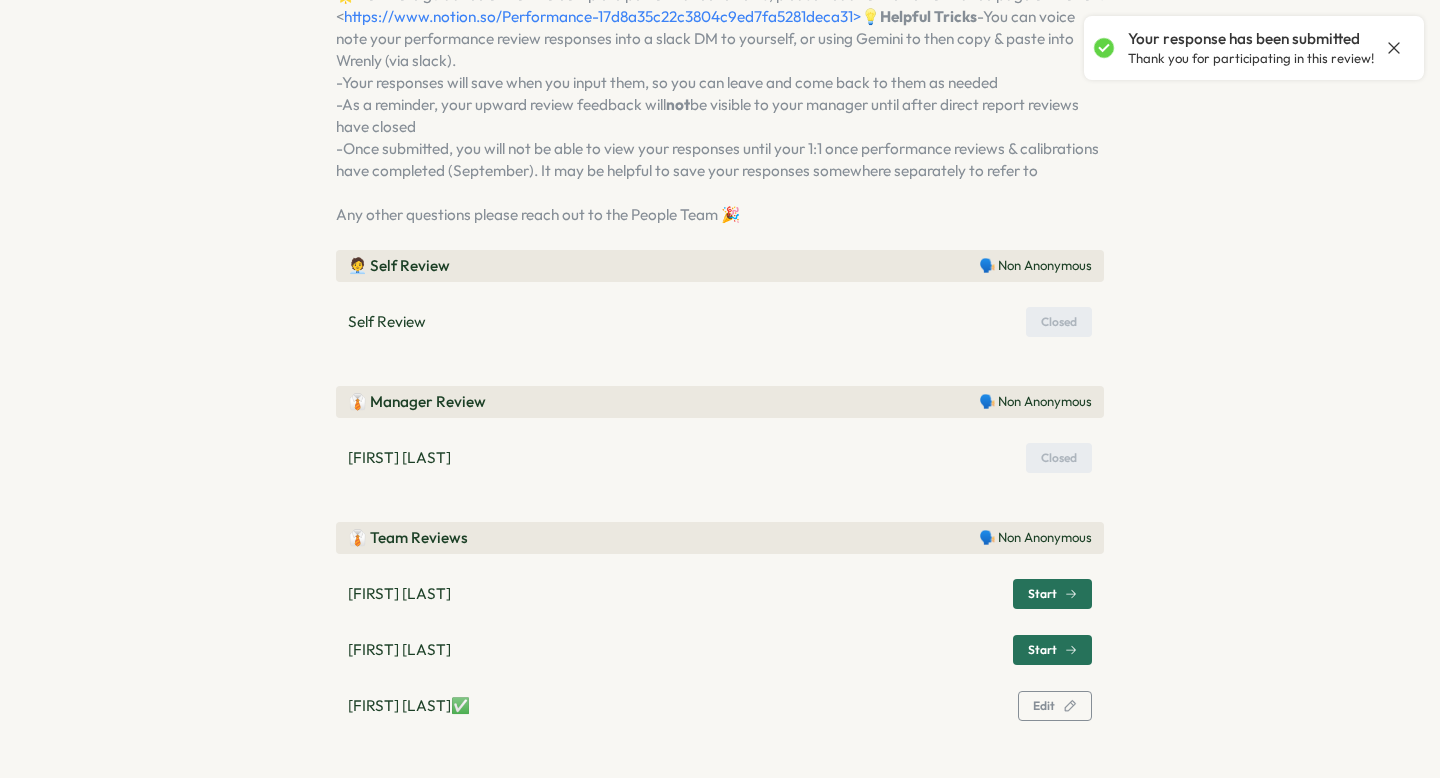 click 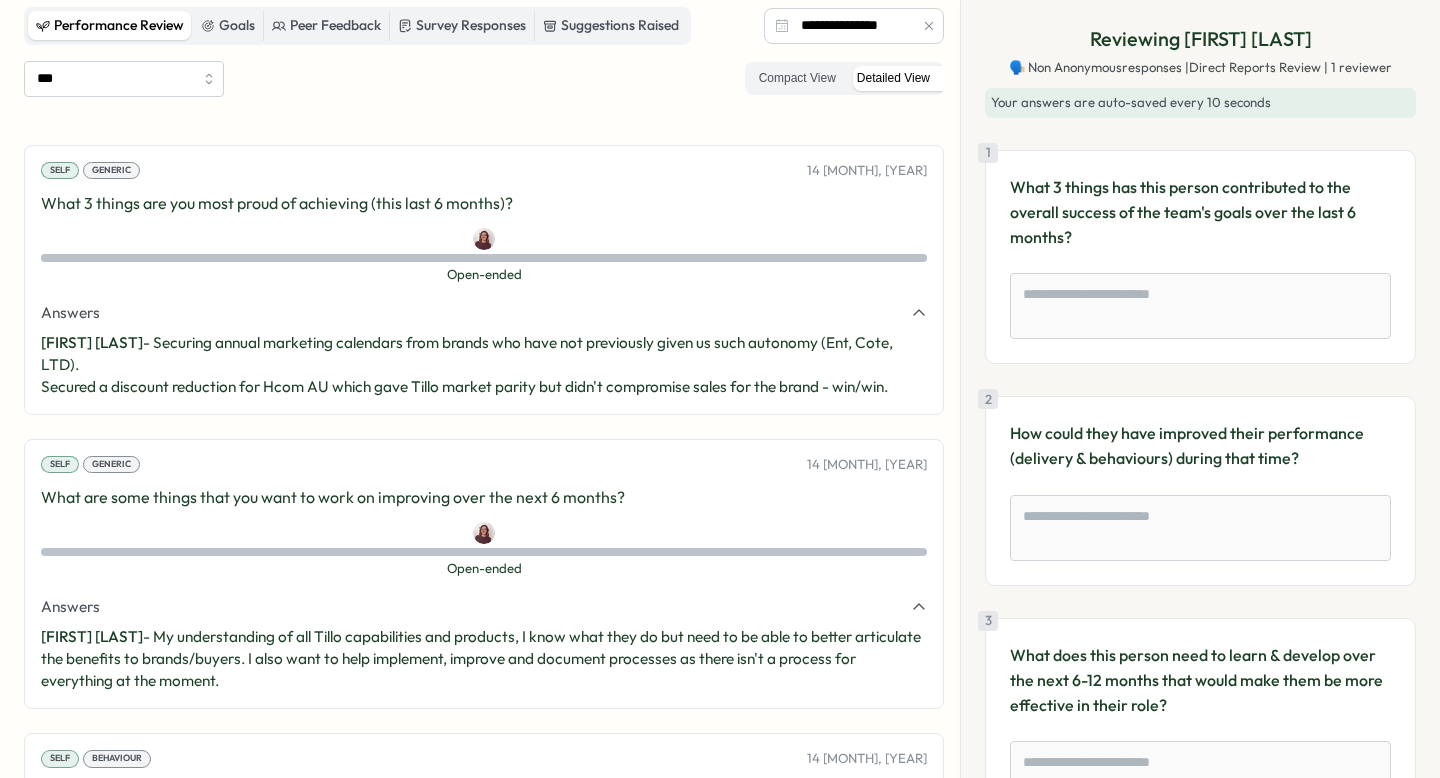 scroll, scrollTop: 652, scrollLeft: 0, axis: vertical 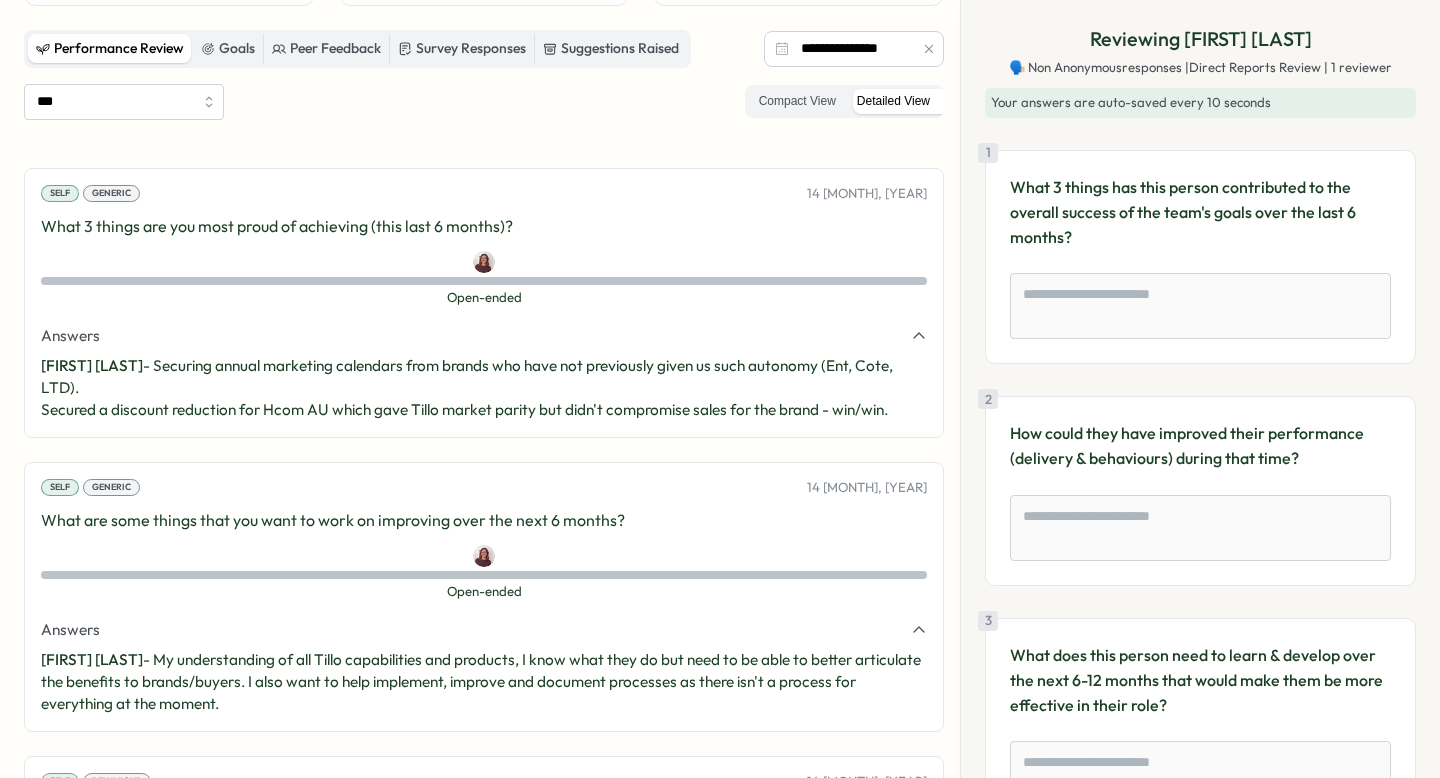 click 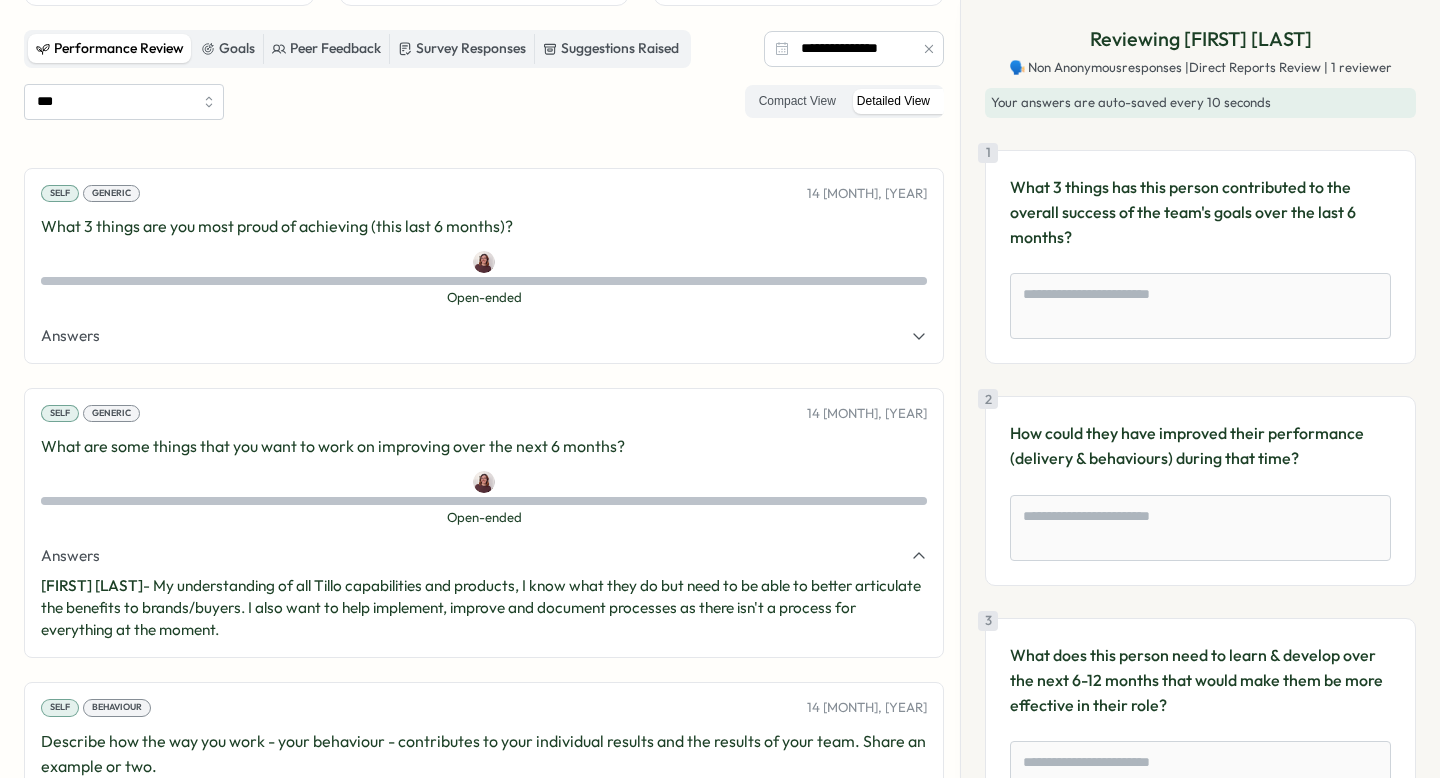 click 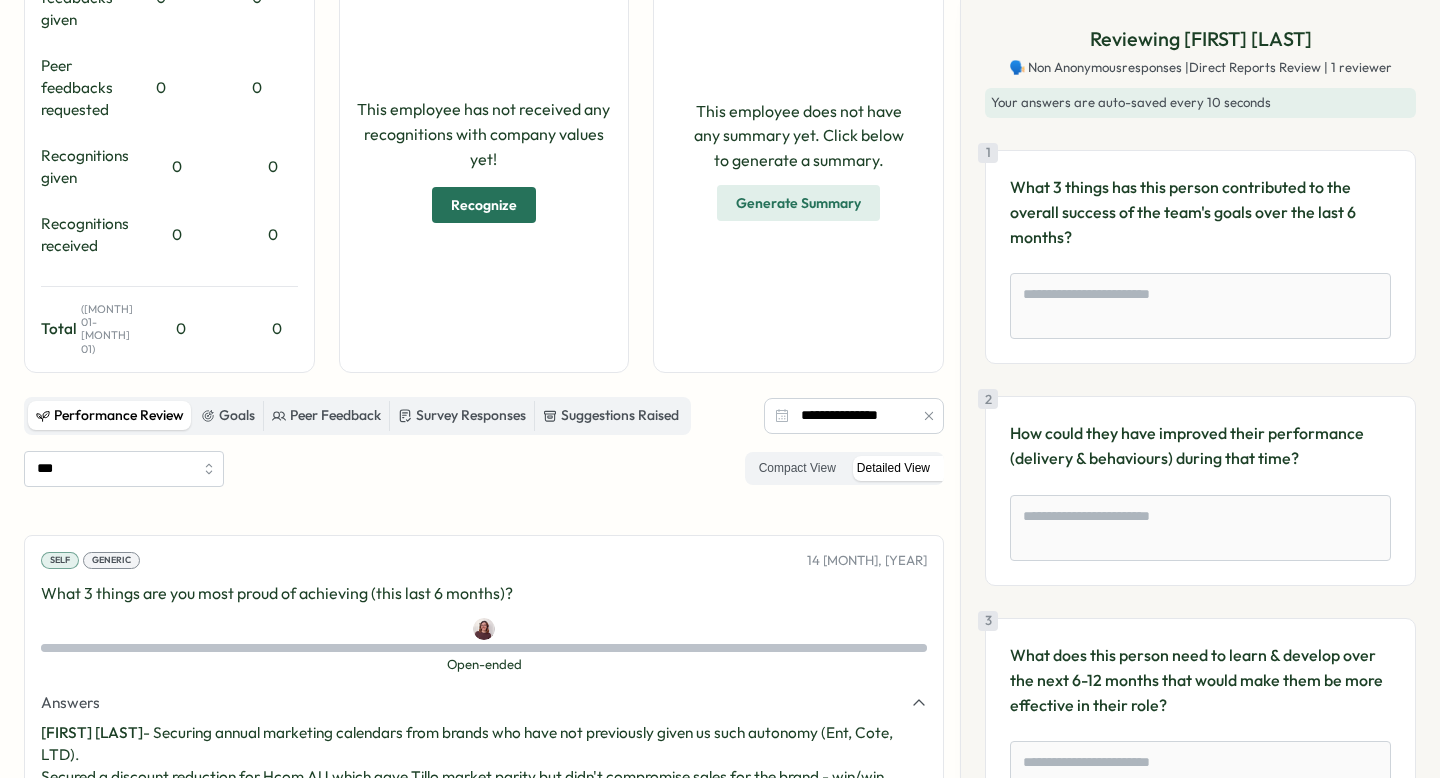 scroll, scrollTop: 278, scrollLeft: 0, axis: vertical 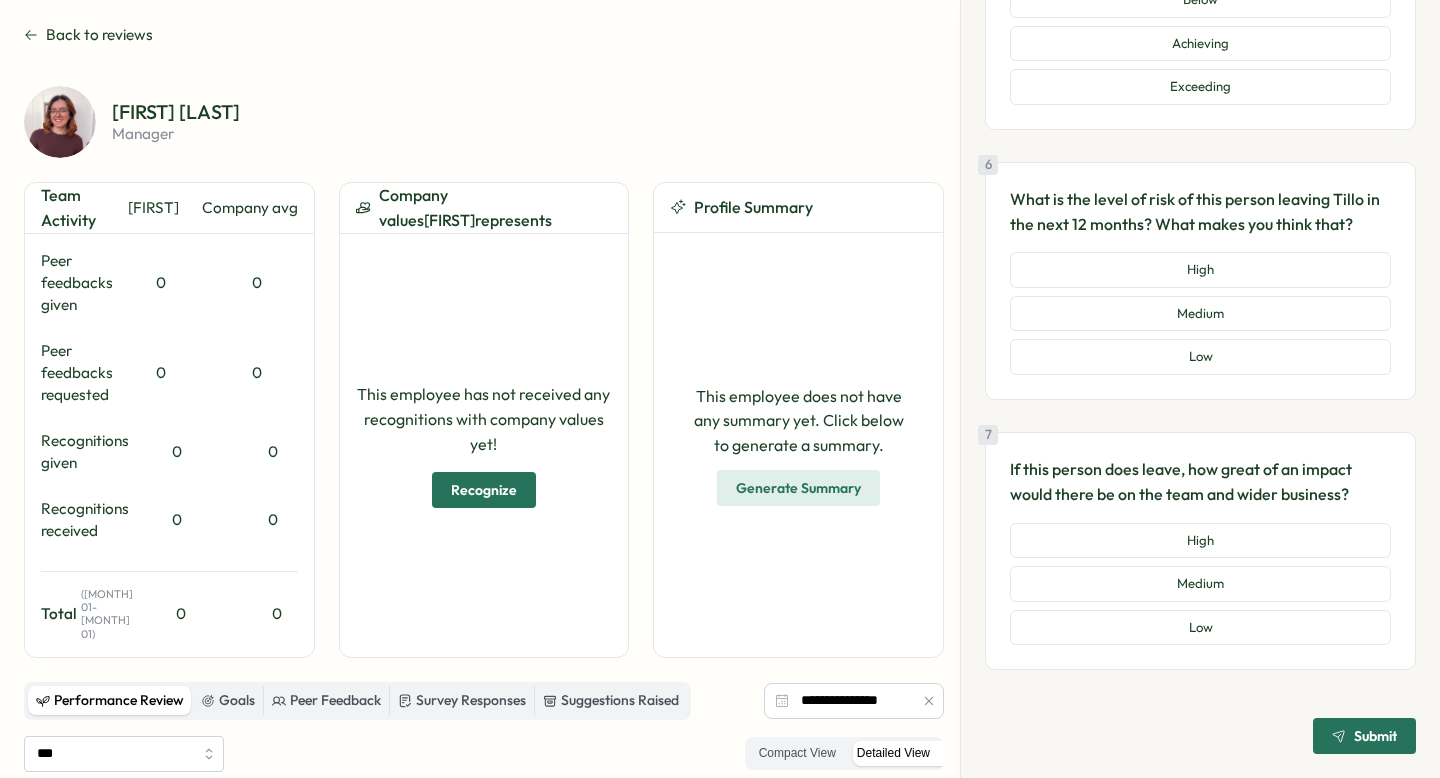 click on "Back to reviews" at bounding box center (99, 35) 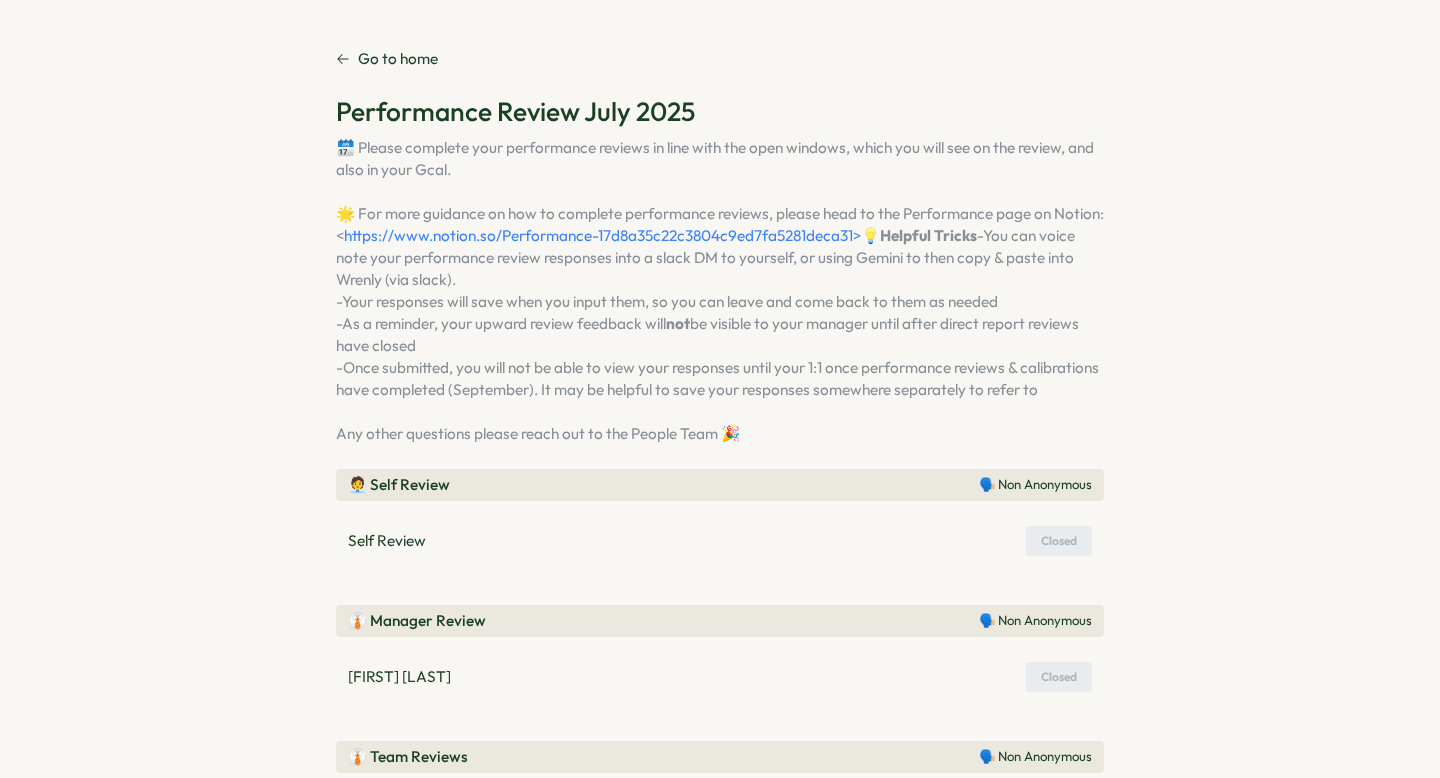 scroll, scrollTop: 285, scrollLeft: 0, axis: vertical 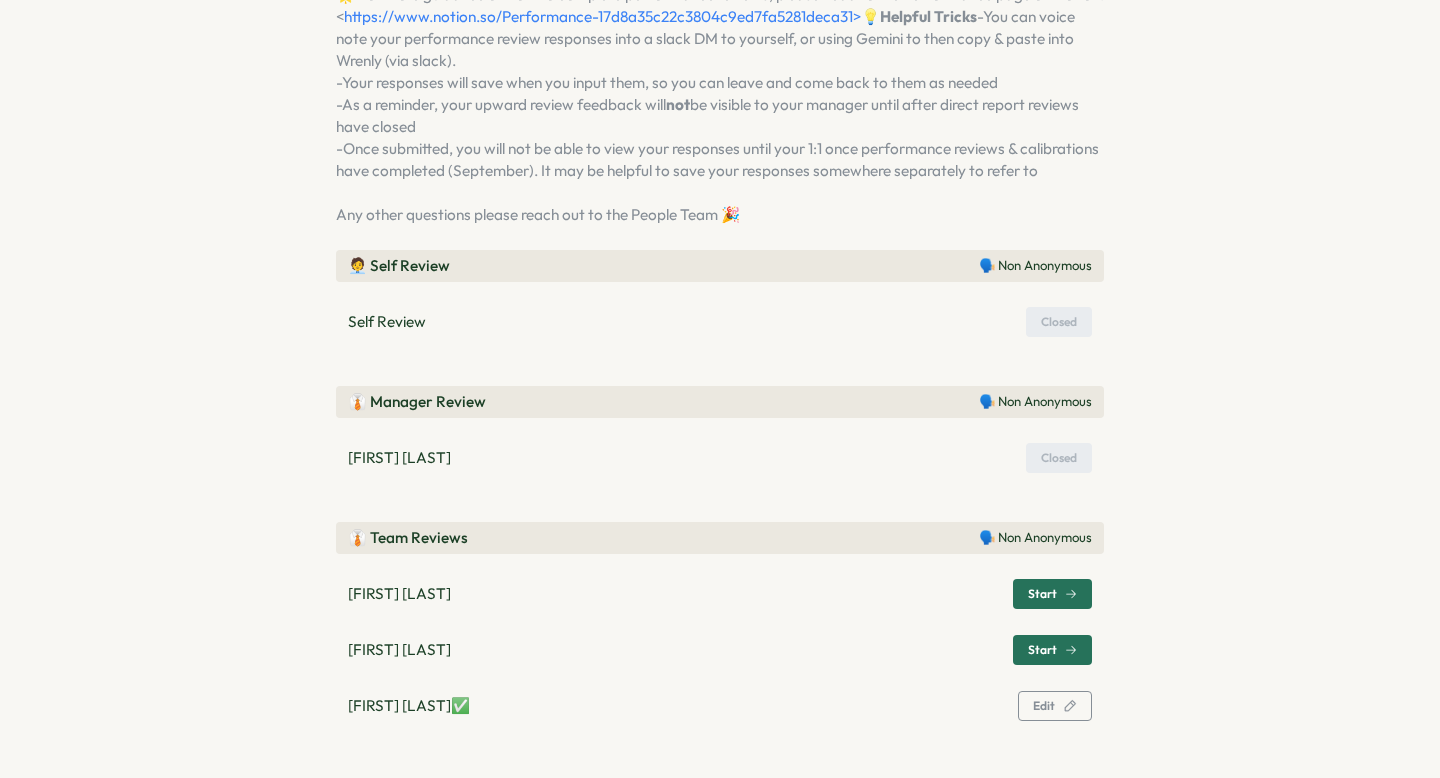 click on "Start" at bounding box center (1042, 650) 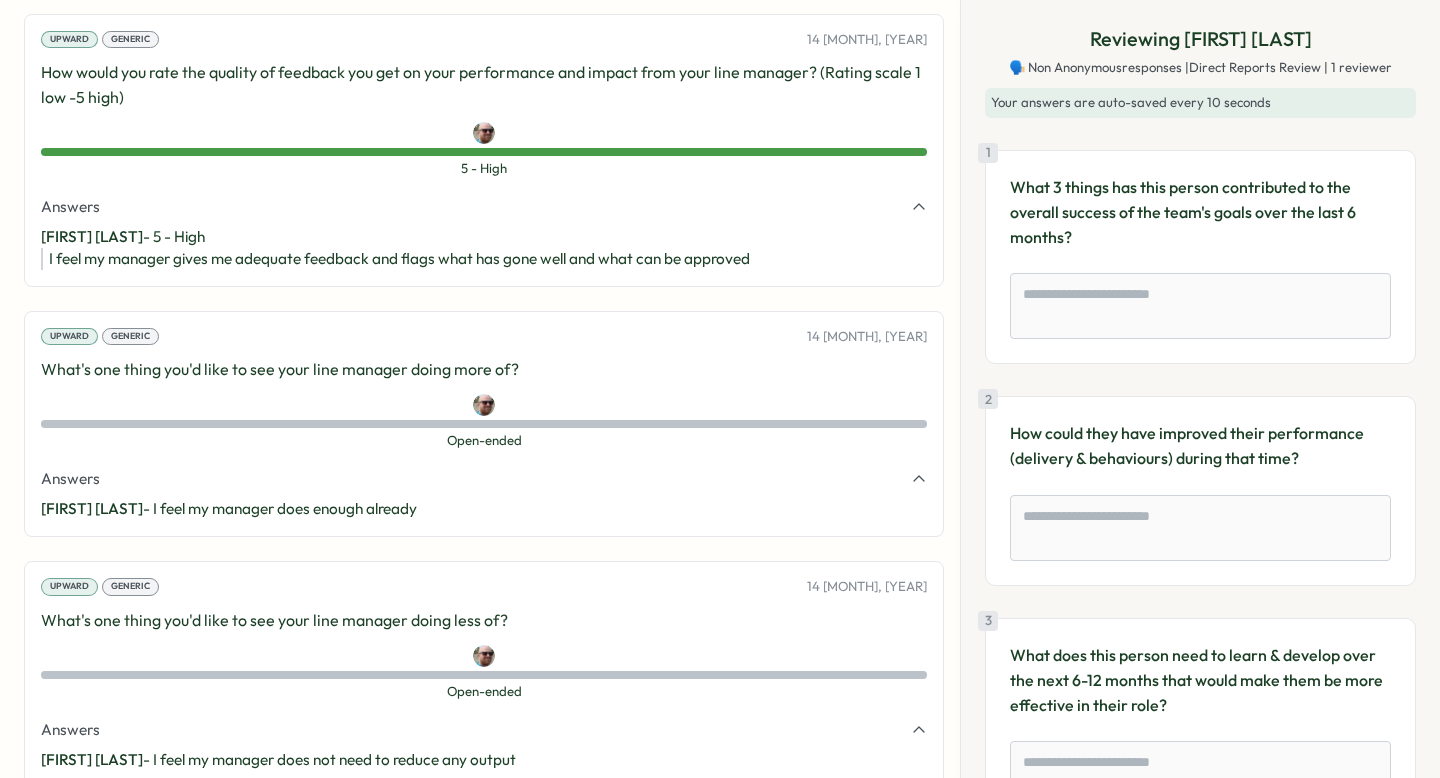 scroll, scrollTop: 2396, scrollLeft: 0, axis: vertical 